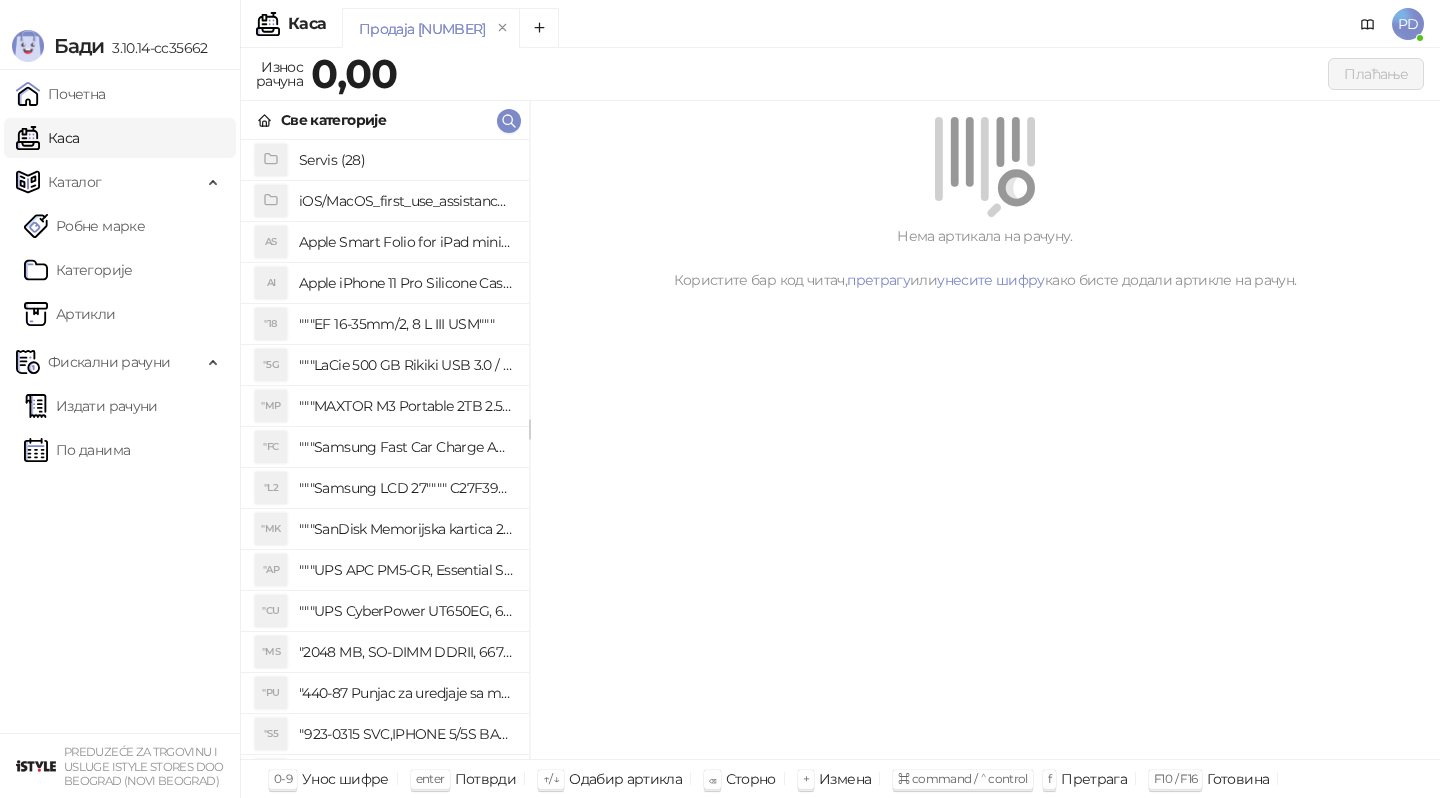 scroll, scrollTop: 0, scrollLeft: 0, axis: both 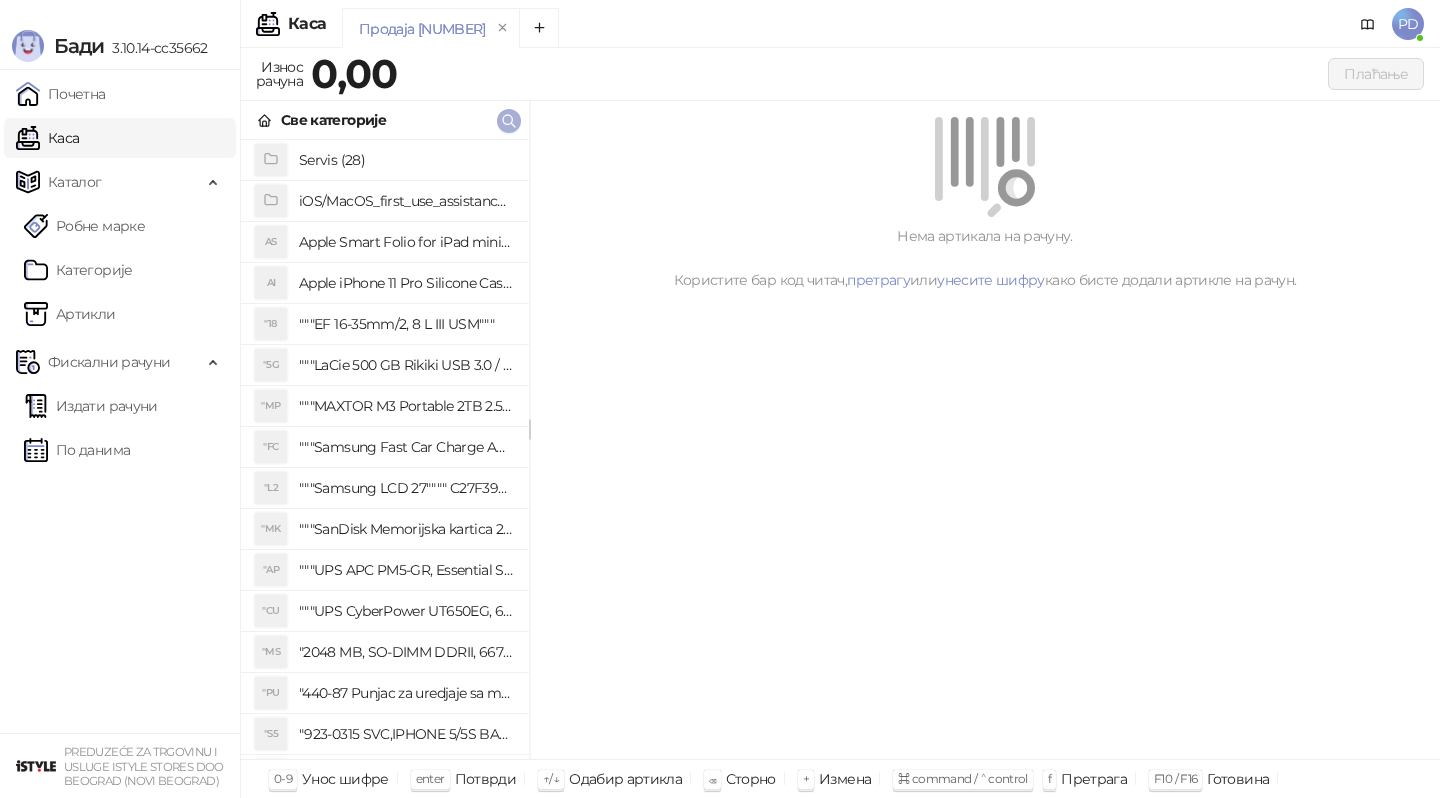 click at bounding box center (509, 121) 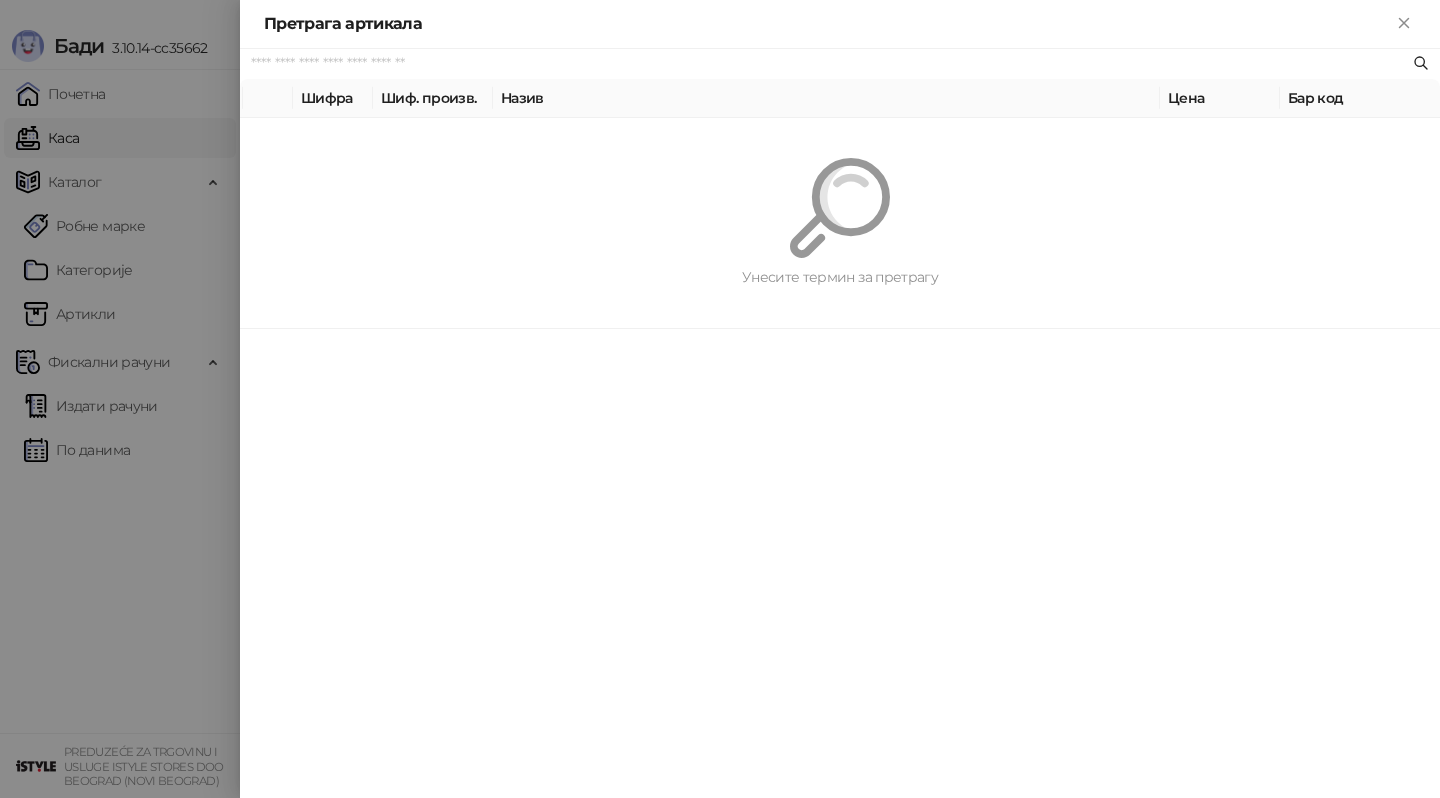 paste on "**********" 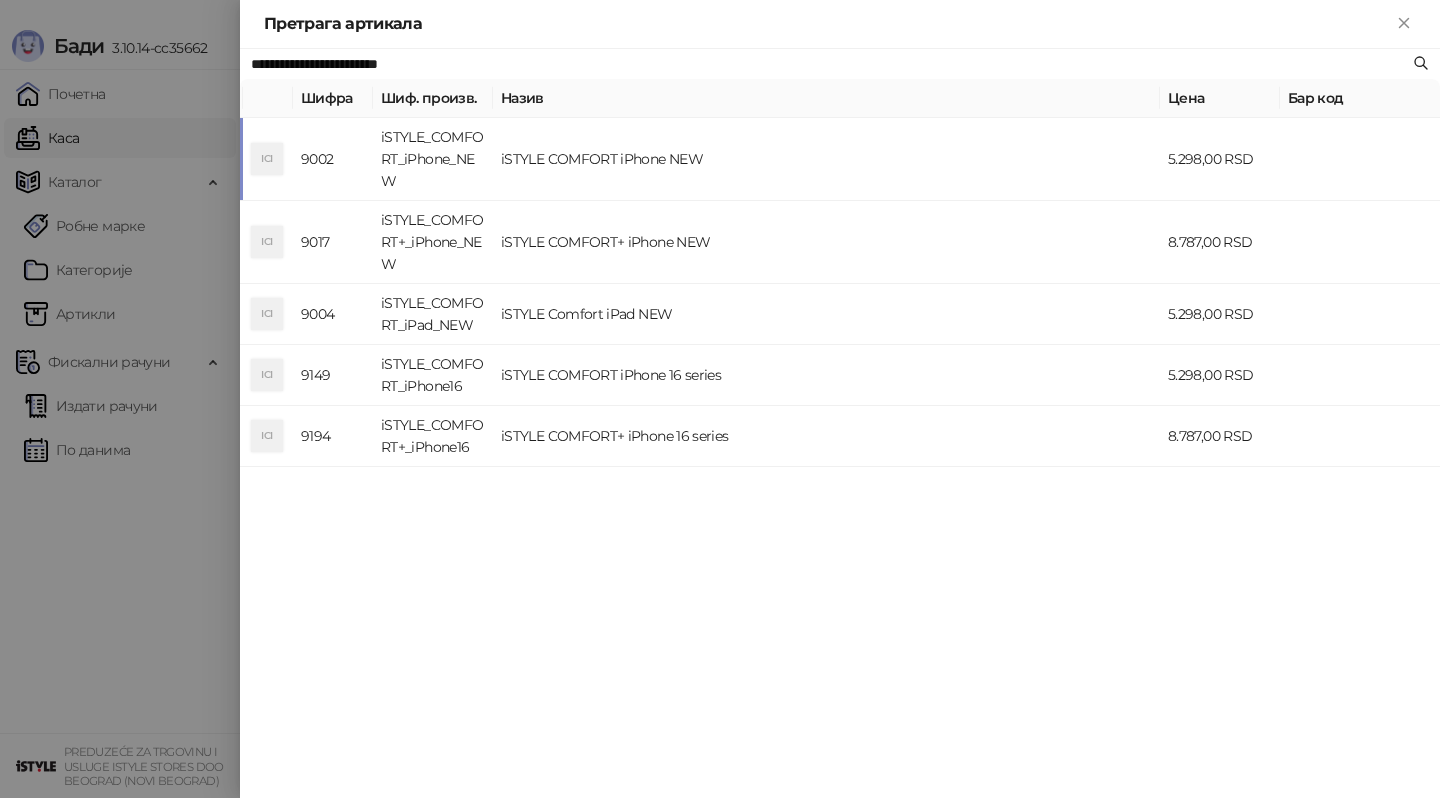 click on "iSTYLE_COMFORT_iPhone_NEW" at bounding box center (433, 159) 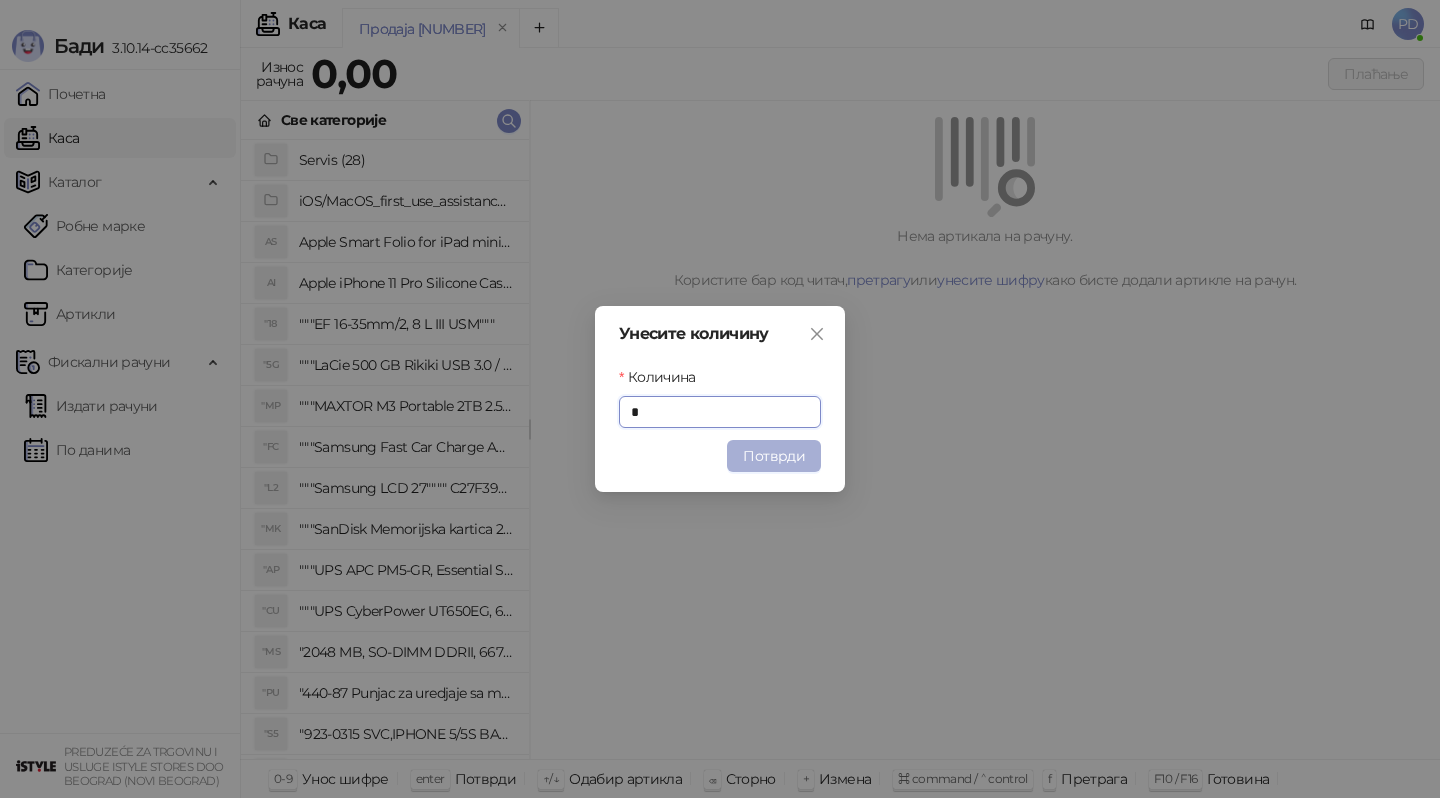 click on "Потврди" at bounding box center (774, 456) 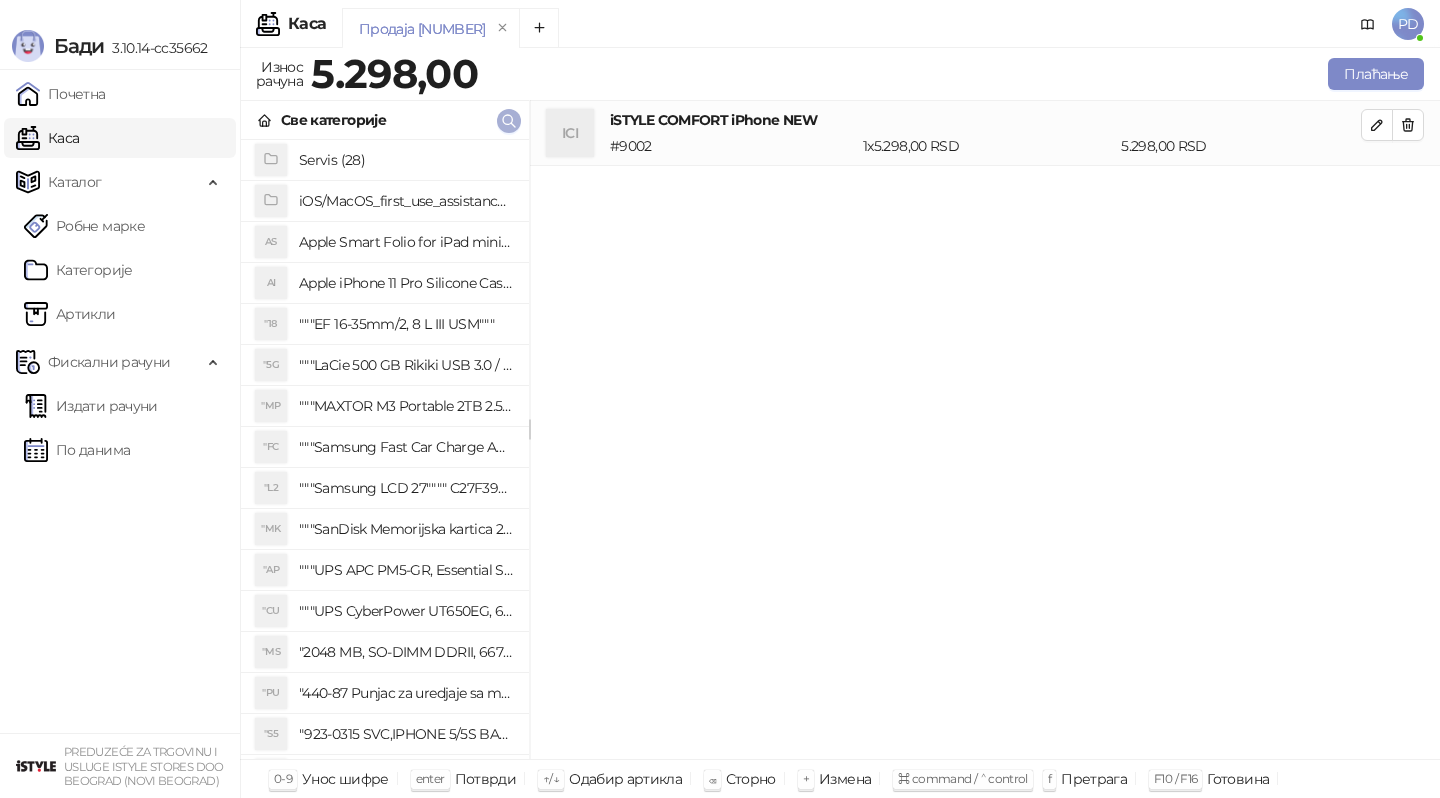 click at bounding box center (509, 120) 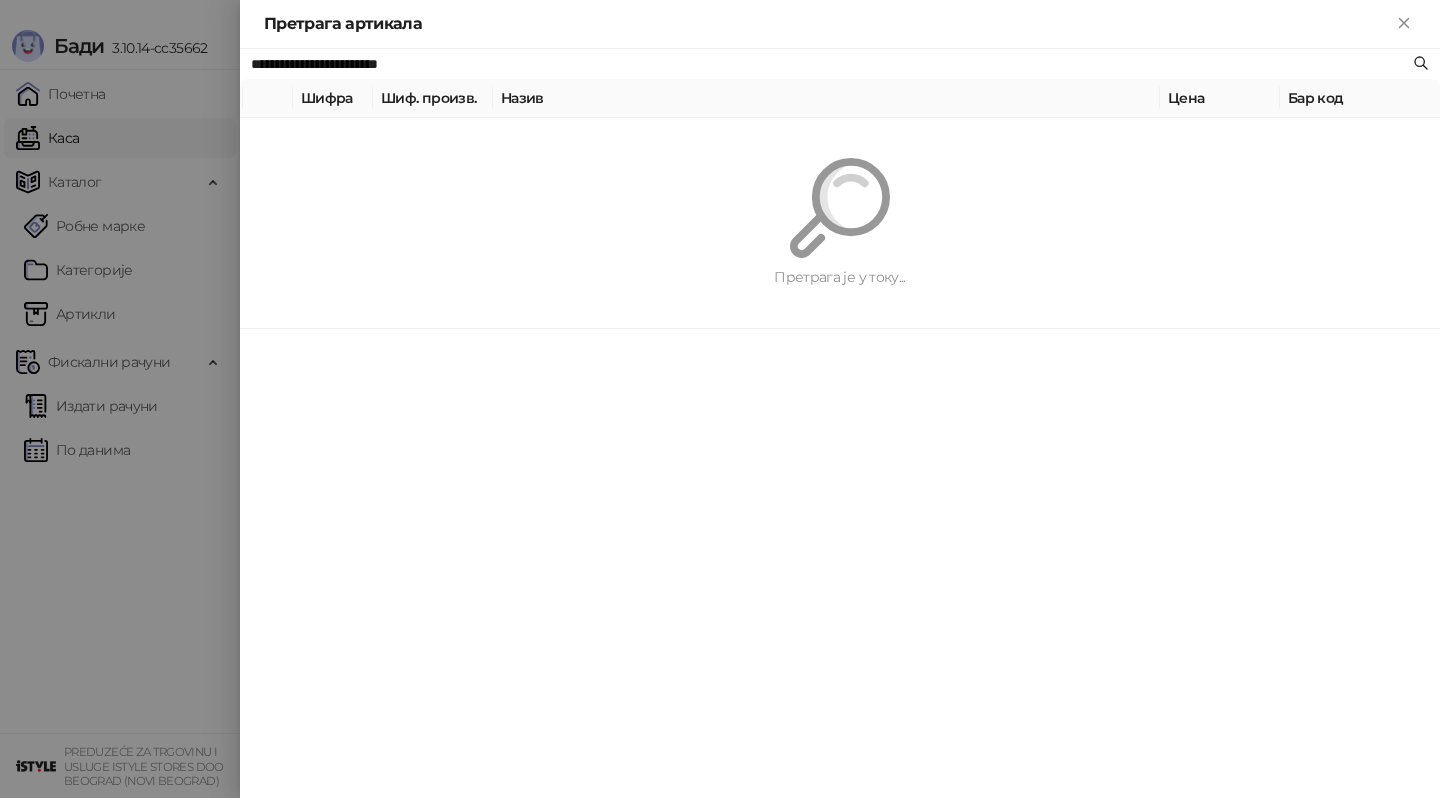 paste 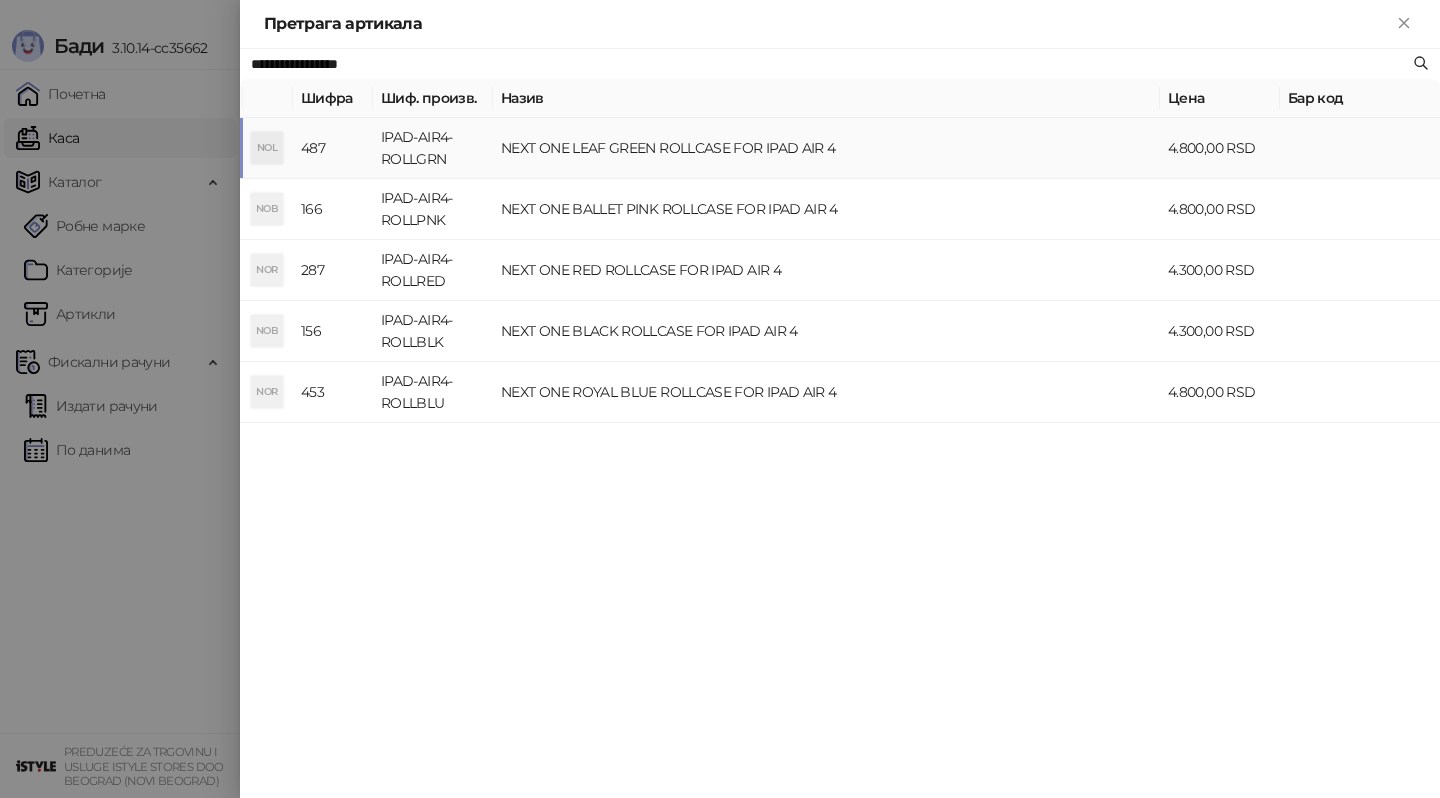 type on "**********" 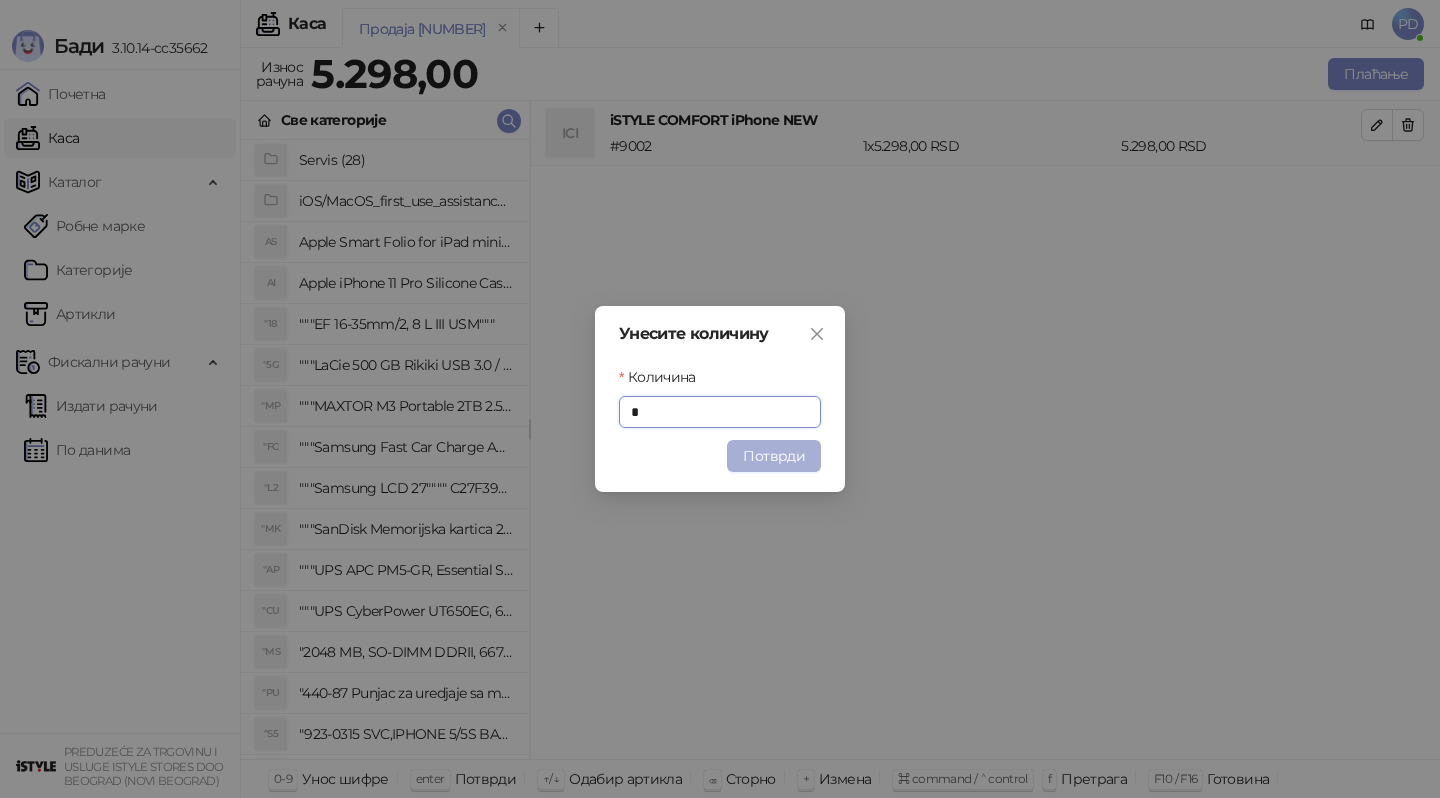 click on "Потврди" at bounding box center (774, 456) 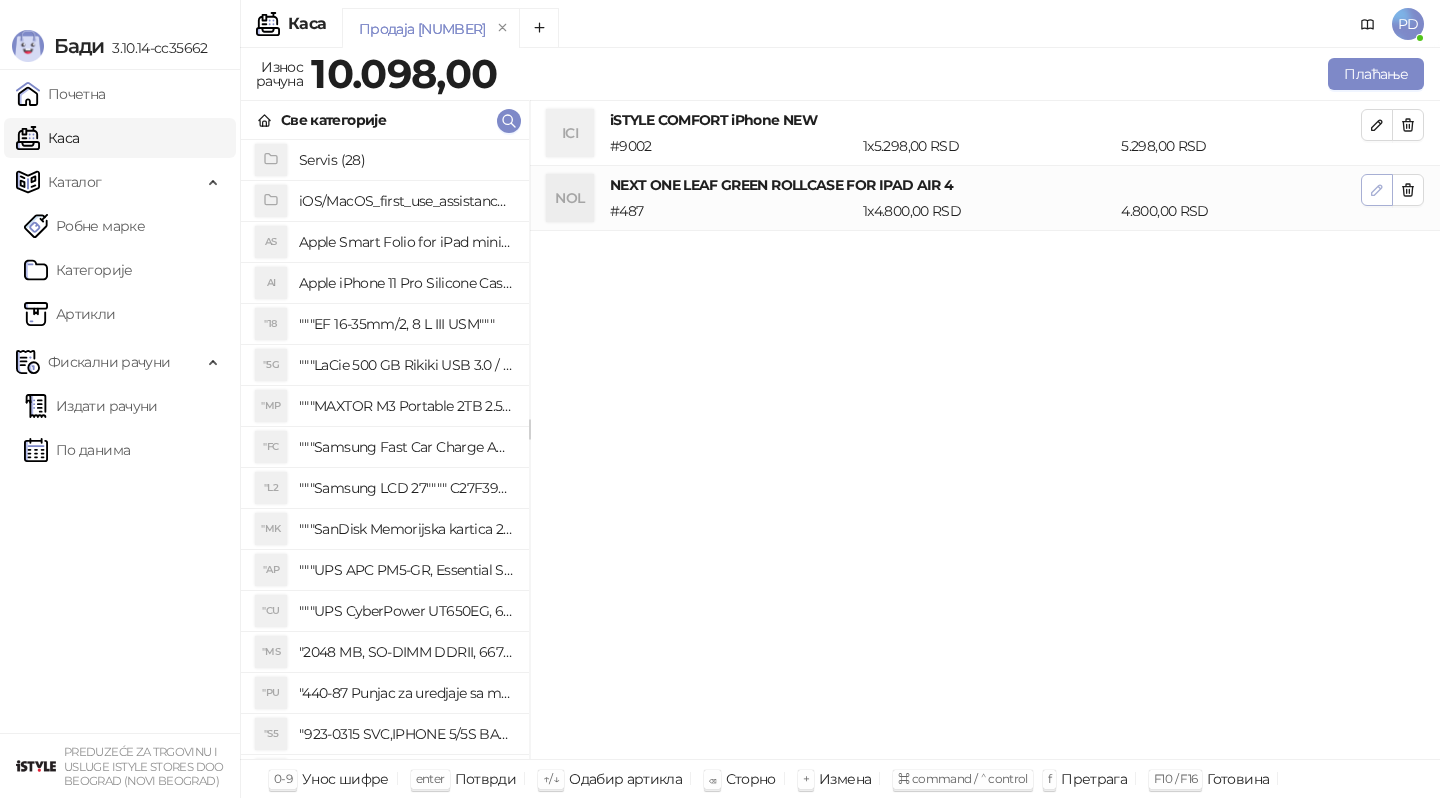 click 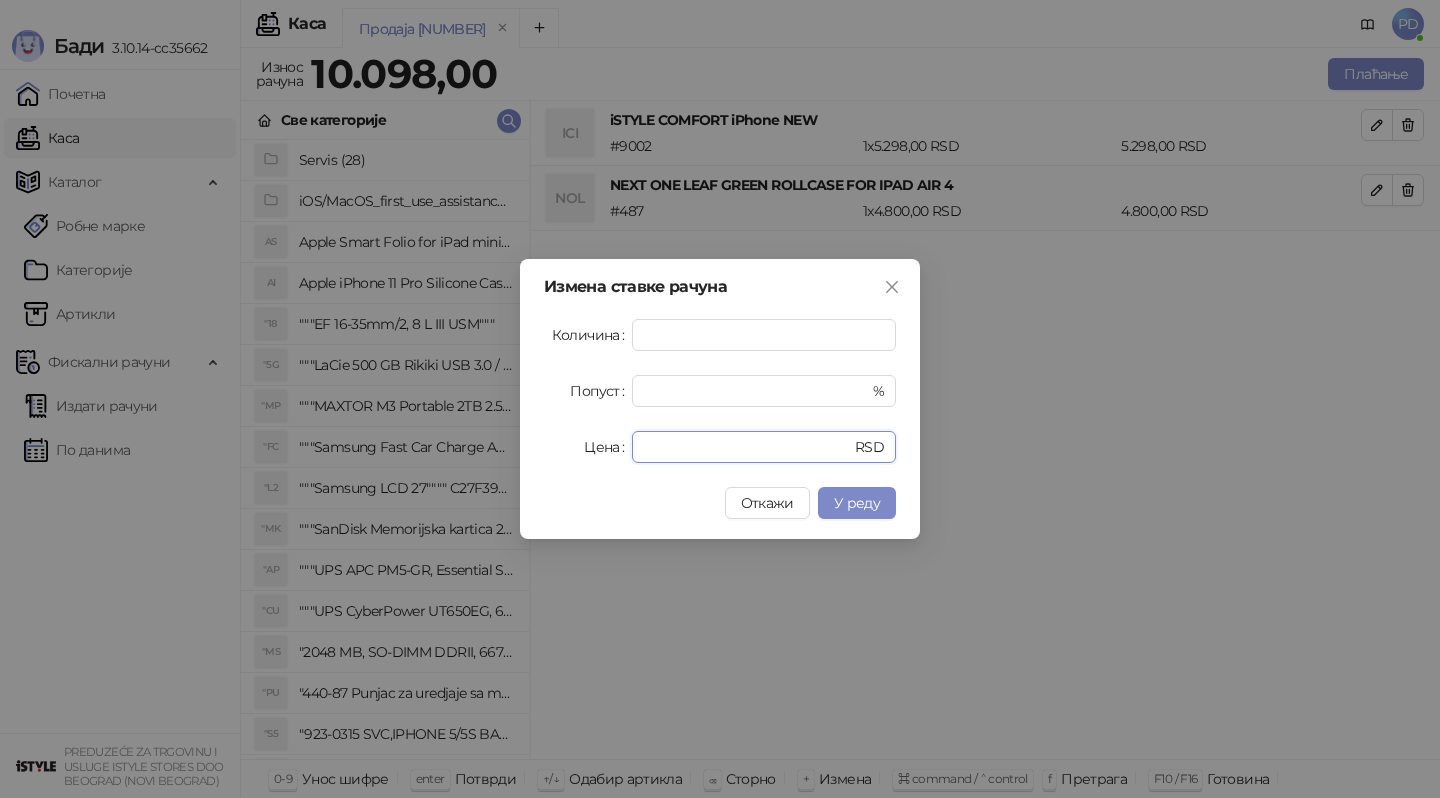 drag, startPoint x: 696, startPoint y: 444, endPoint x: 596, endPoint y: 444, distance: 100 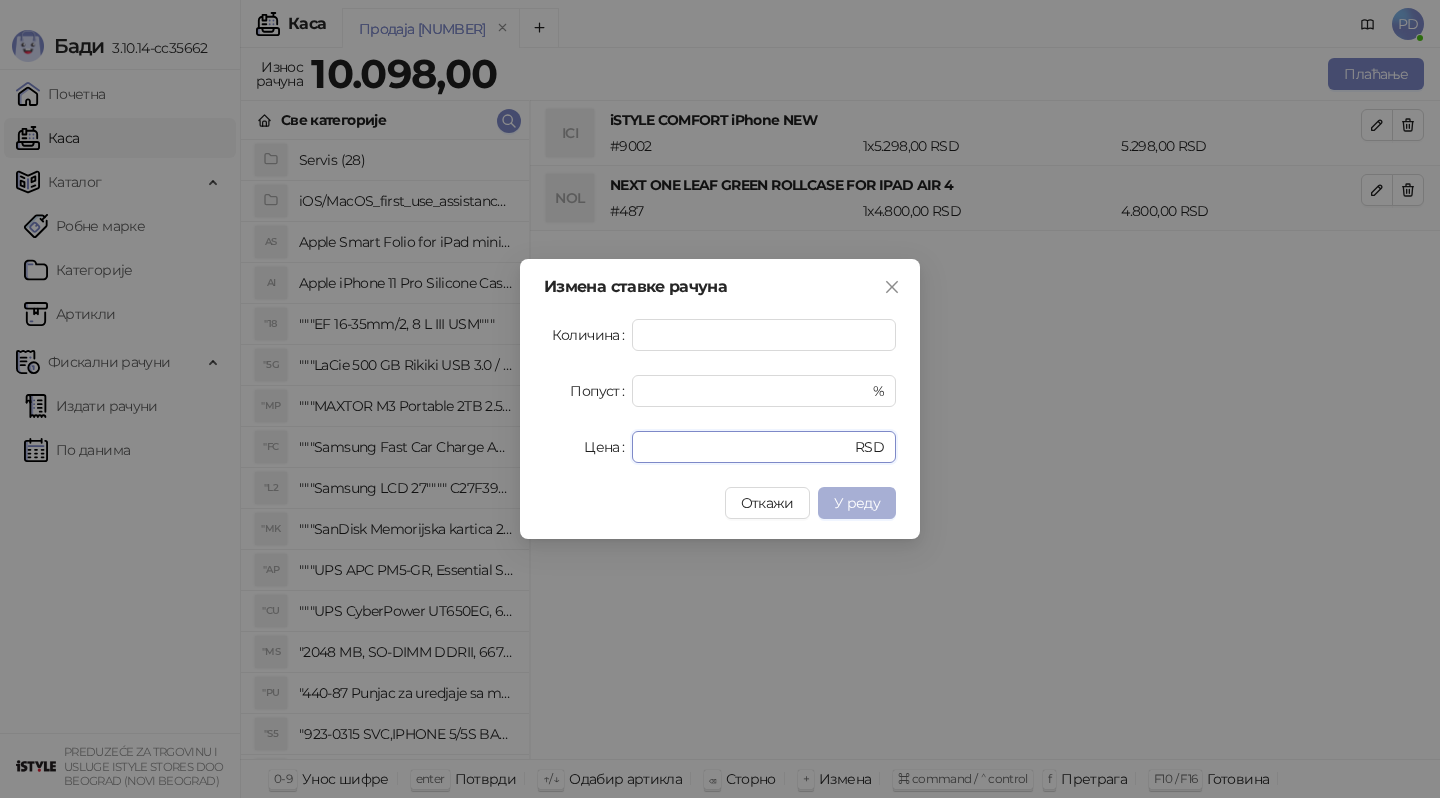 type on "*" 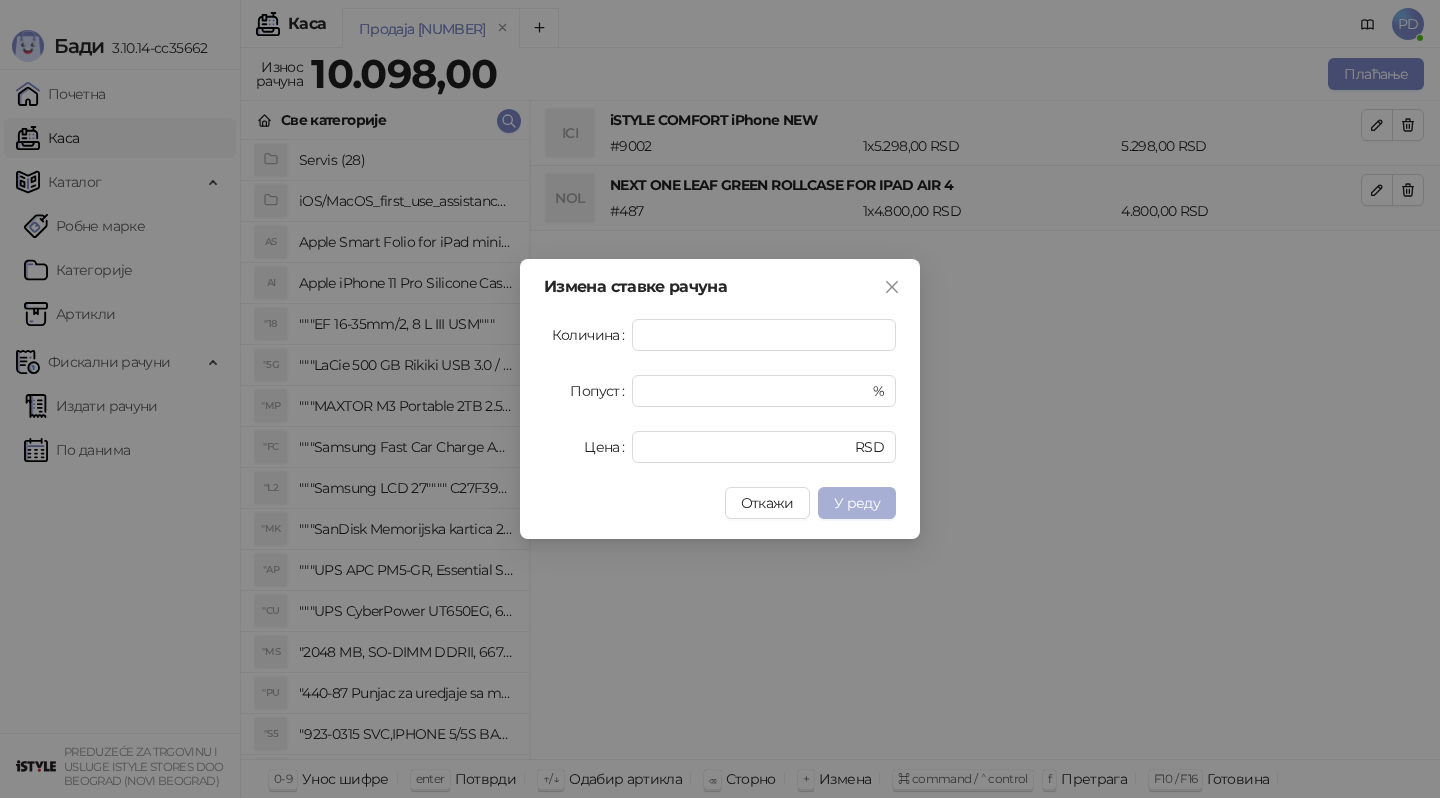 click on "У реду" at bounding box center [857, 503] 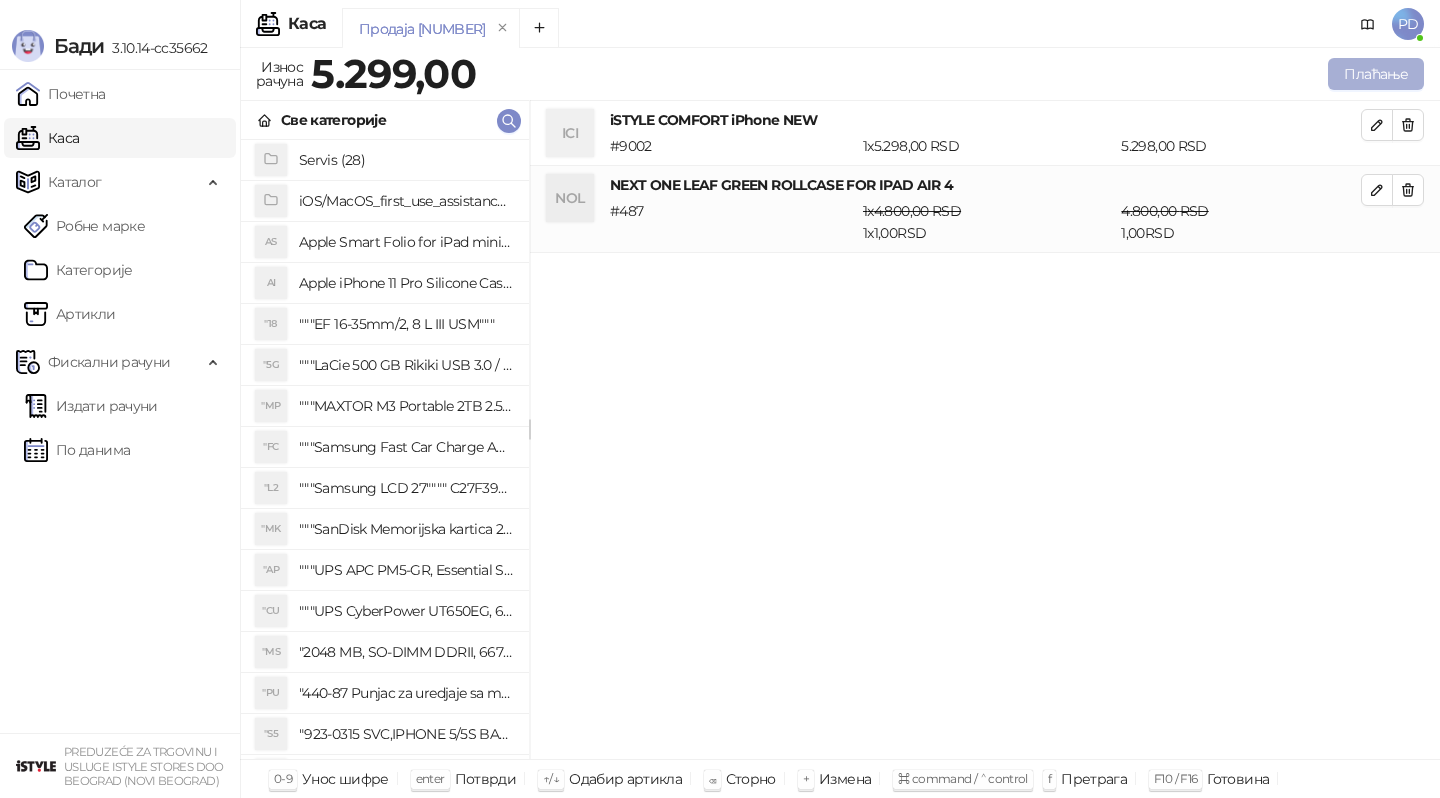 click on "Плаћање" at bounding box center (1376, 74) 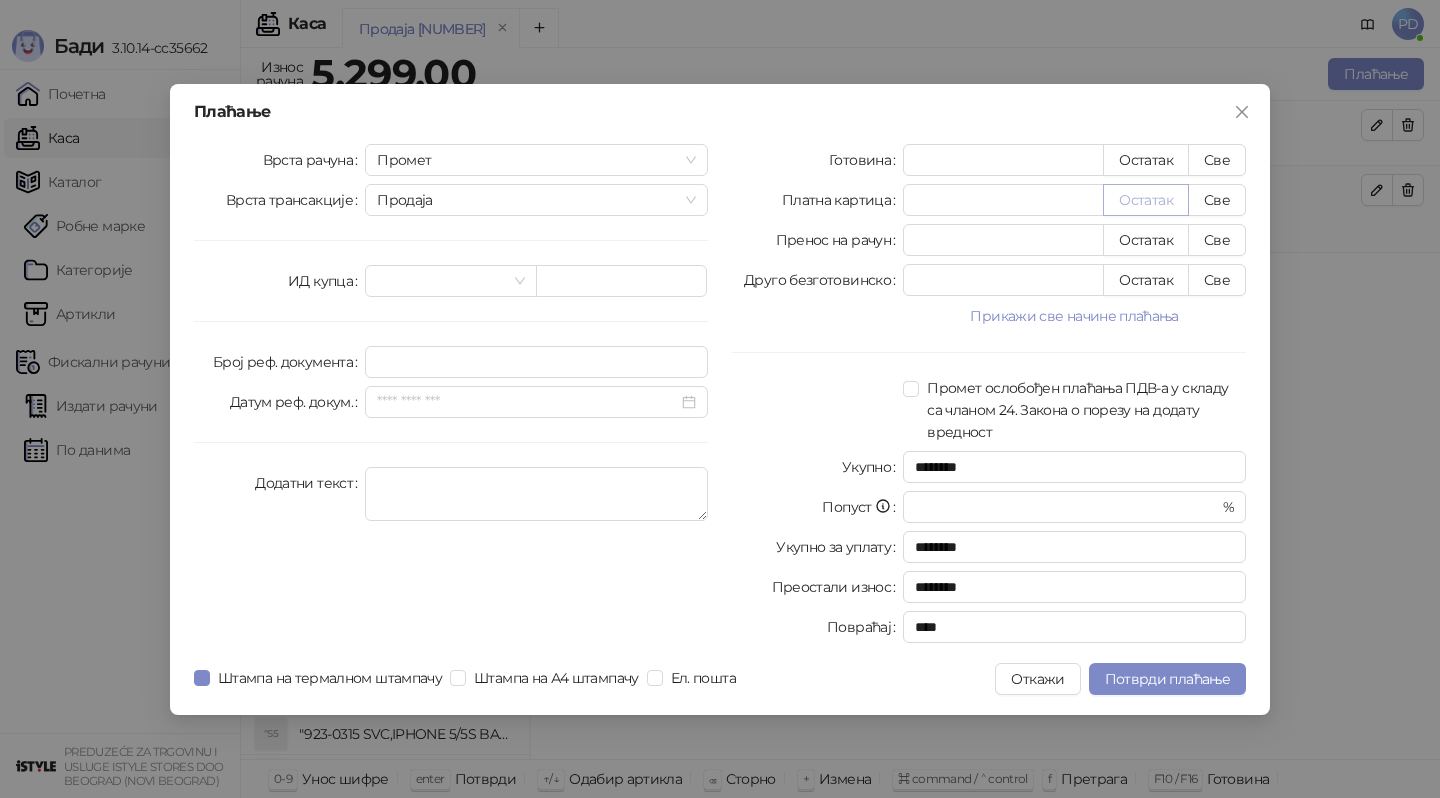 click on "Остатак" at bounding box center [1146, 200] 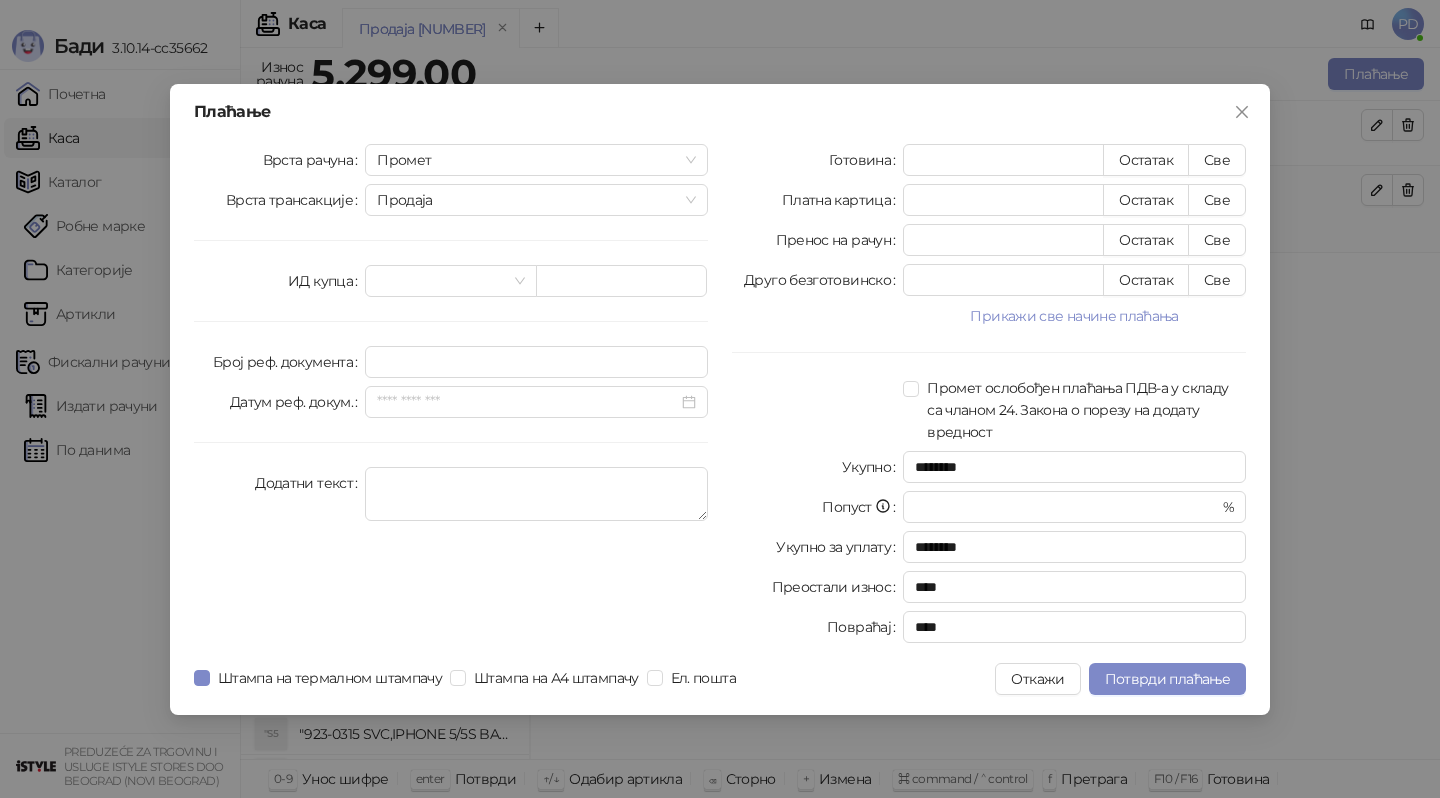 click on "Плаћање Врста рачуна Промет Врста трансакције Продаја ИД купца Број реф. документа Датум реф. докум. Додатни текст Готовина * Остатак Све Платна картица **** Остатак Све Пренос на рачун * Остатак Све Друго безготовинско * Остатак Све Прикажи све начине плаћања Ваучер * Остатак Све Чек * Остатак Све Инстант плаћање * Остатак Све   Промет ослобођен плаћања ПДВ-а у складу са чланом 24. Закона о порезу на додату вредност Укупно ******** Попуст   * % Укупно за уплату ******** Преостали износ **** Повраћај **** Штампа на термалном штампачу Штампа на А4 штампачу Ел. пошта Откажи" at bounding box center [720, 399] 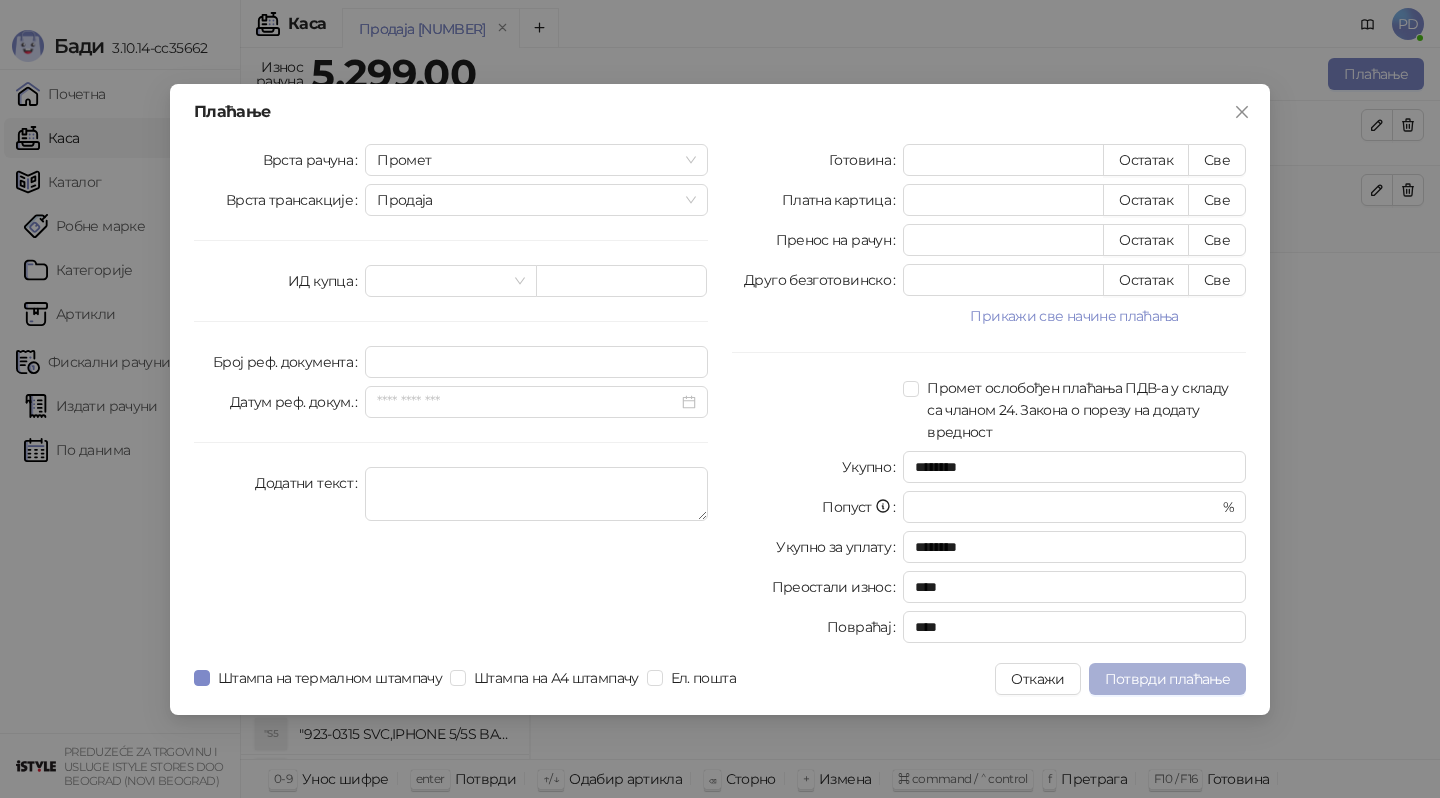 click on "Потврди плаћање" at bounding box center (1167, 679) 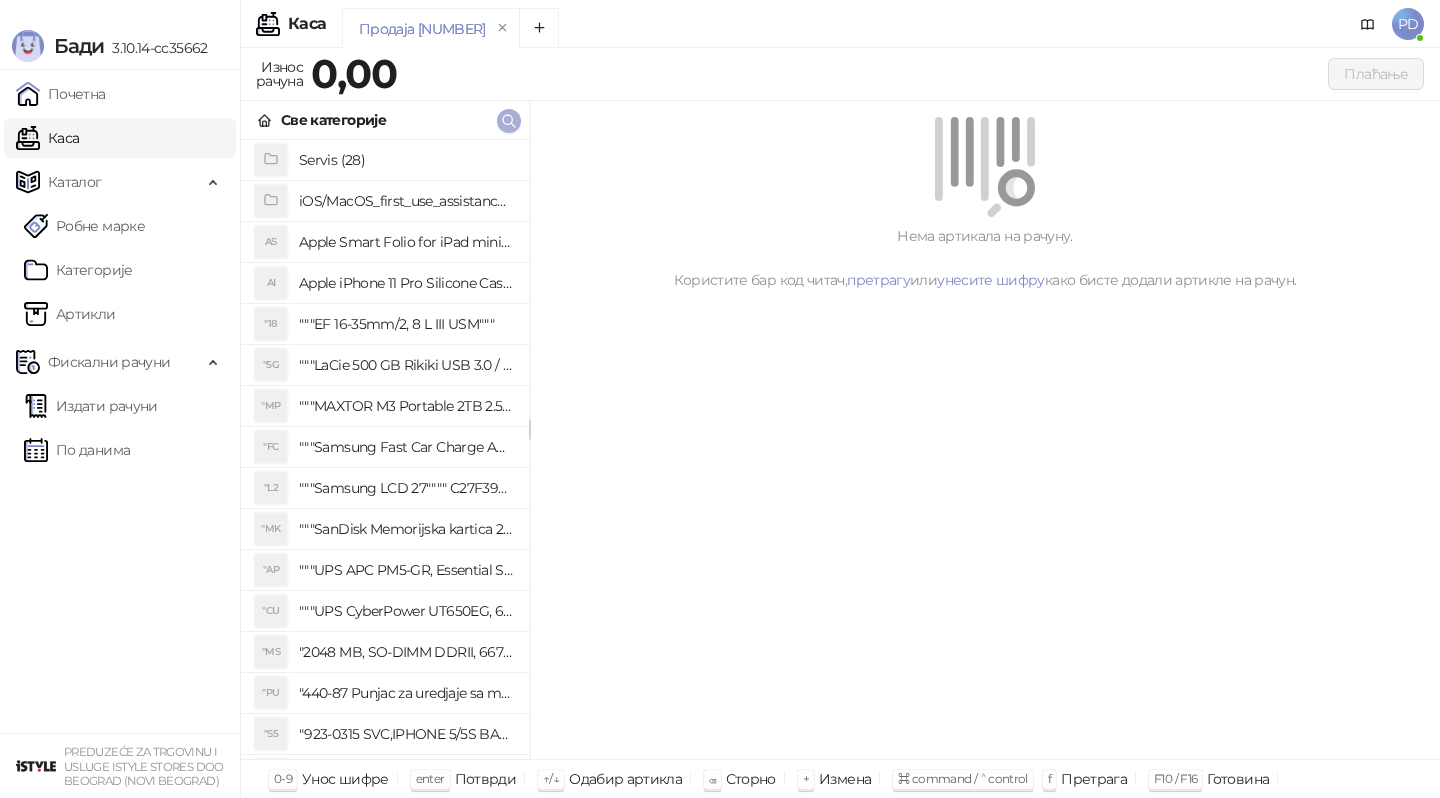 click 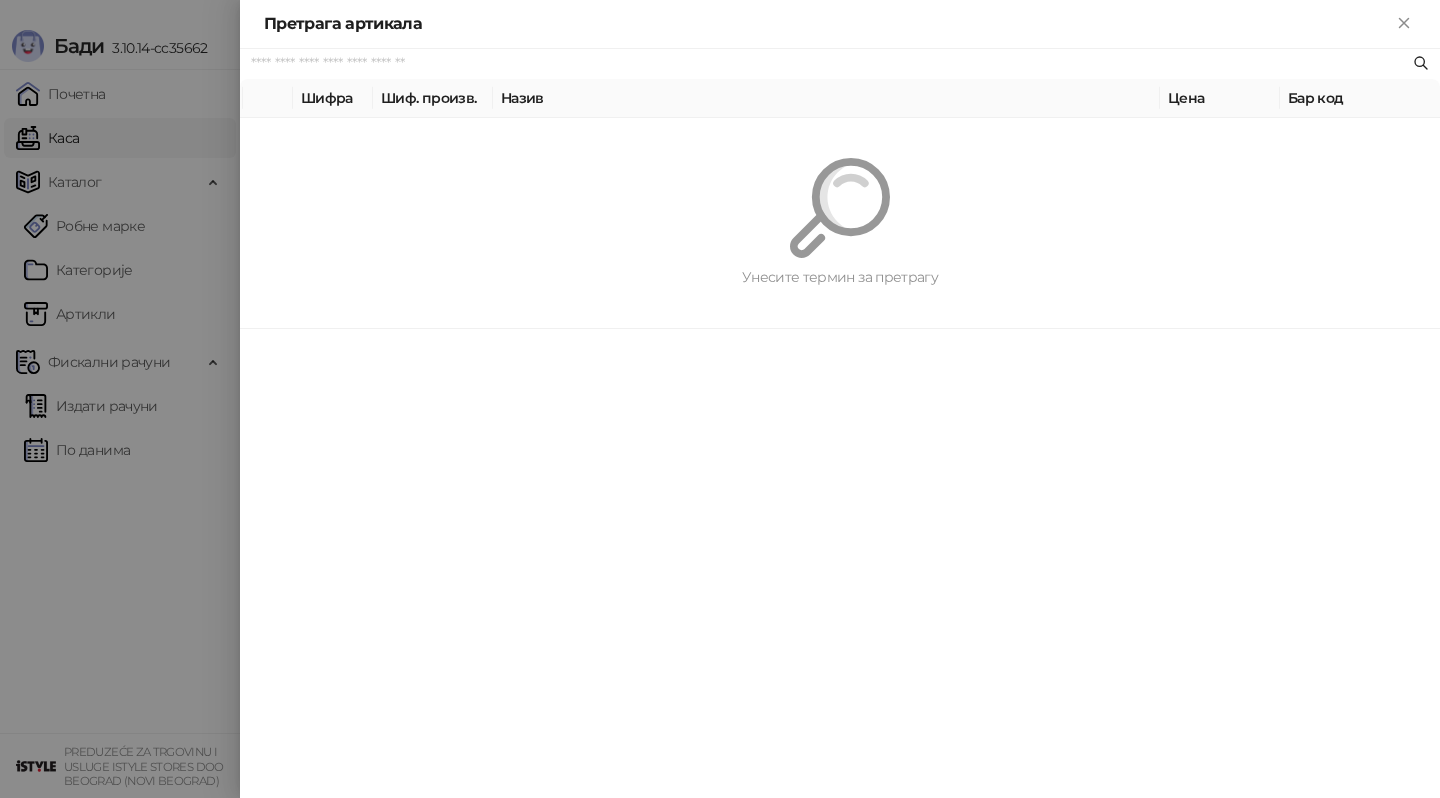 paste on "*********" 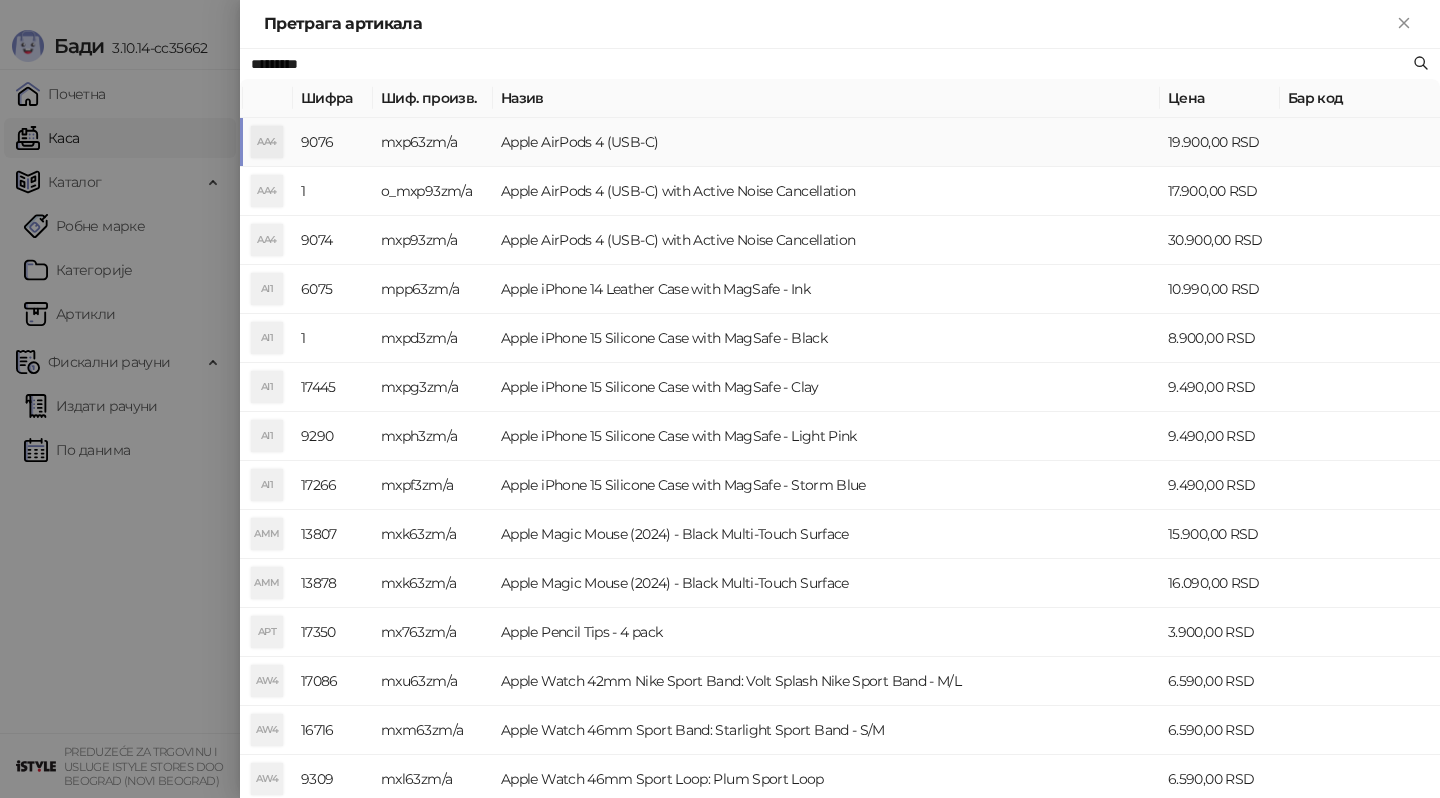 type on "*********" 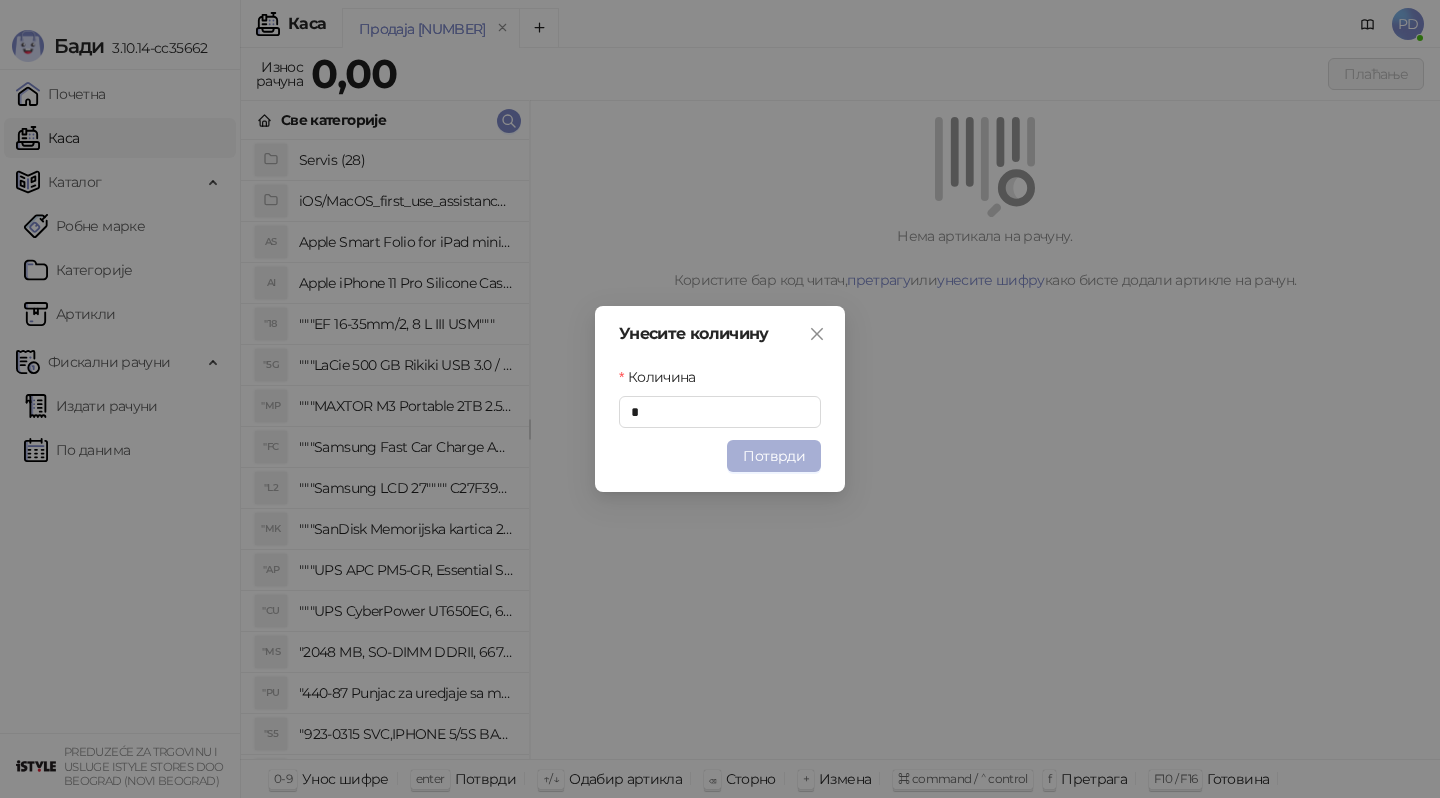 click on "Потврди" at bounding box center (774, 456) 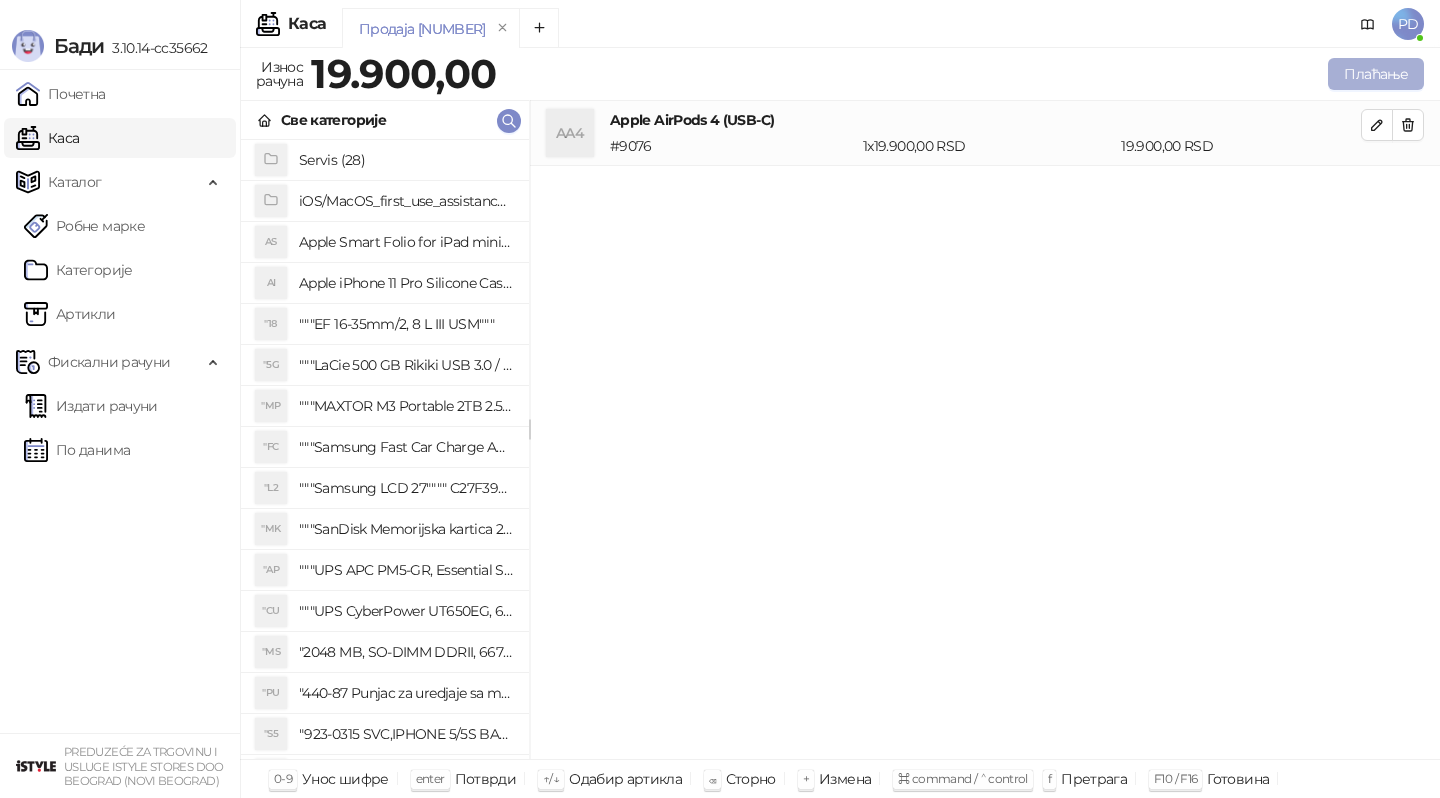 click on "Плаћање" at bounding box center [1376, 74] 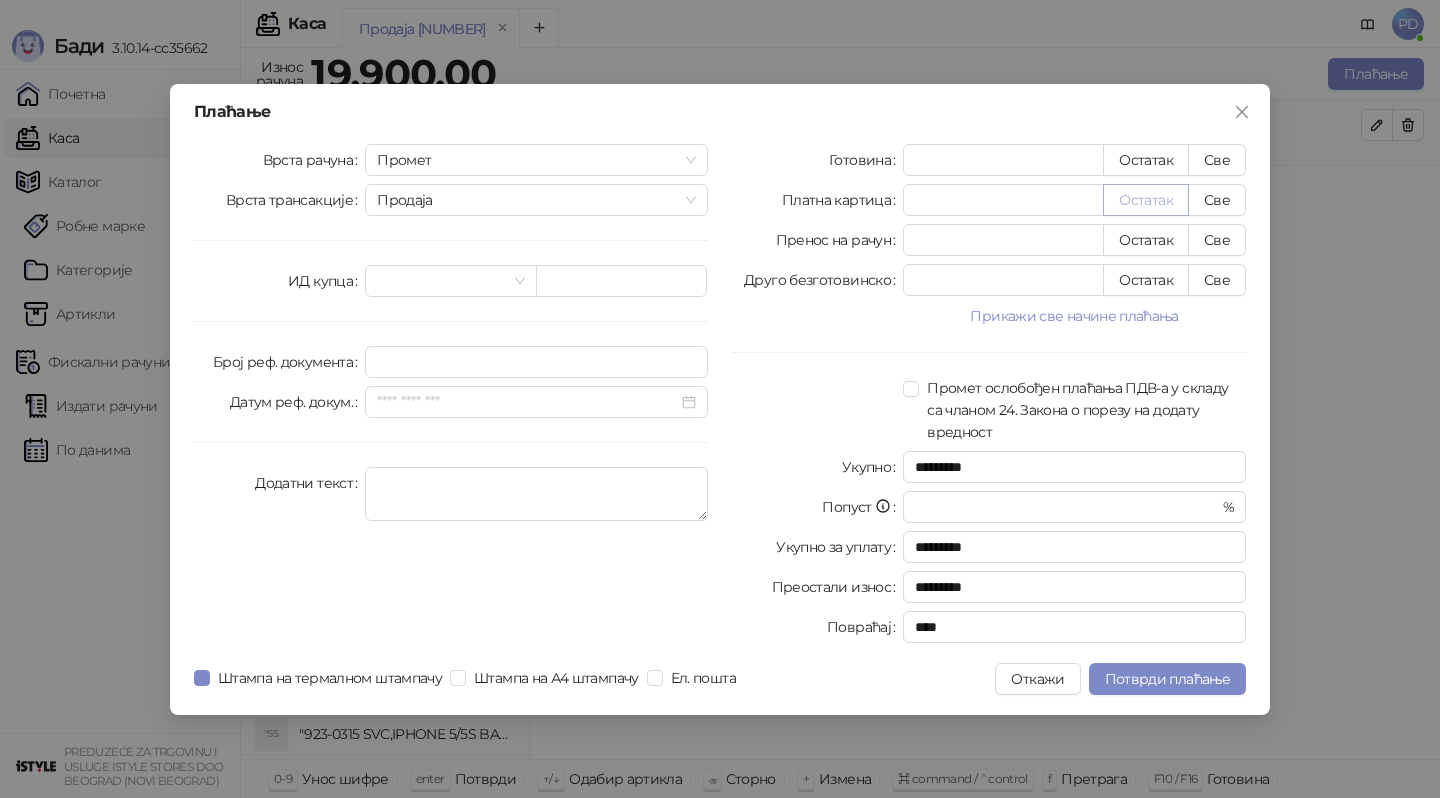 click on "Остатак" at bounding box center (1146, 200) 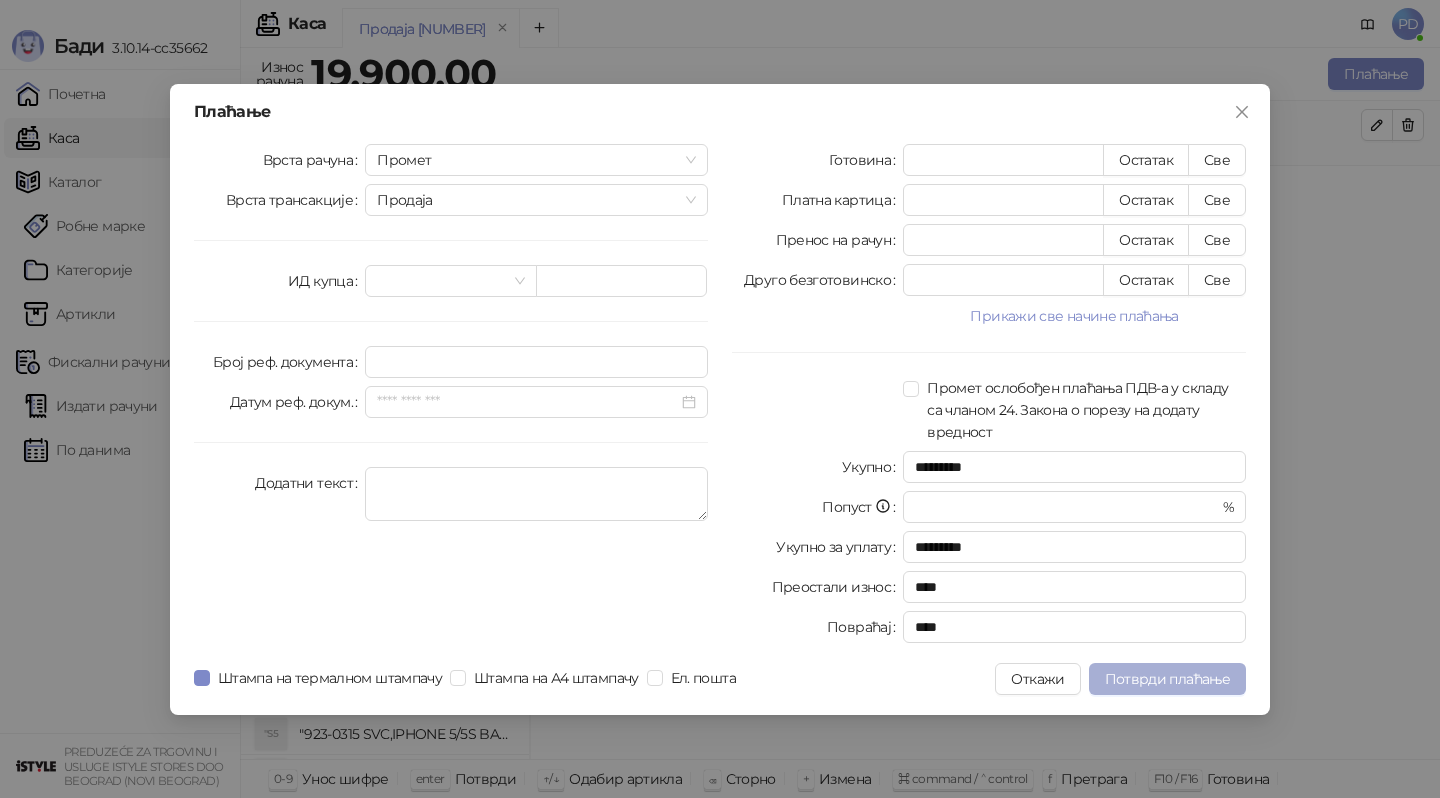 click on "Потврди плаћање" at bounding box center (1167, 679) 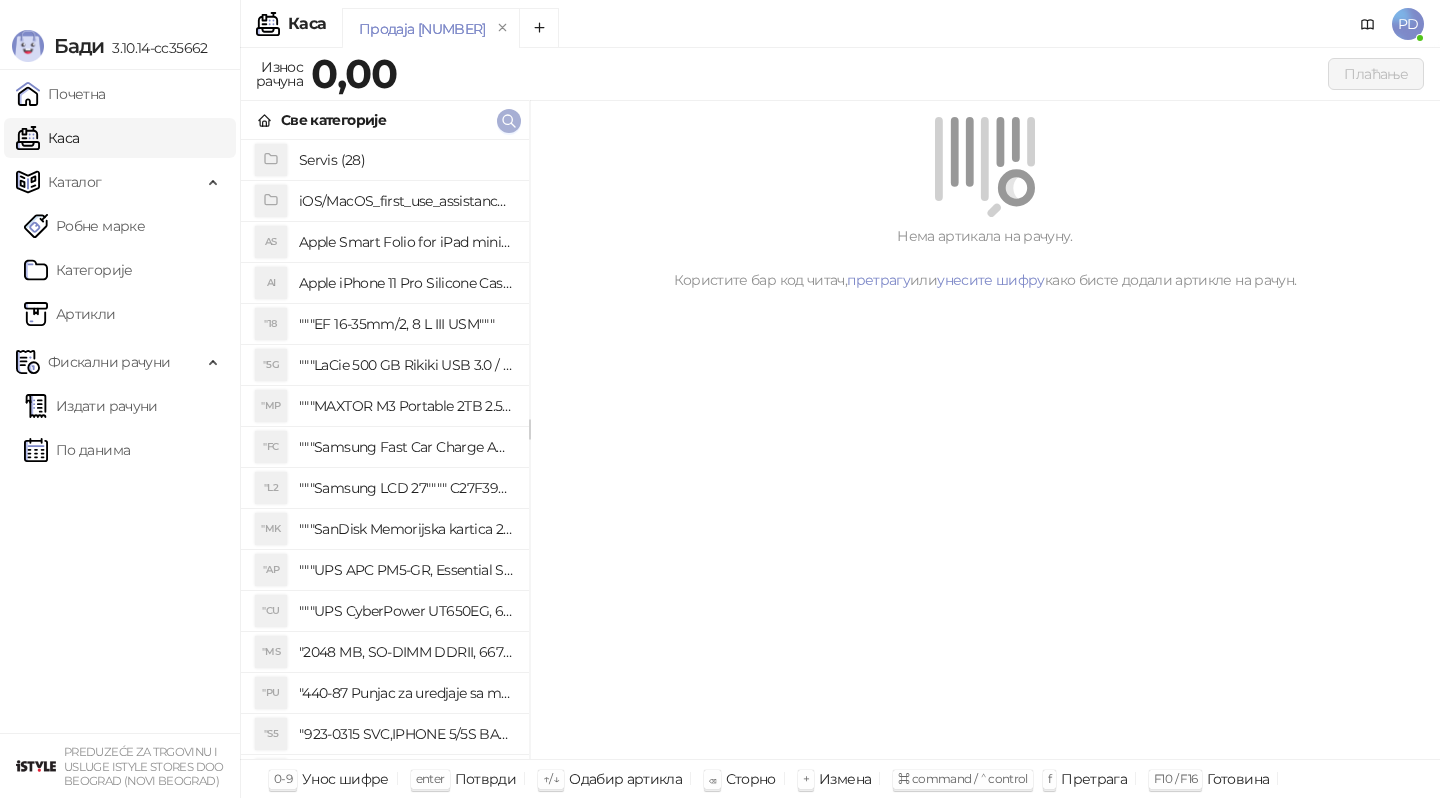click 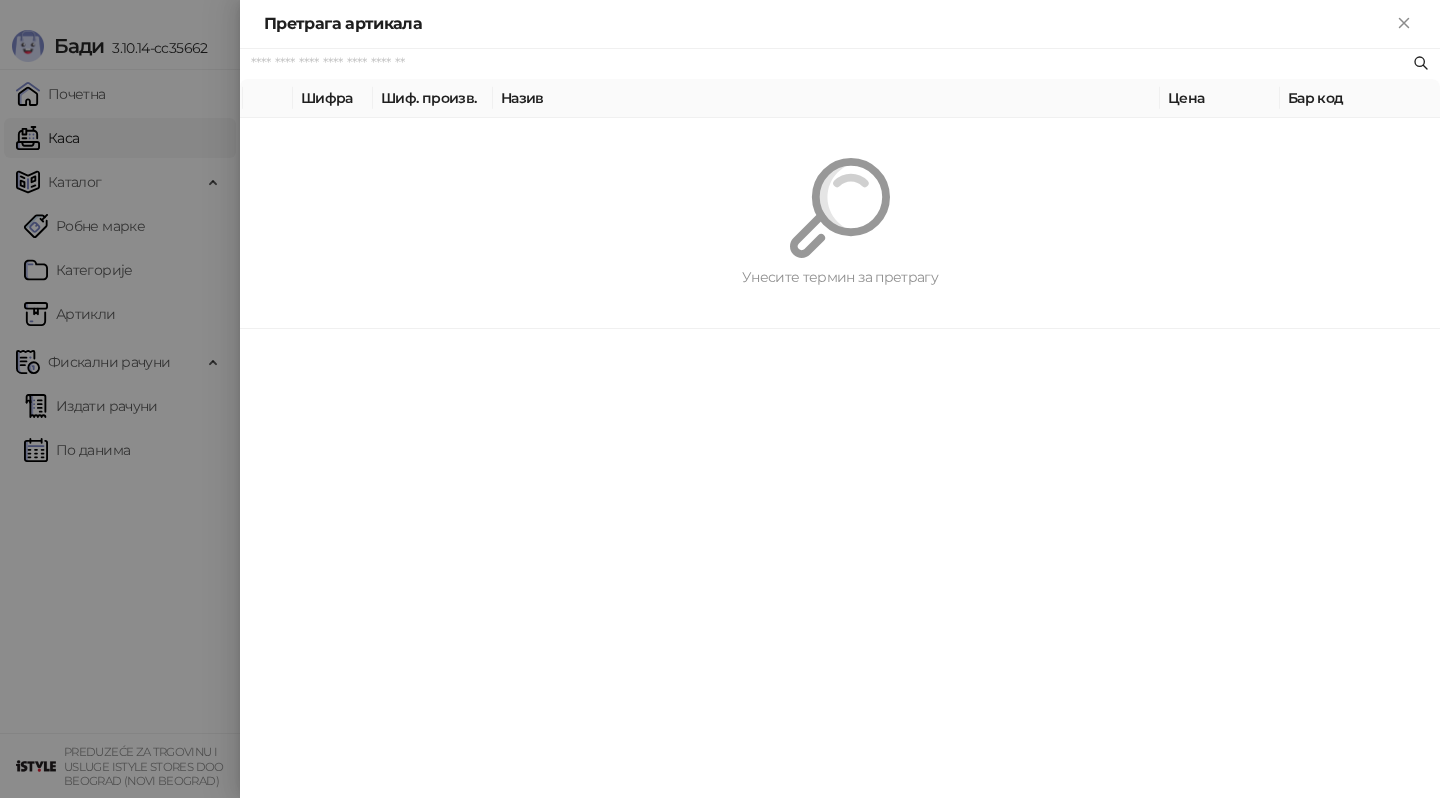 paste on "*********" 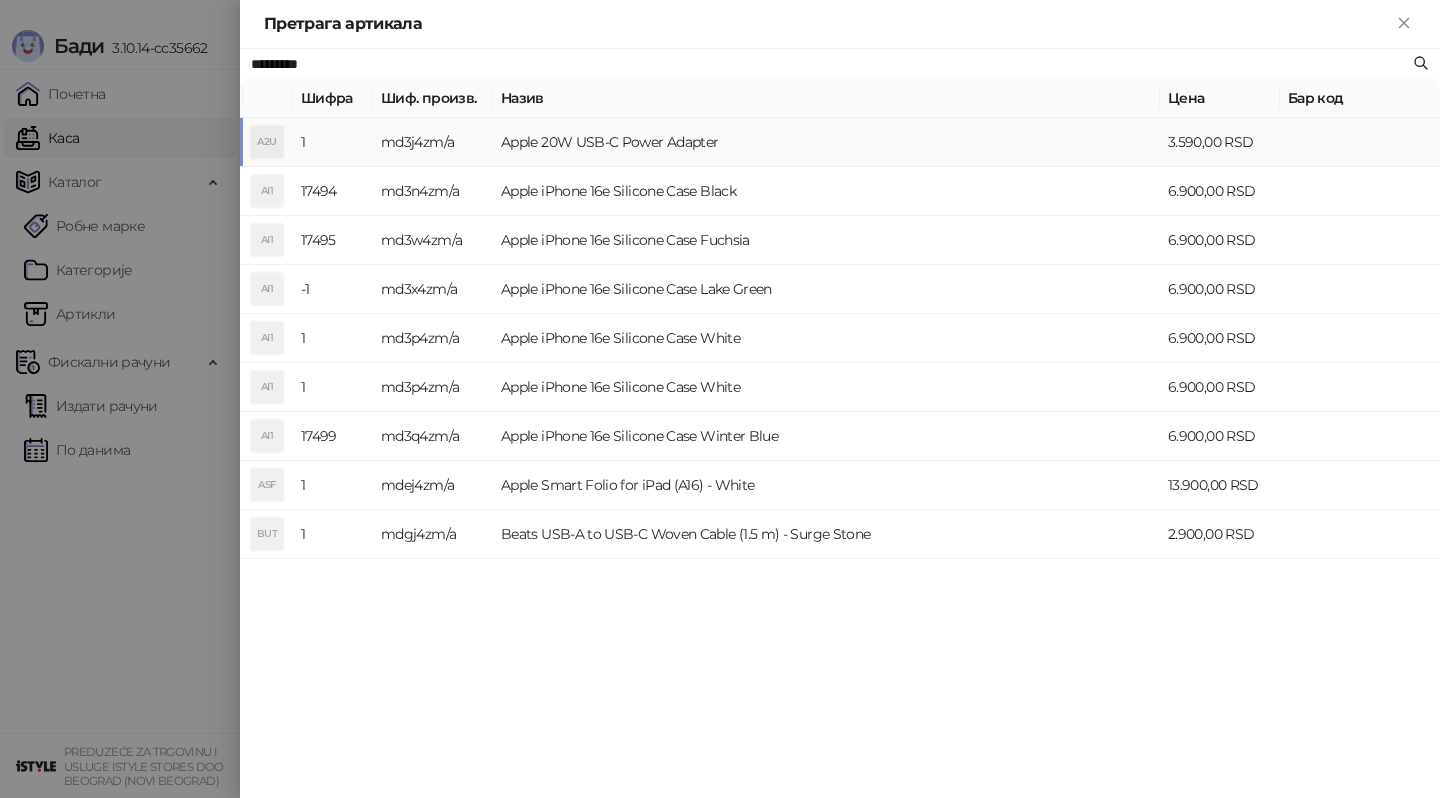 type on "*********" 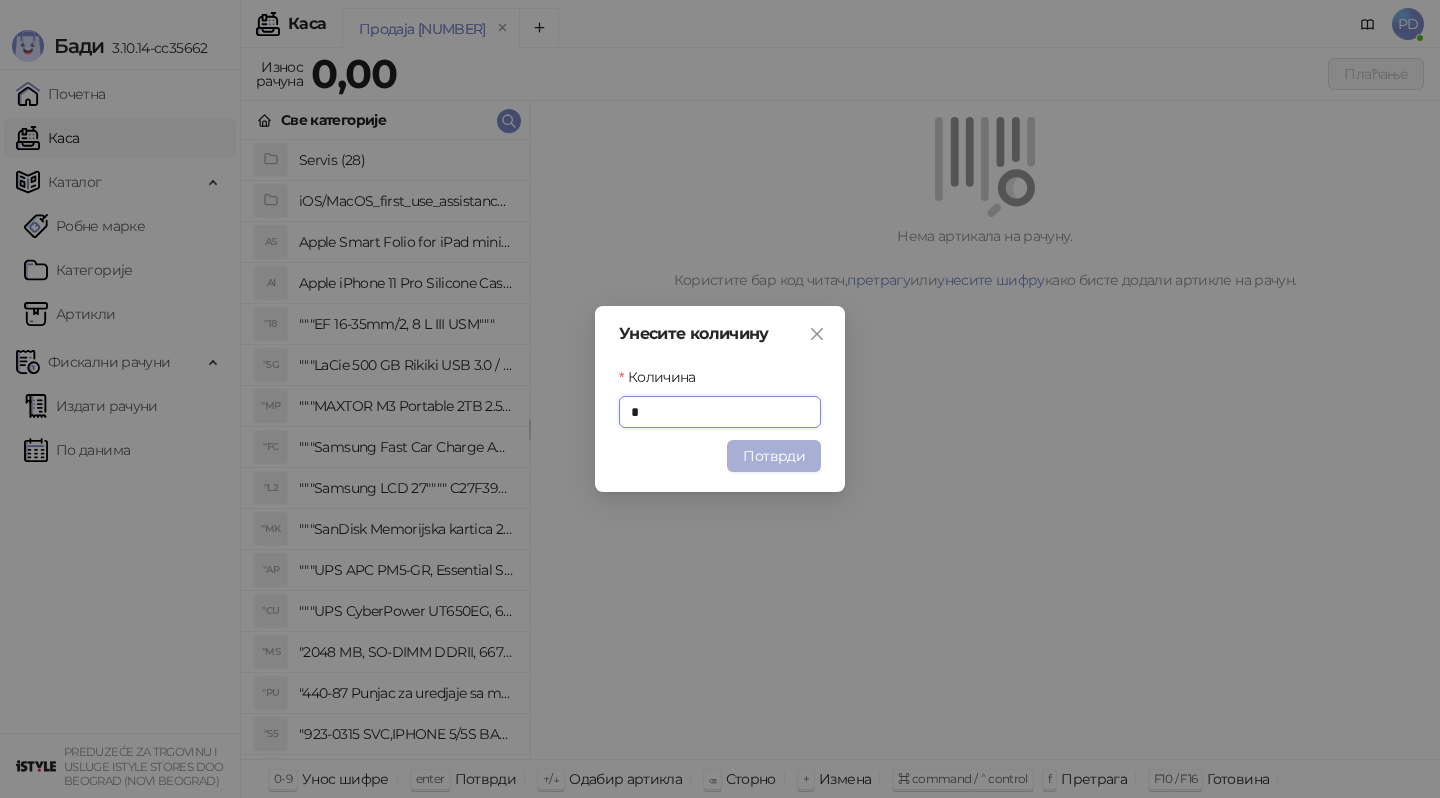 click on "Потврди" at bounding box center (774, 456) 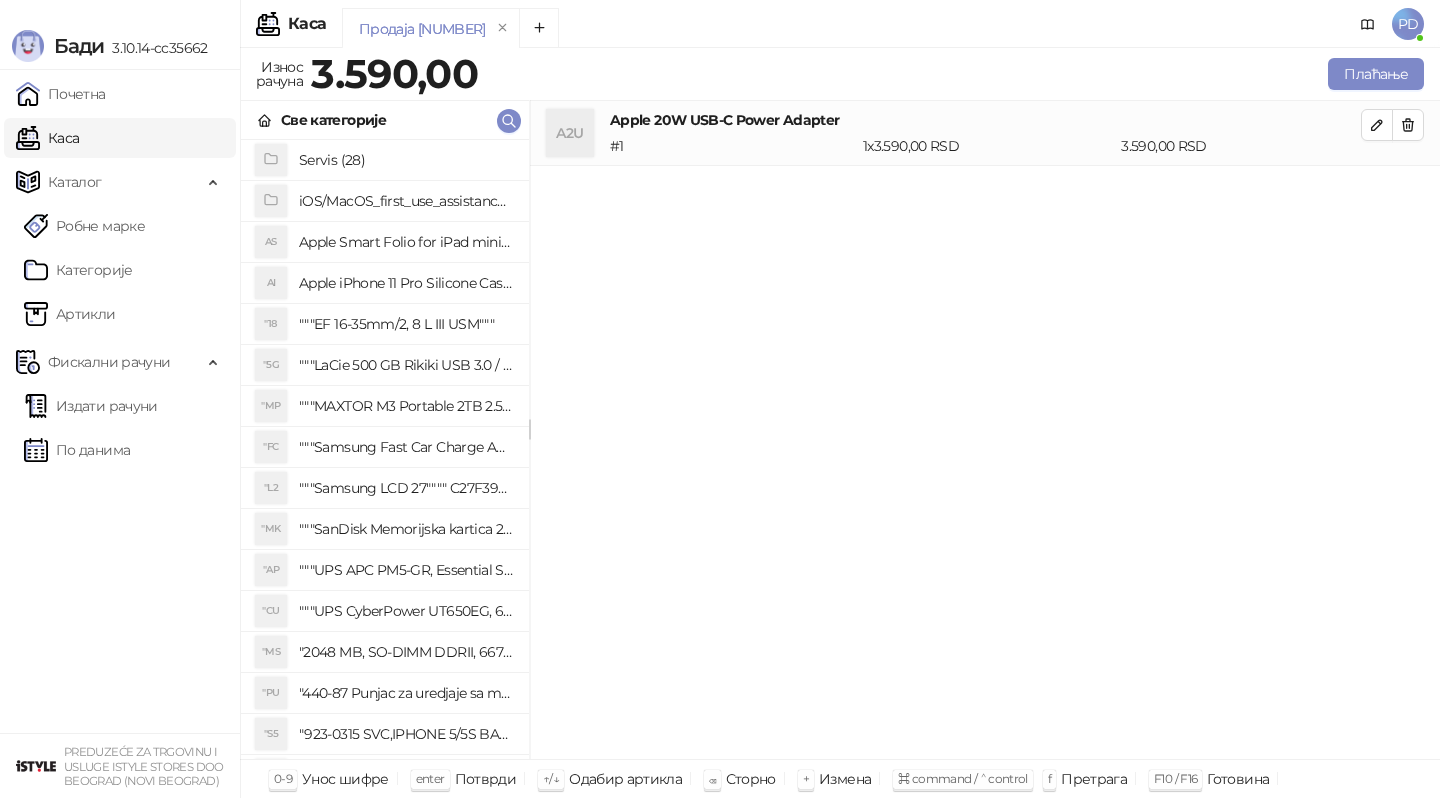 click on "A2U Apple 20W USB-C Power Adapter    # 1 1  x  3.590,00 RSD 3.590,00 RSD" at bounding box center [985, 430] 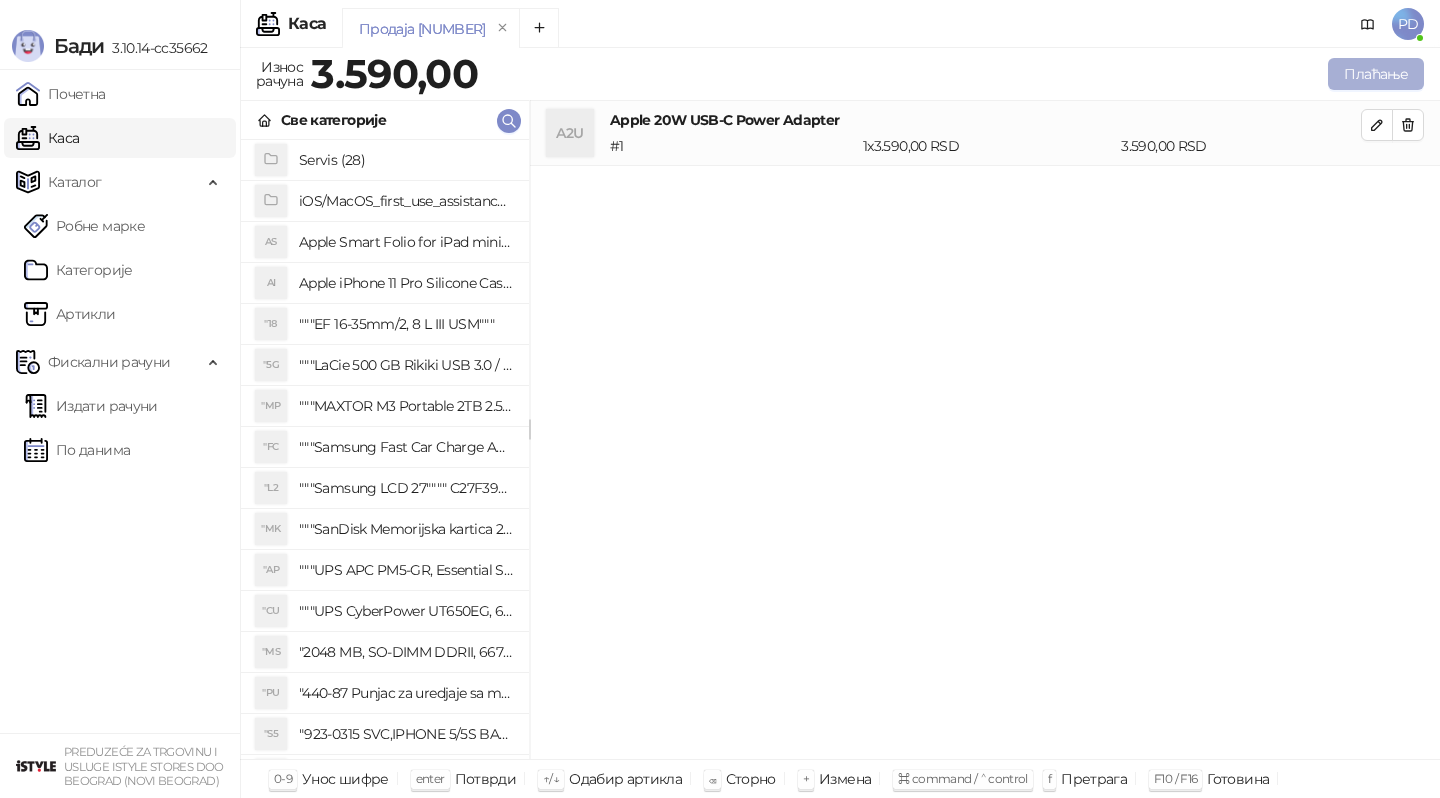 click on "Плаћање" at bounding box center [1376, 74] 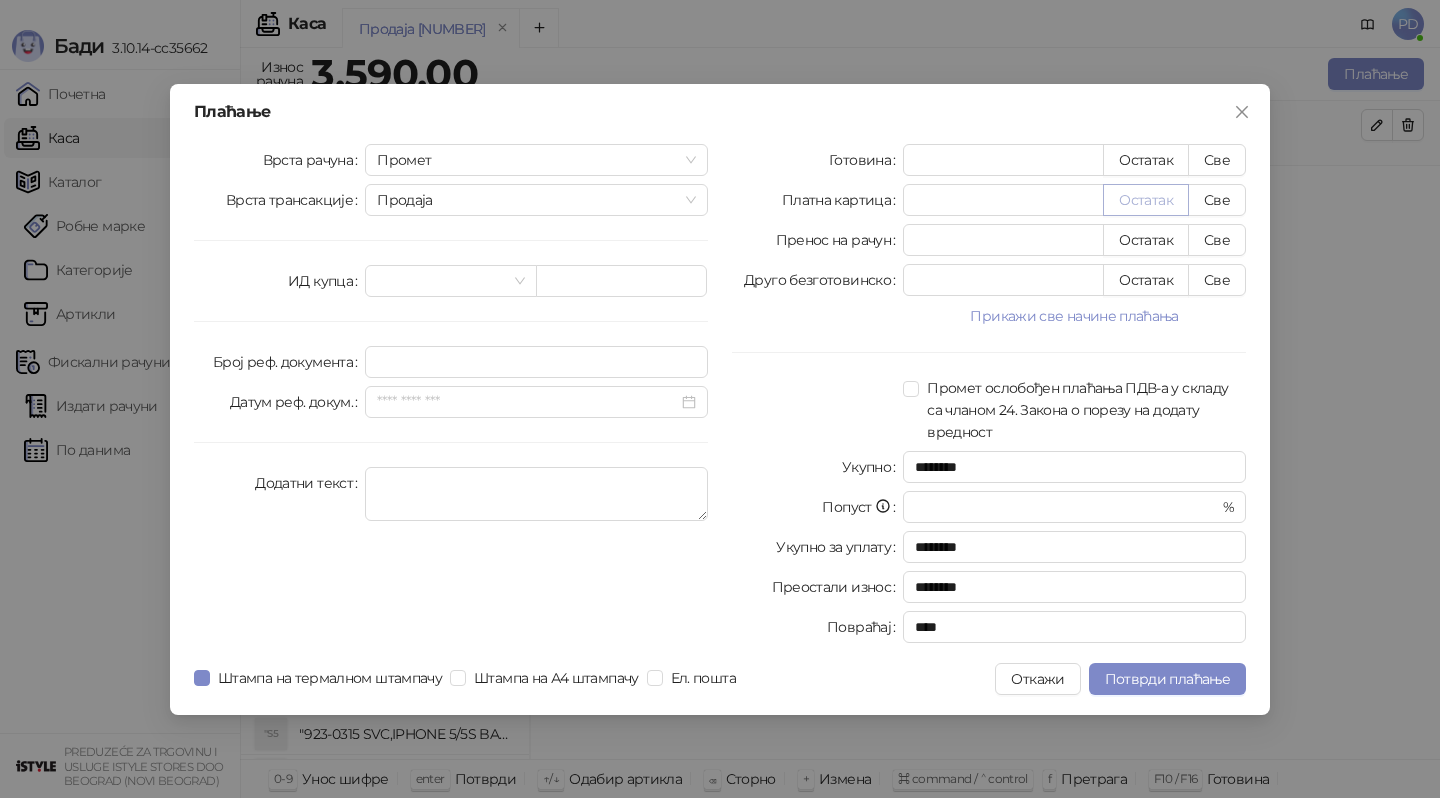 click on "Остатак" at bounding box center (1146, 200) 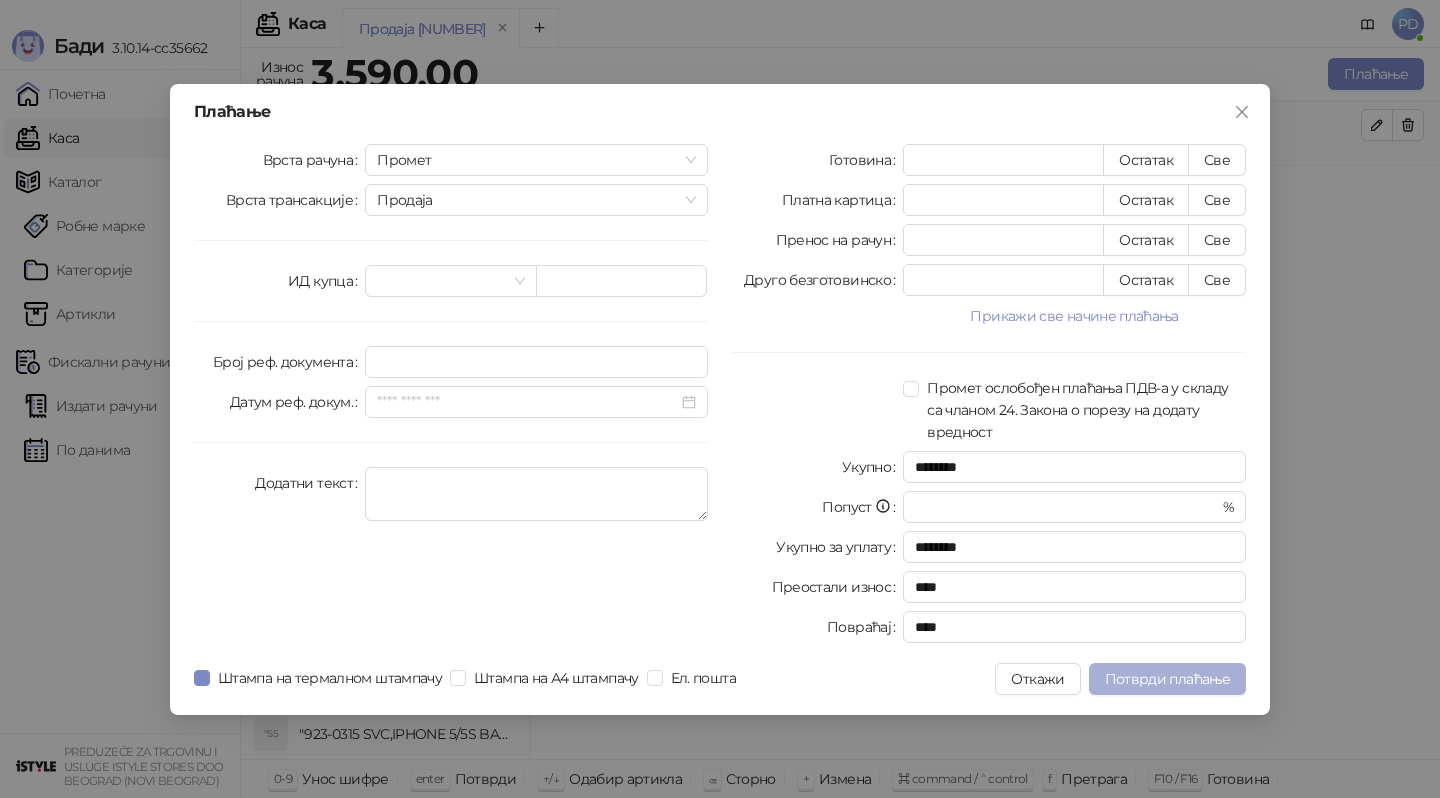 click on "Потврди плаћање" at bounding box center (1167, 679) 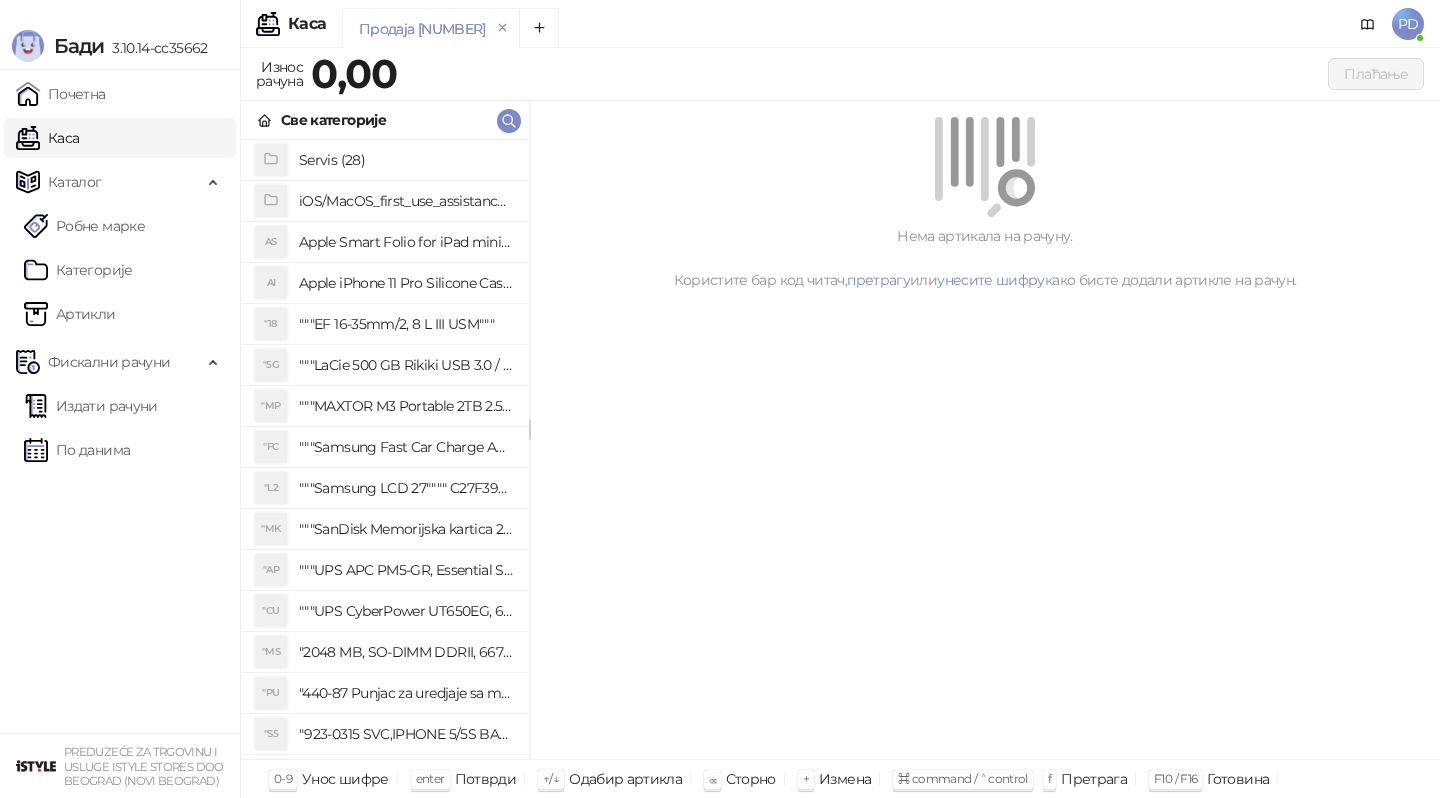 click on "Све категорије" at bounding box center [385, 120] 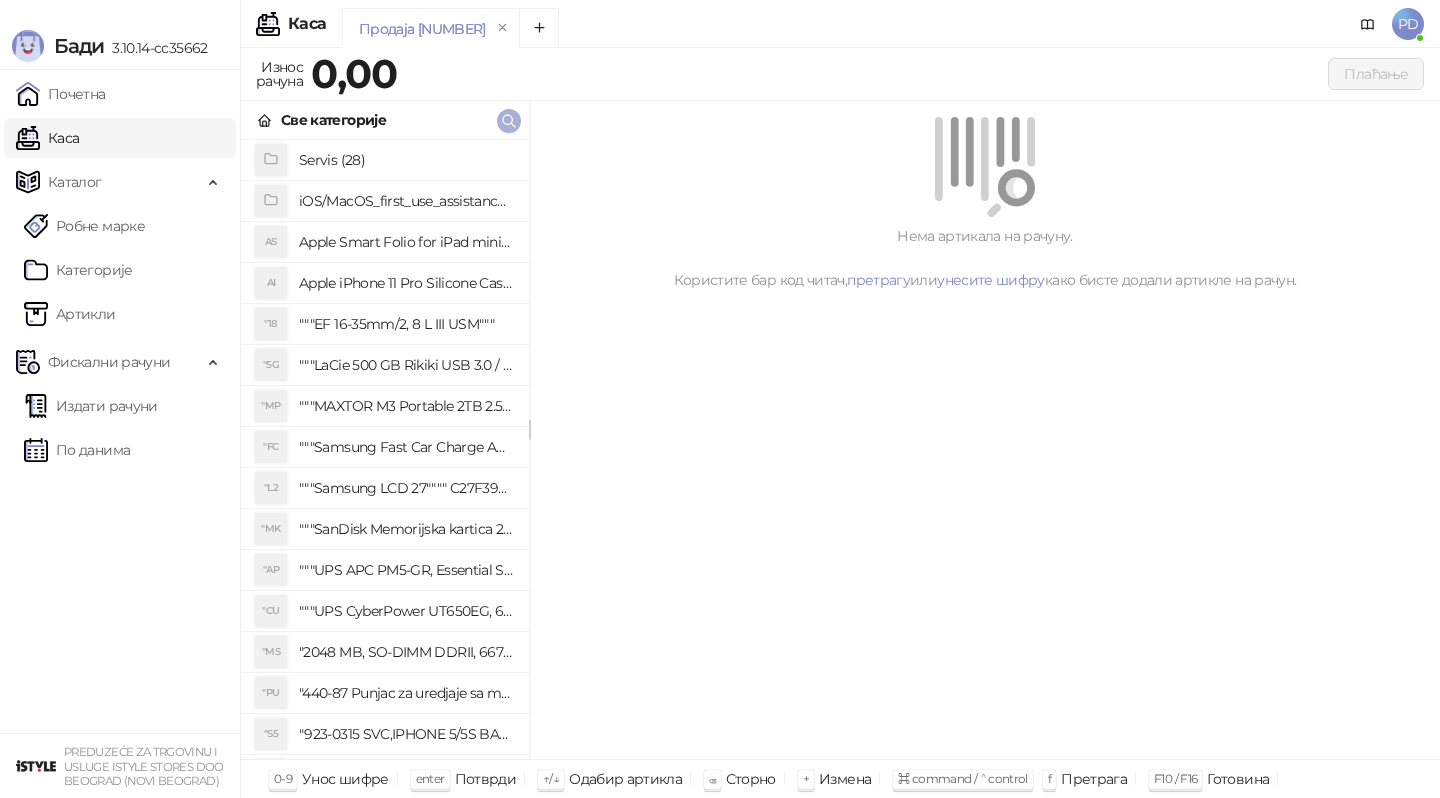 click 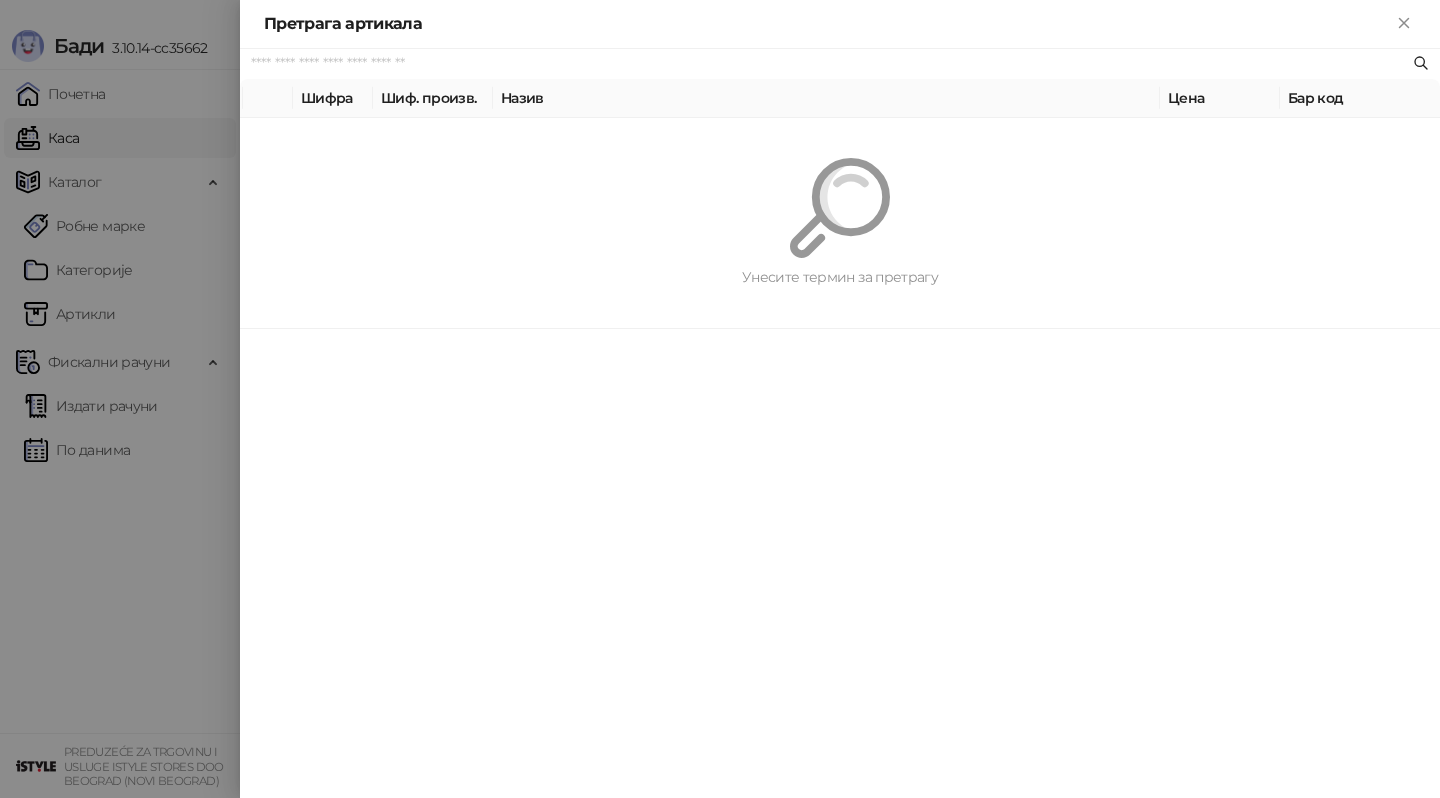 paste on "*********" 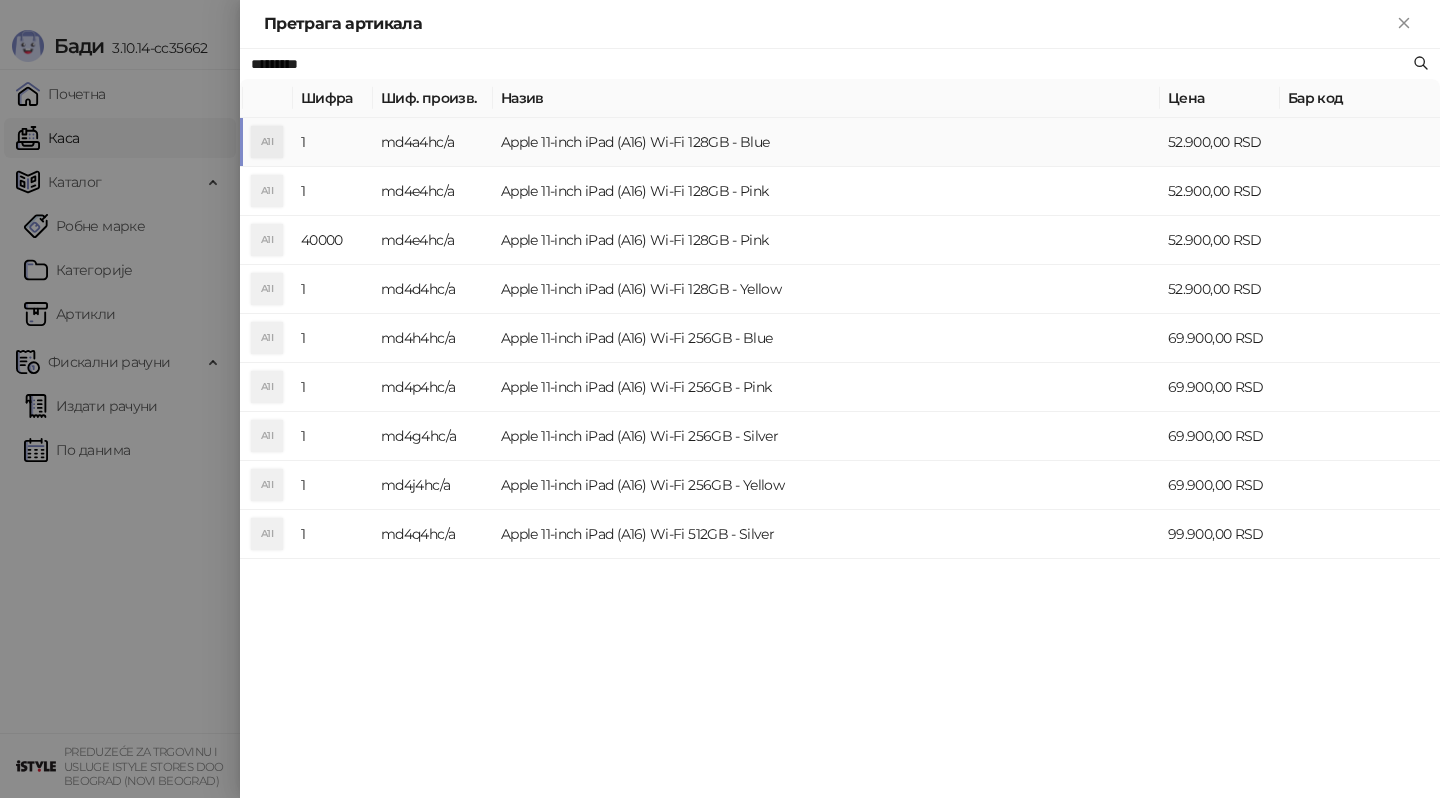 type on "*********" 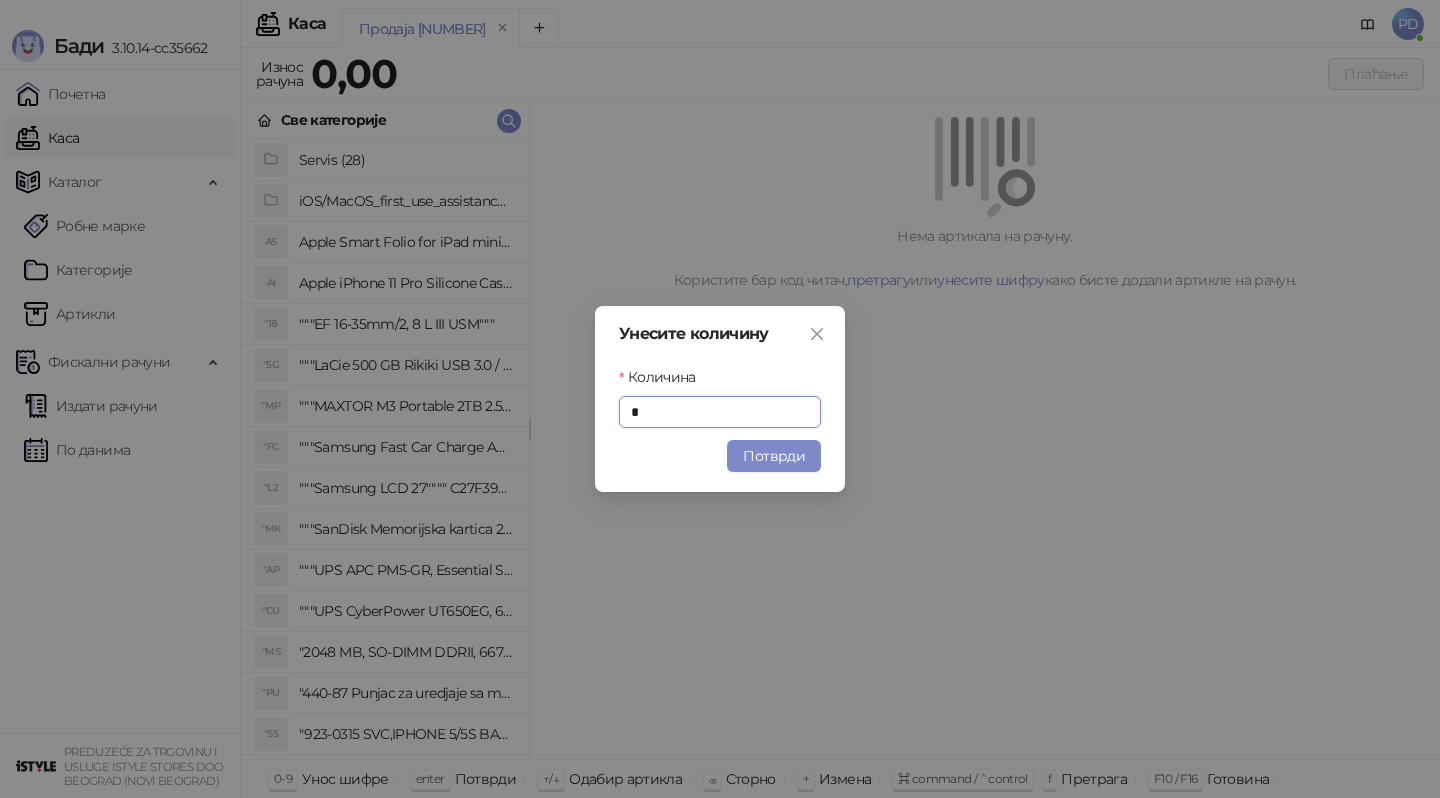 click on "Потврди" at bounding box center (774, 456) 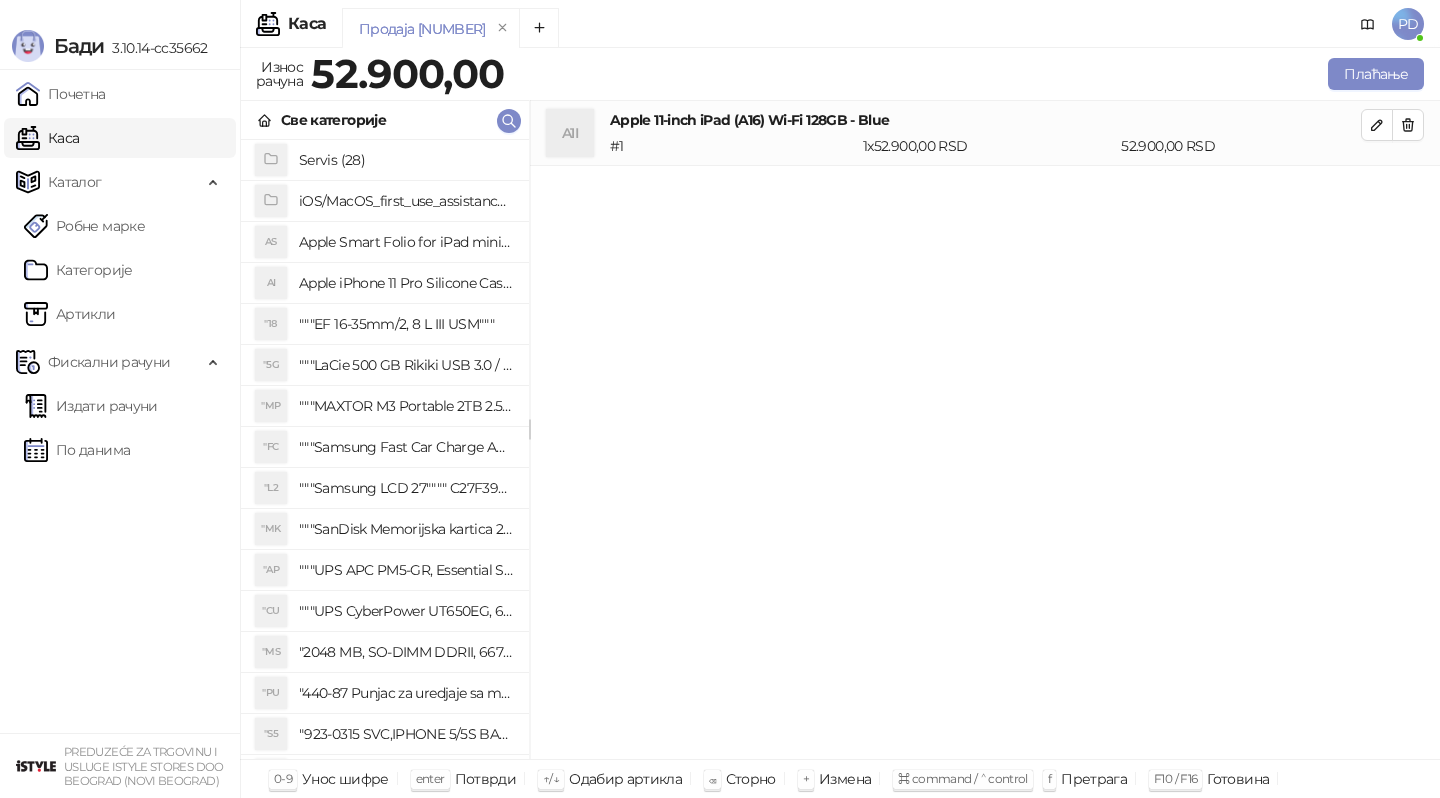 click 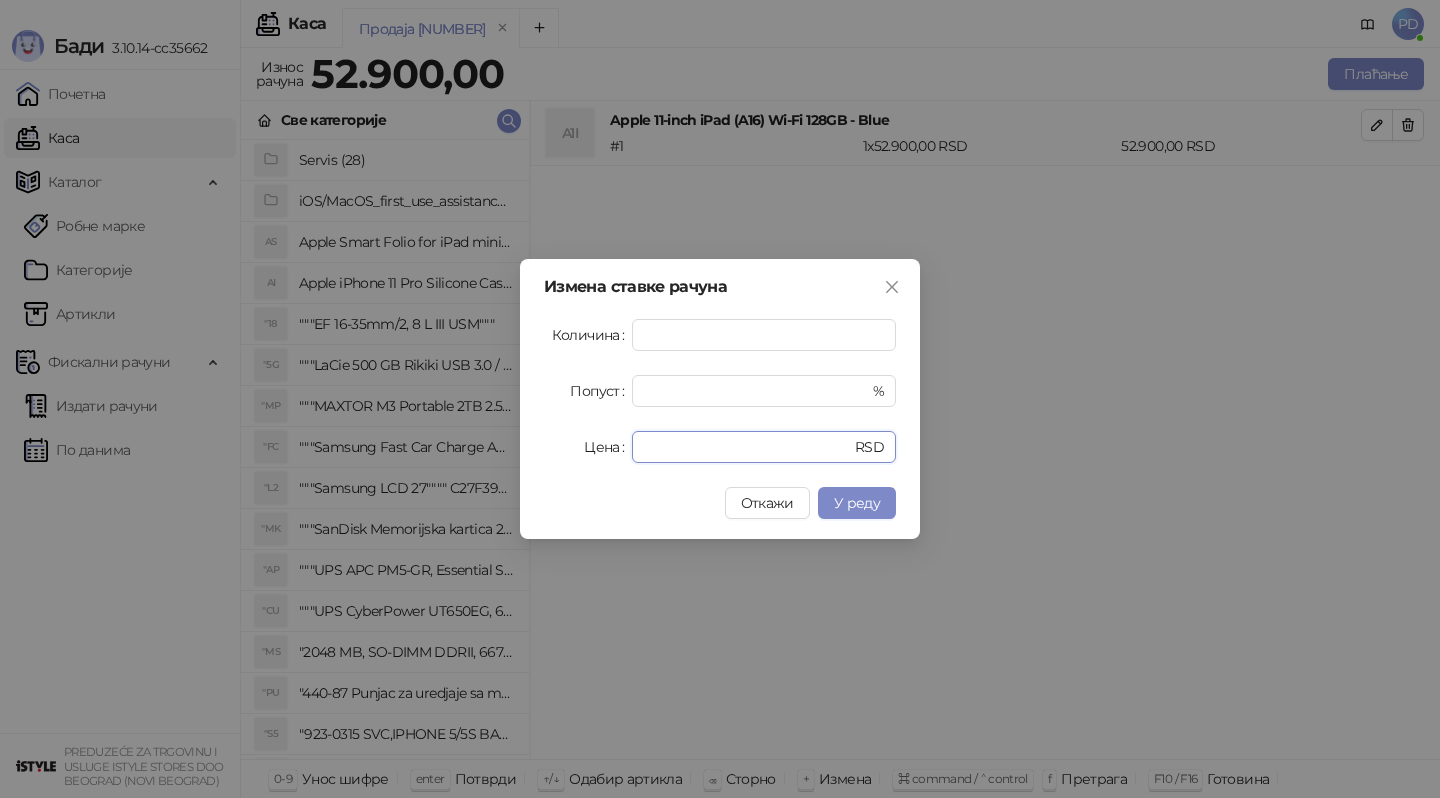 drag, startPoint x: 708, startPoint y: 444, endPoint x: 554, endPoint y: 441, distance: 154.02922 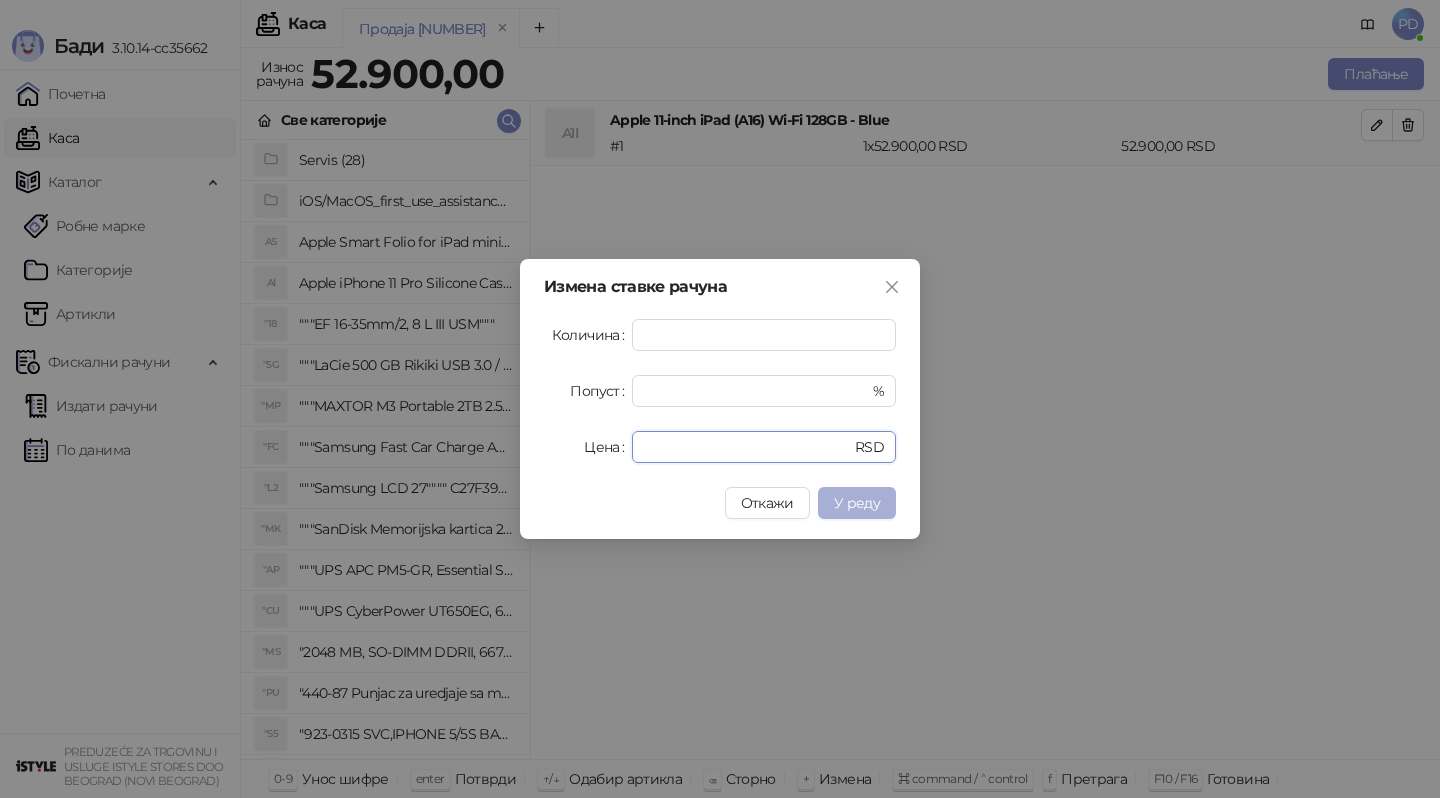 type on "*****" 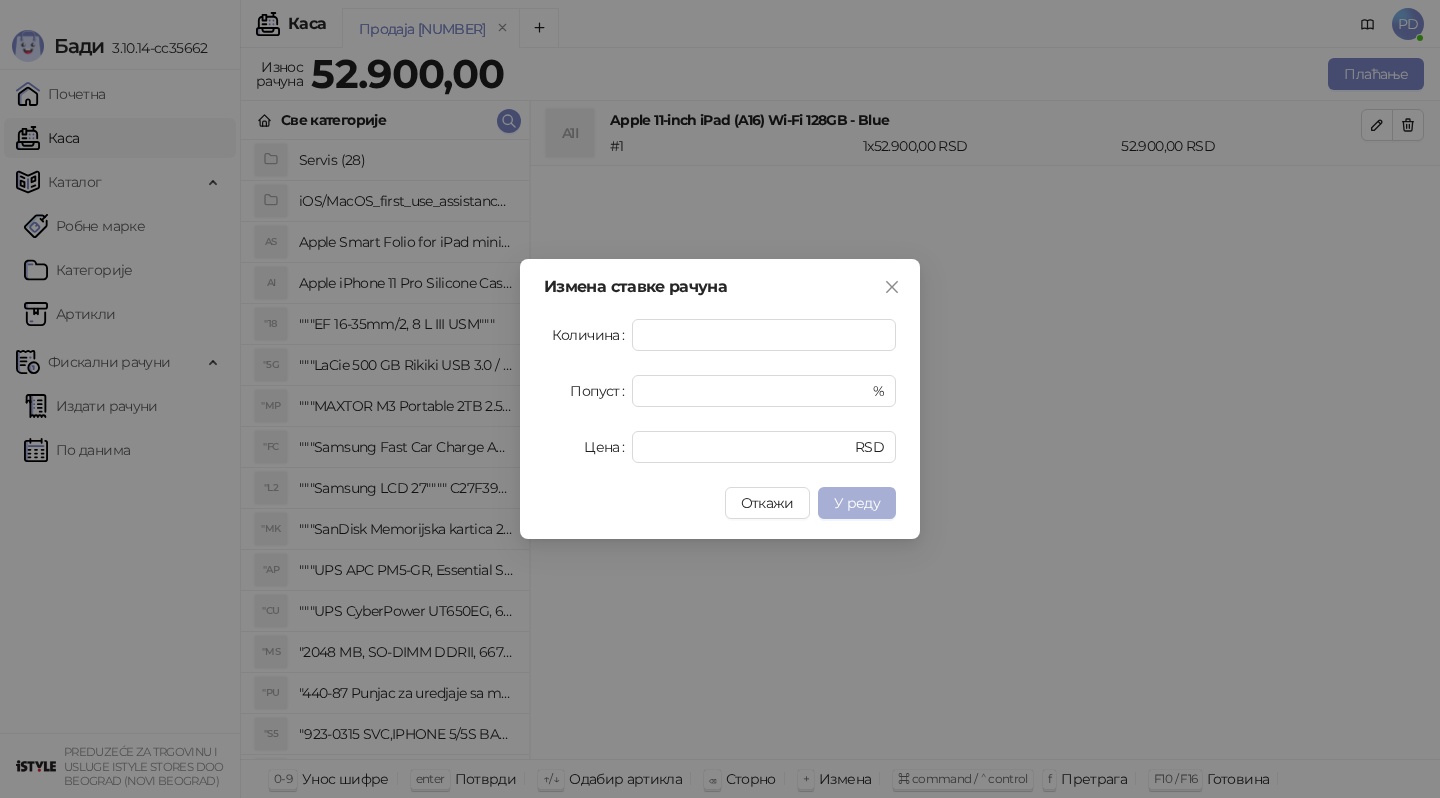 click on "У реду" at bounding box center (857, 503) 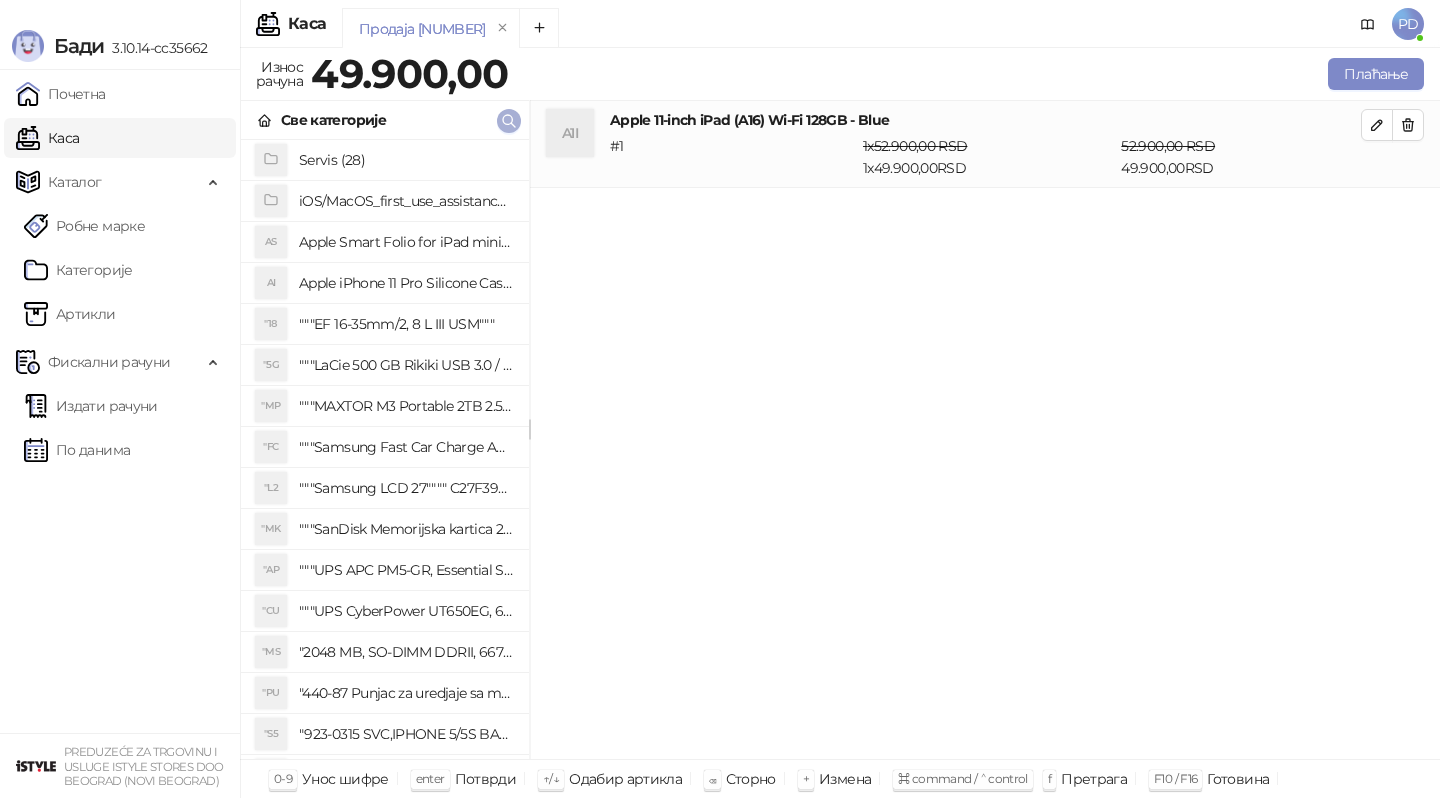 click at bounding box center [509, 121] 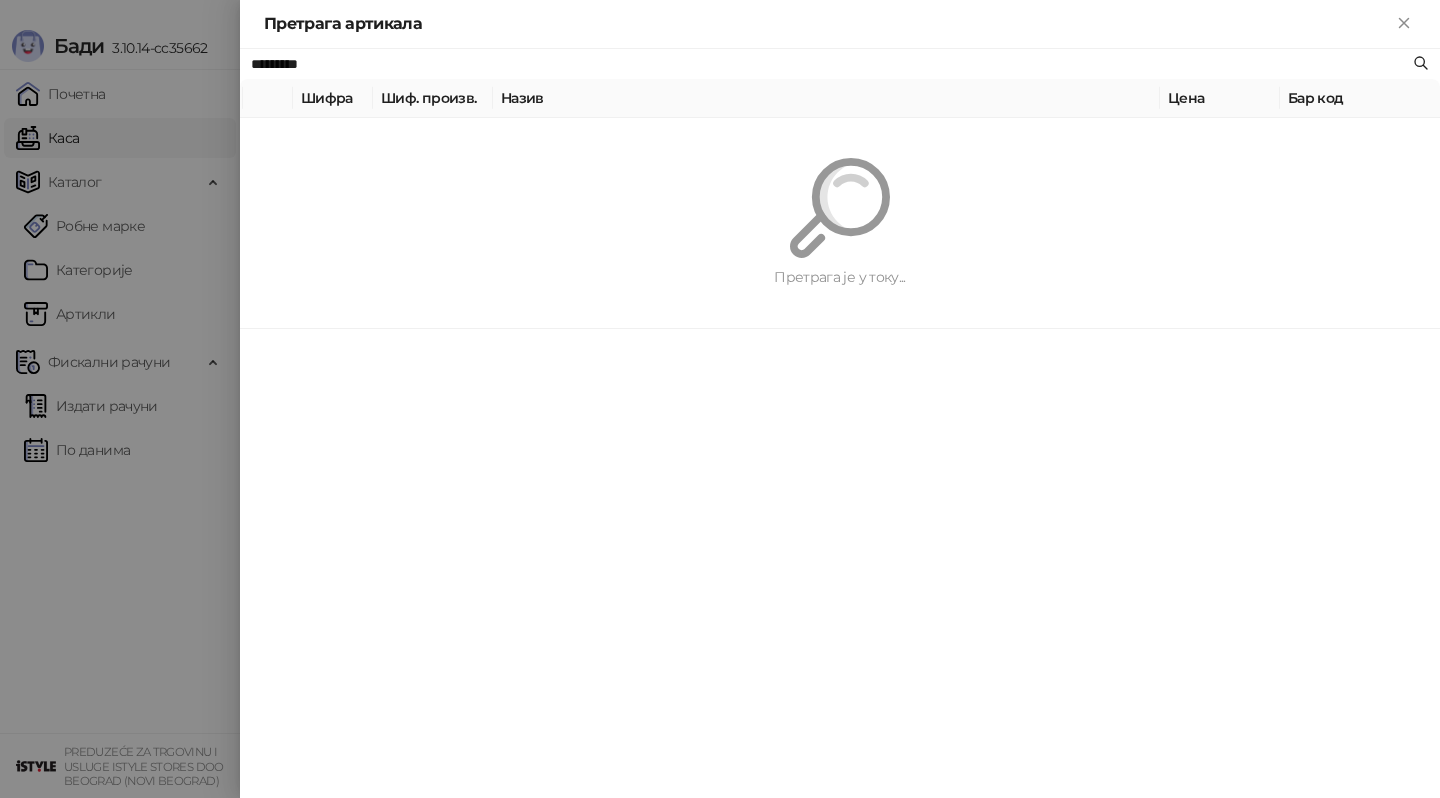 paste 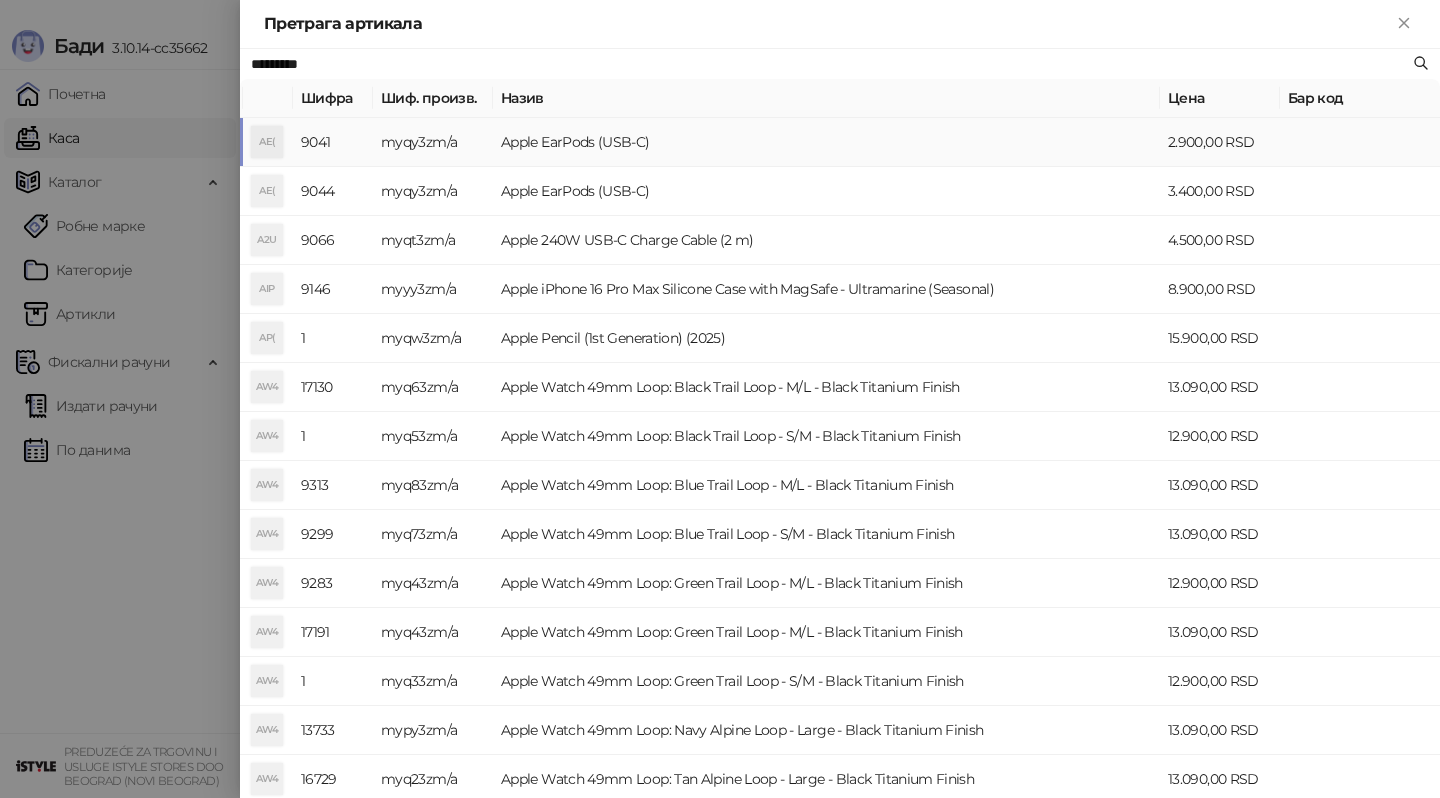 click on "myqy3zm/a" at bounding box center (433, 142) 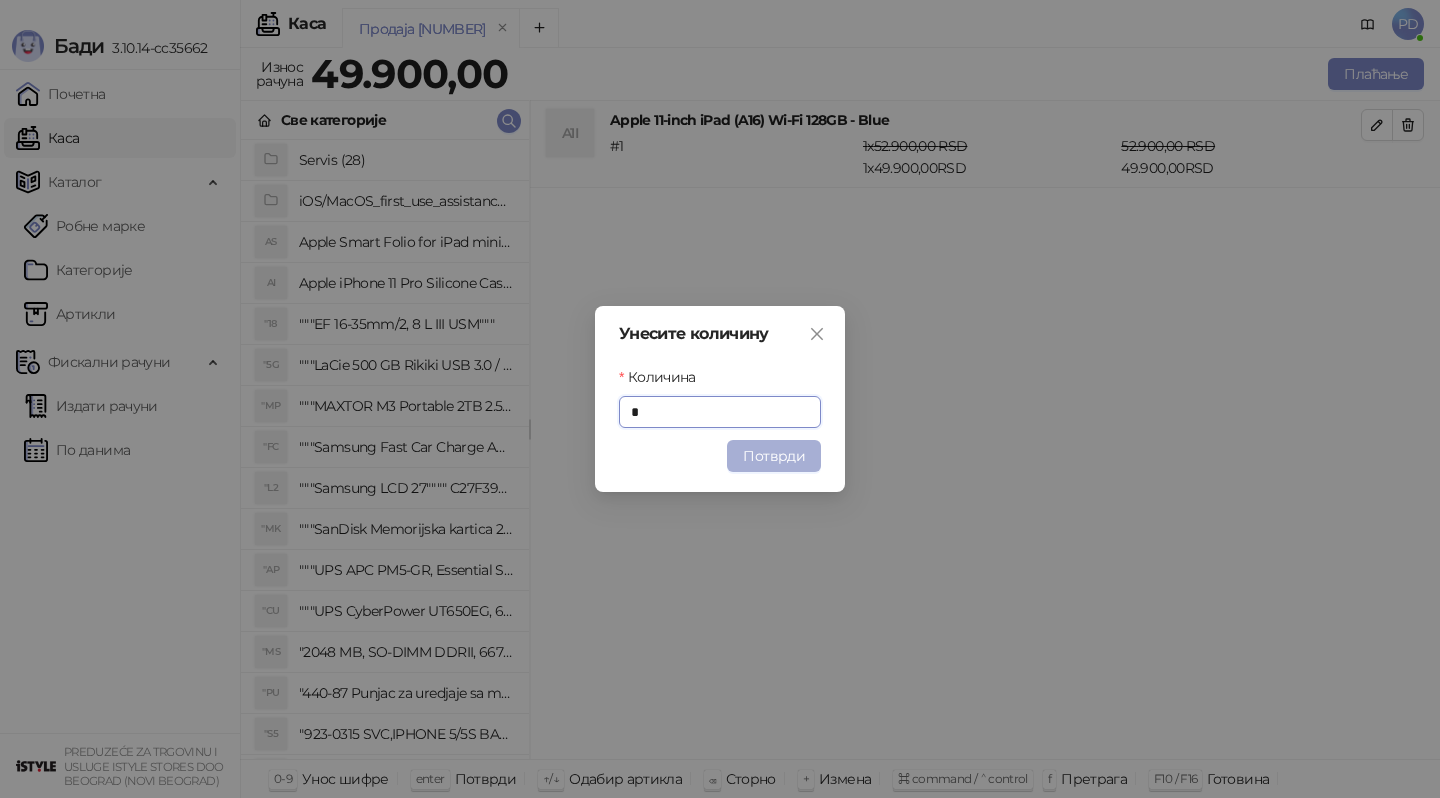 click on "Потврди" at bounding box center (774, 456) 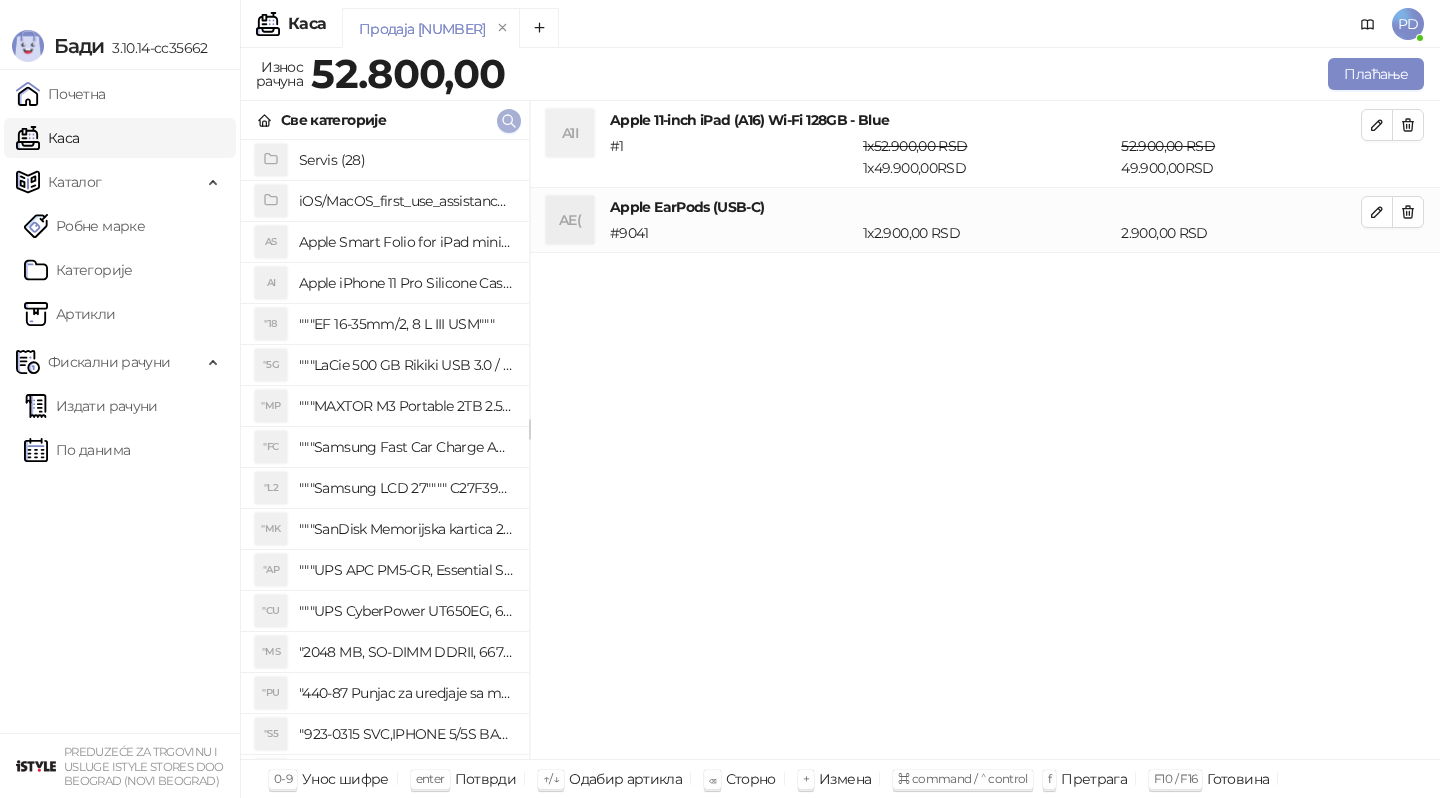 click 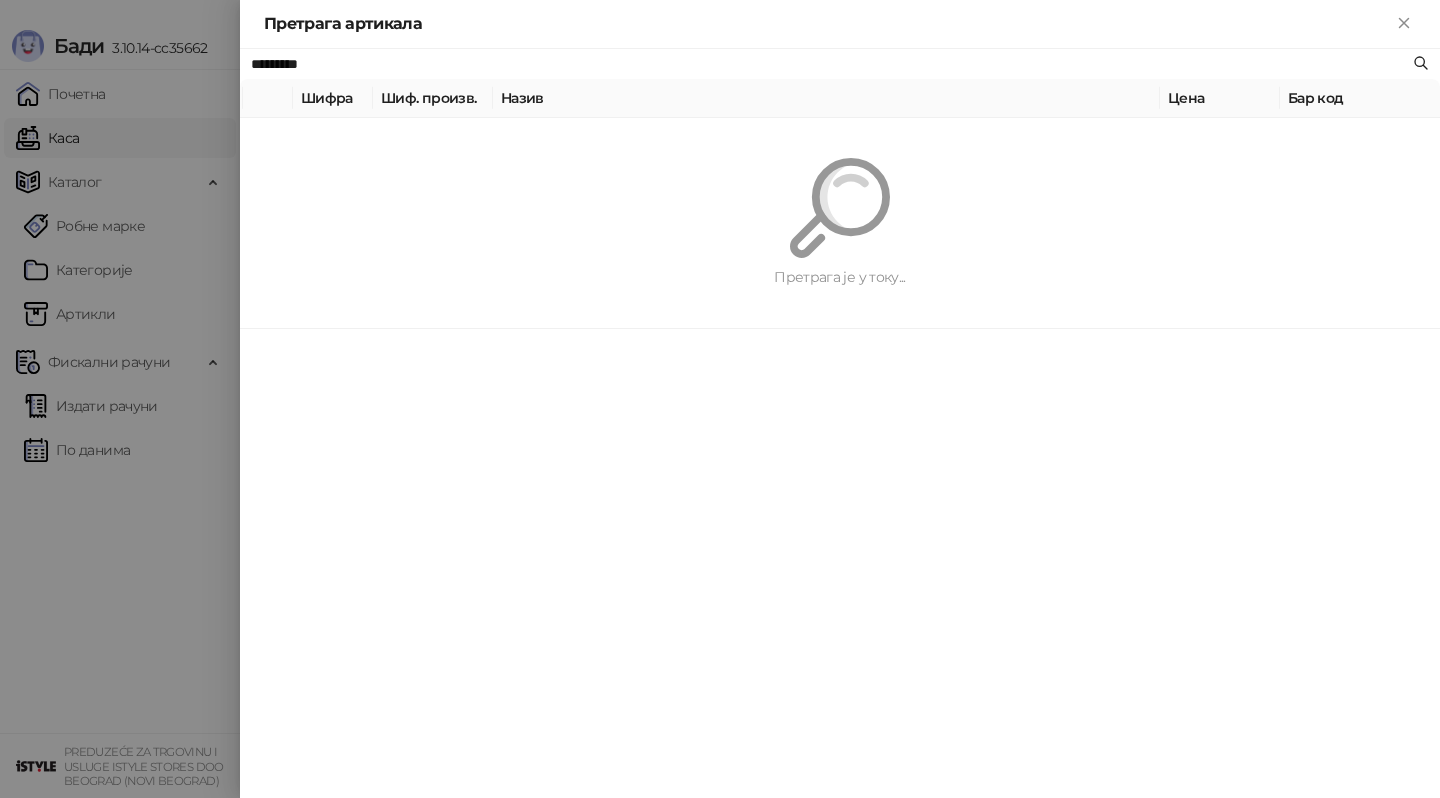 paste 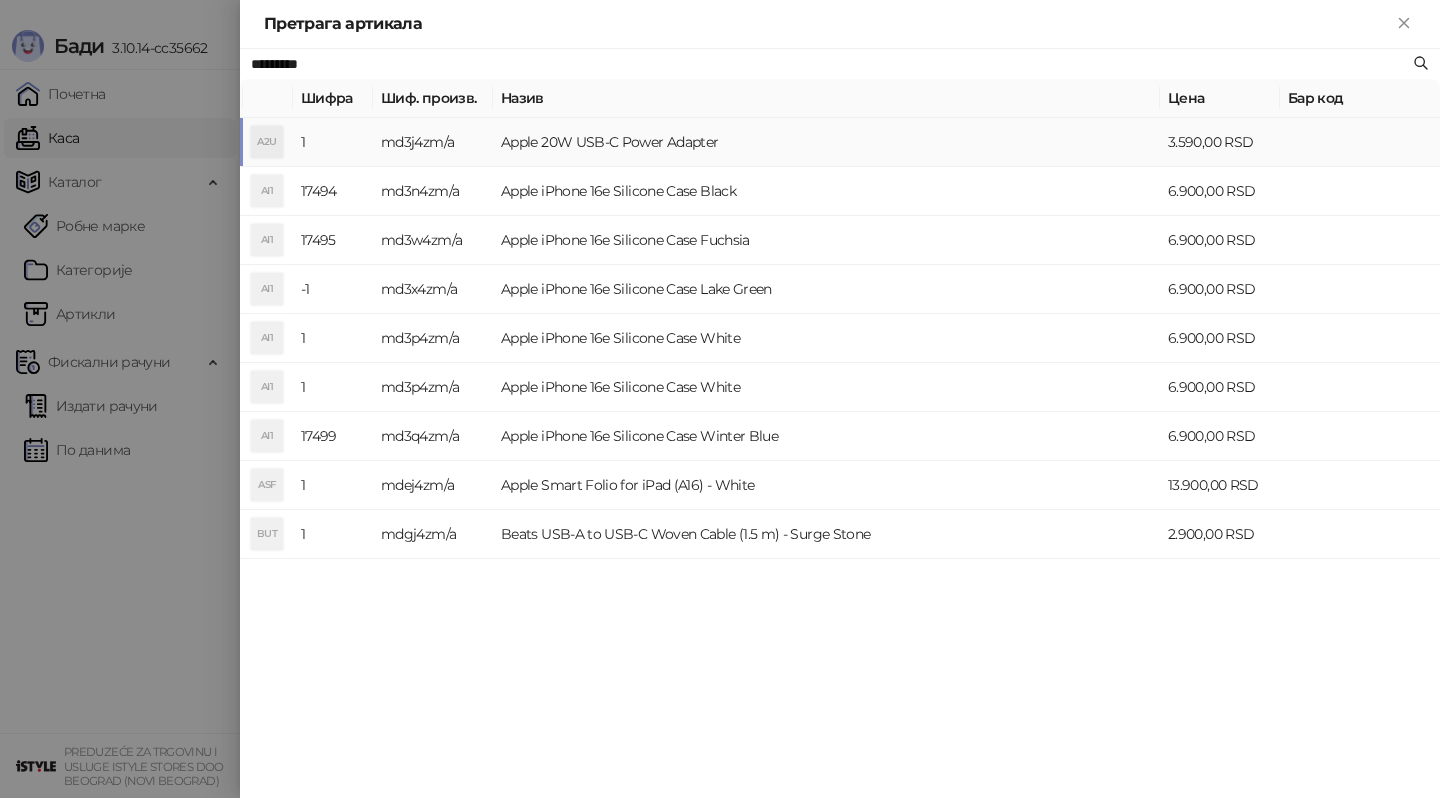 type on "*********" 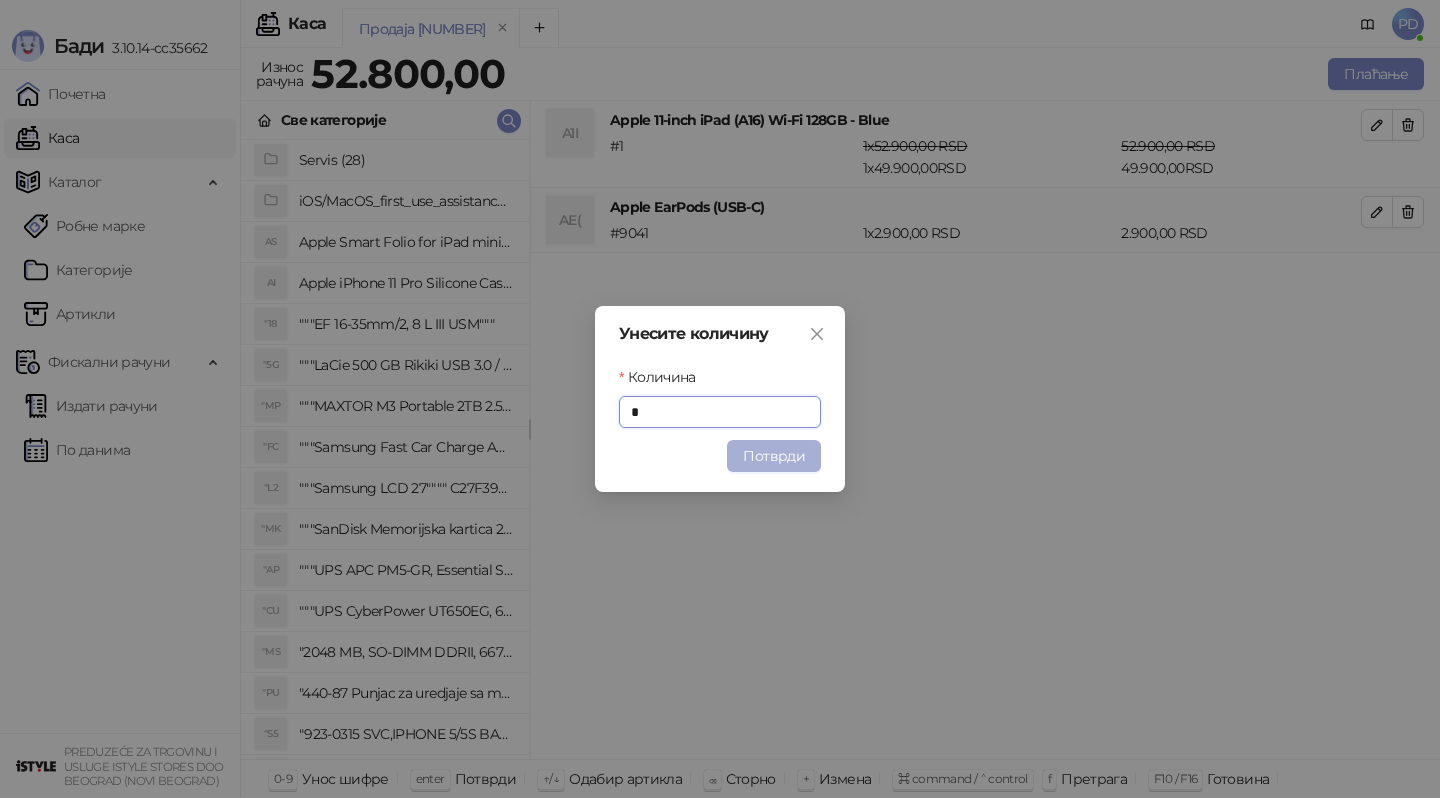 type on "*" 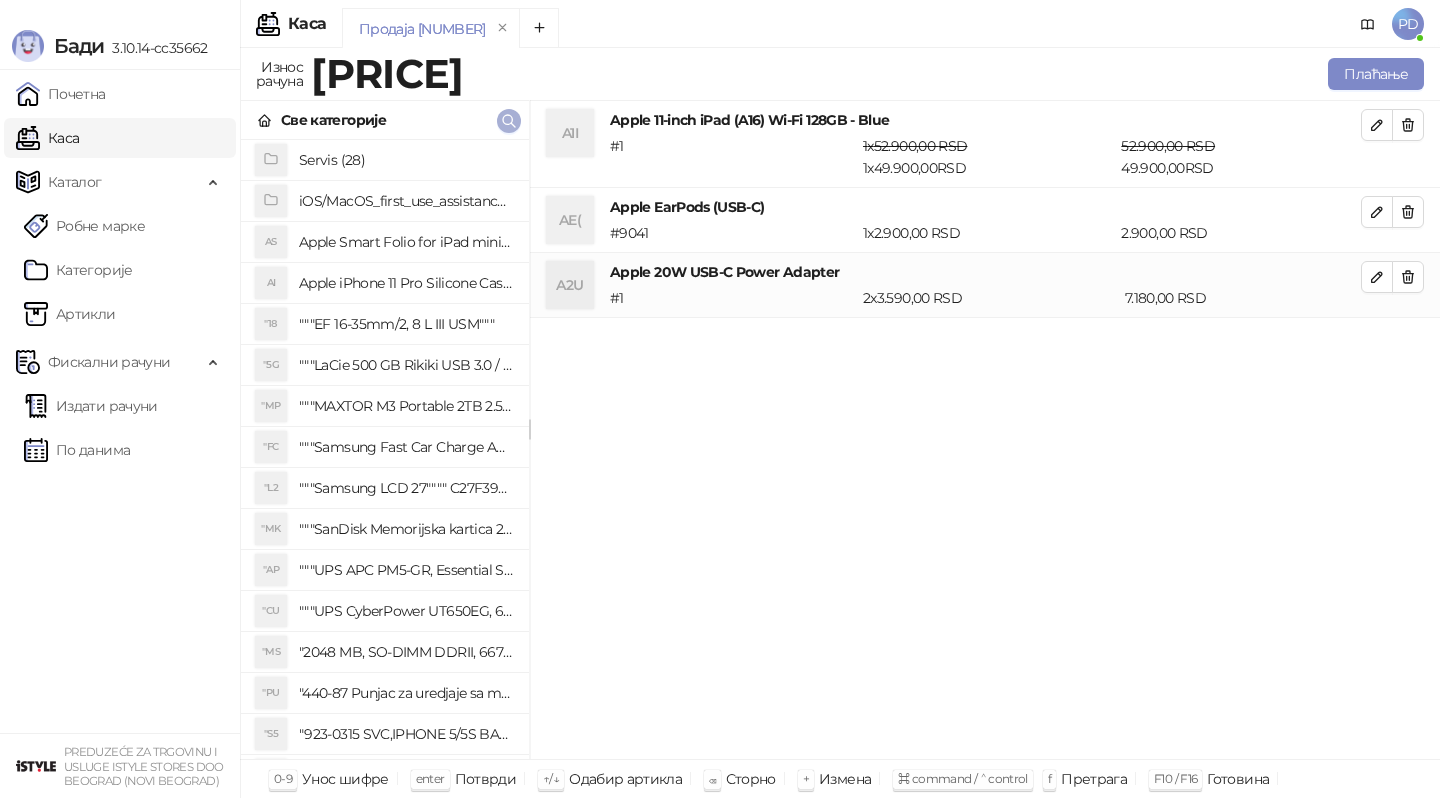click 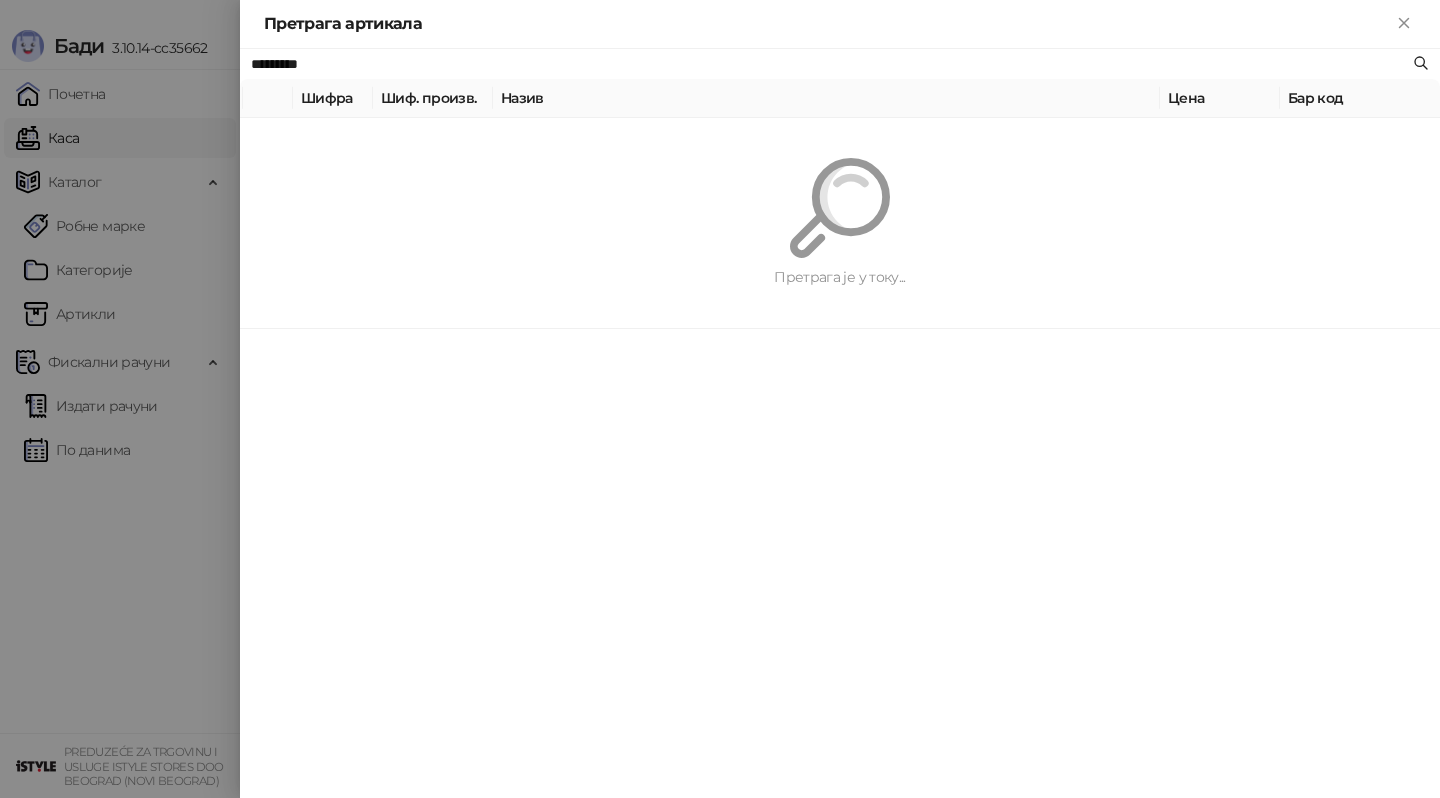 paste on "**********" 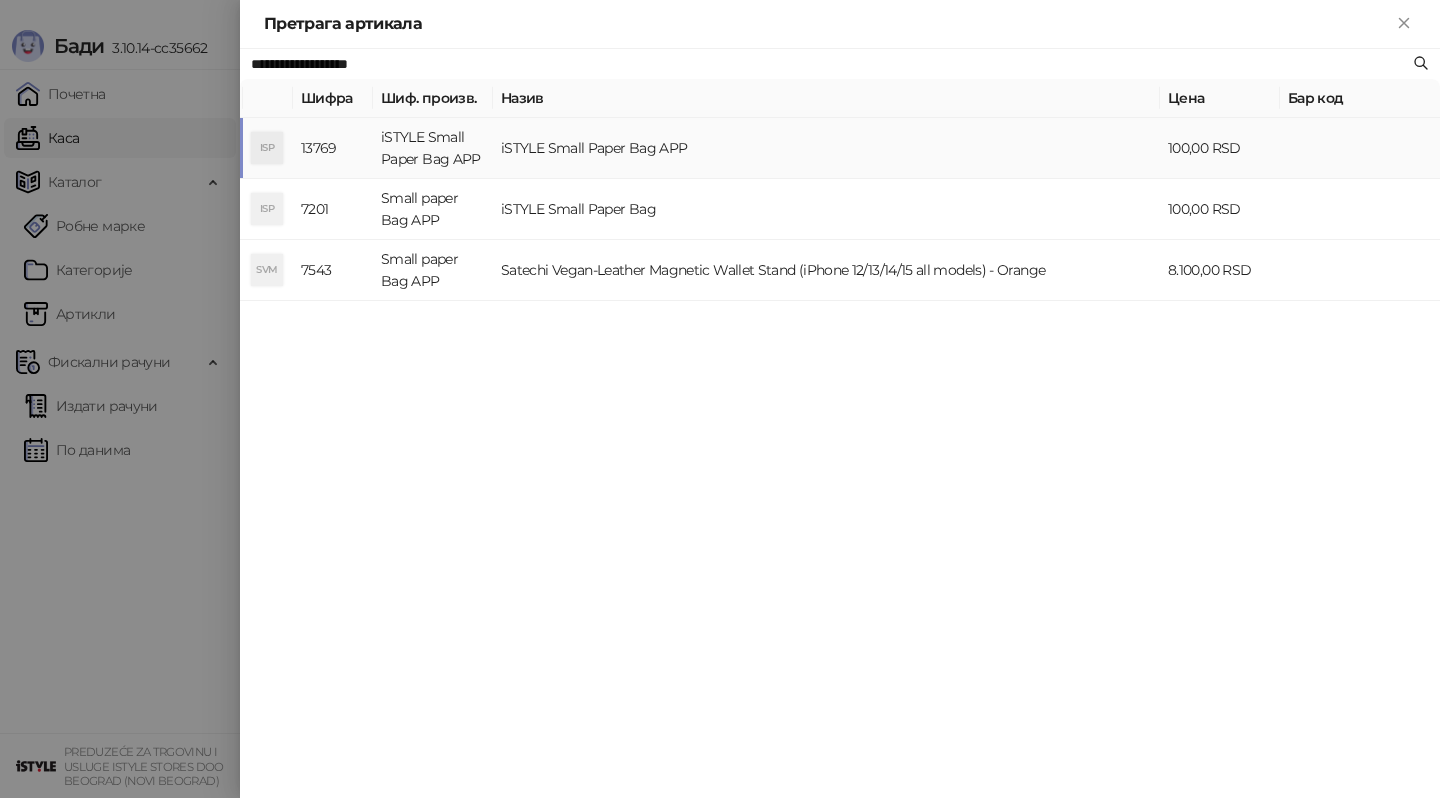 type on "**********" 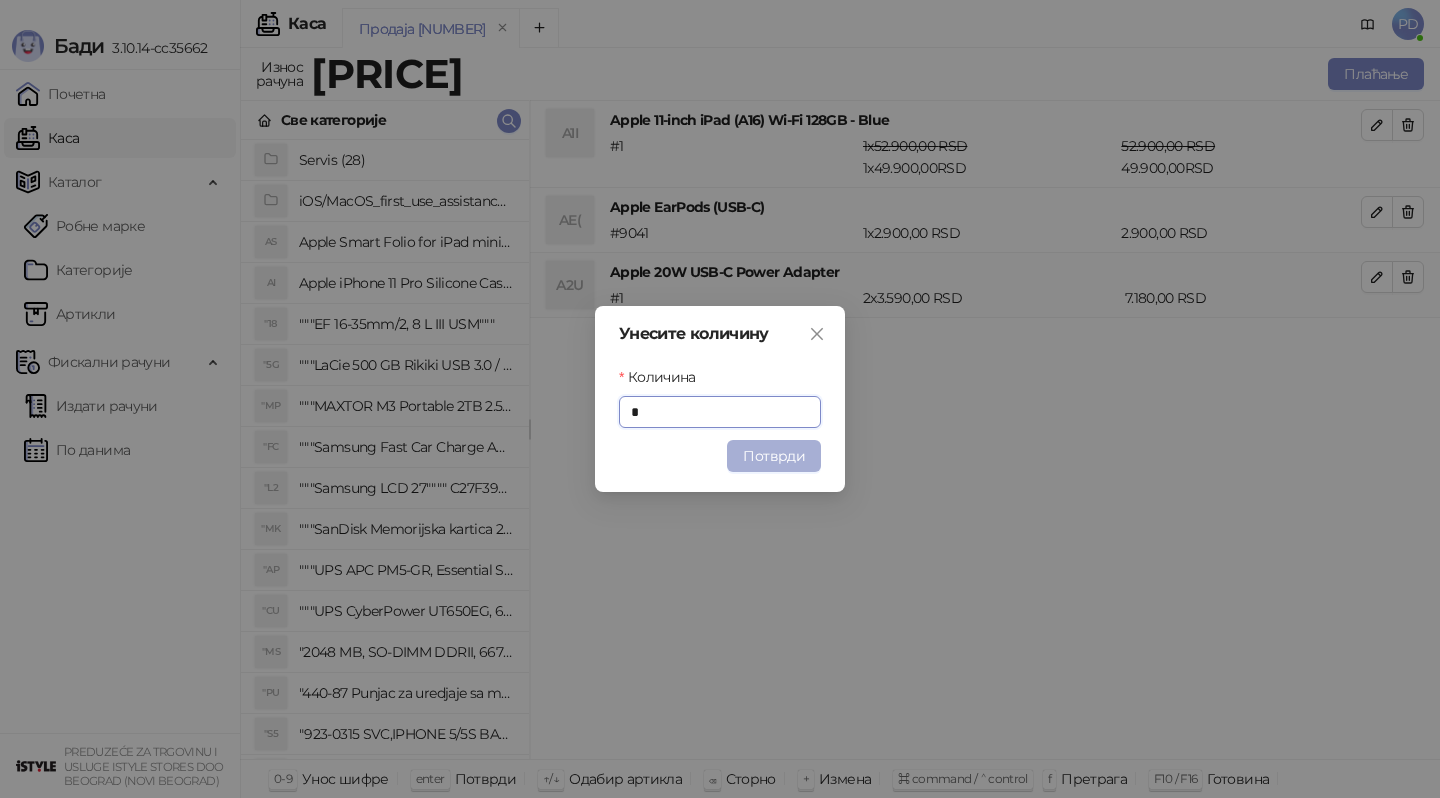 click on "Потврди" at bounding box center [774, 456] 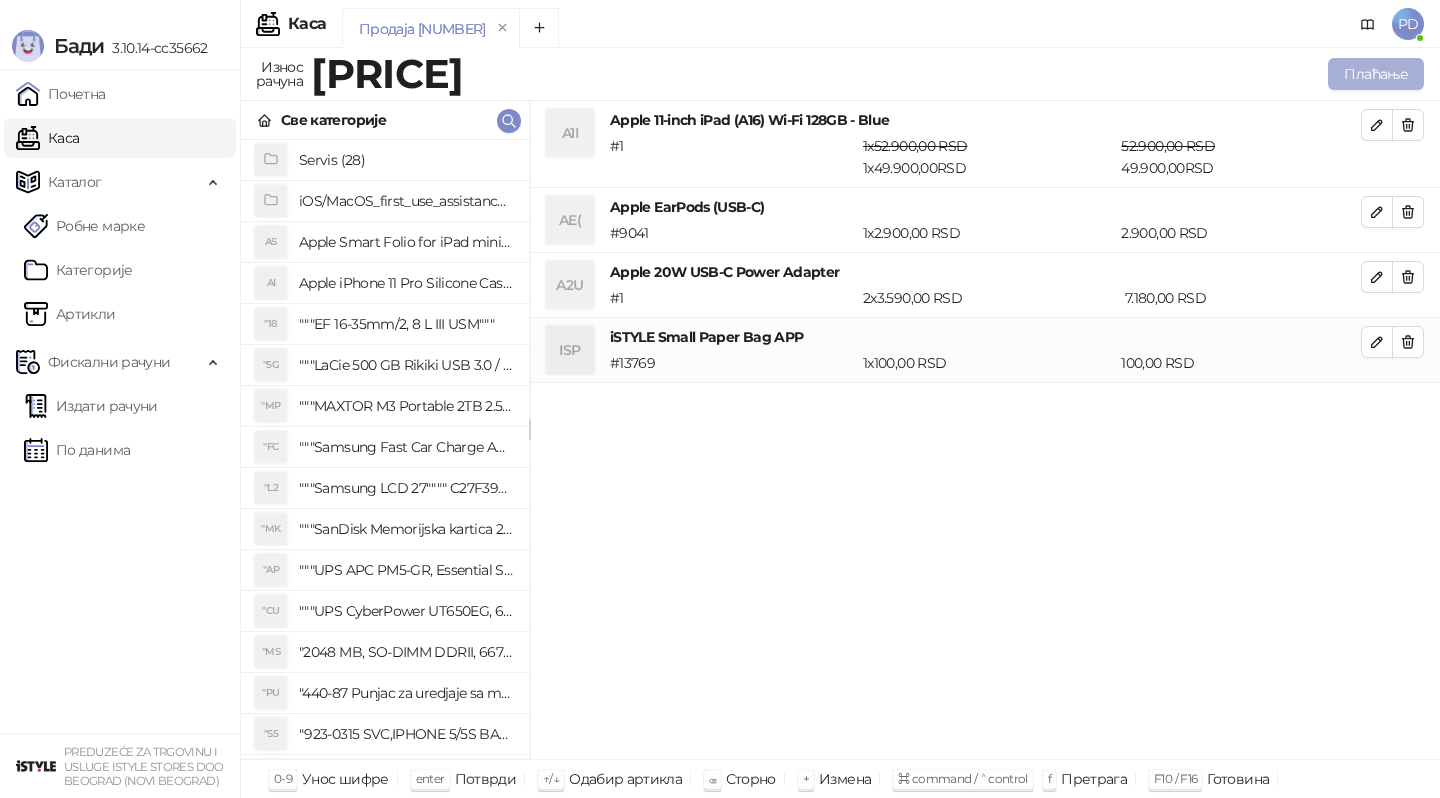 click on "Плаћање" at bounding box center [1376, 74] 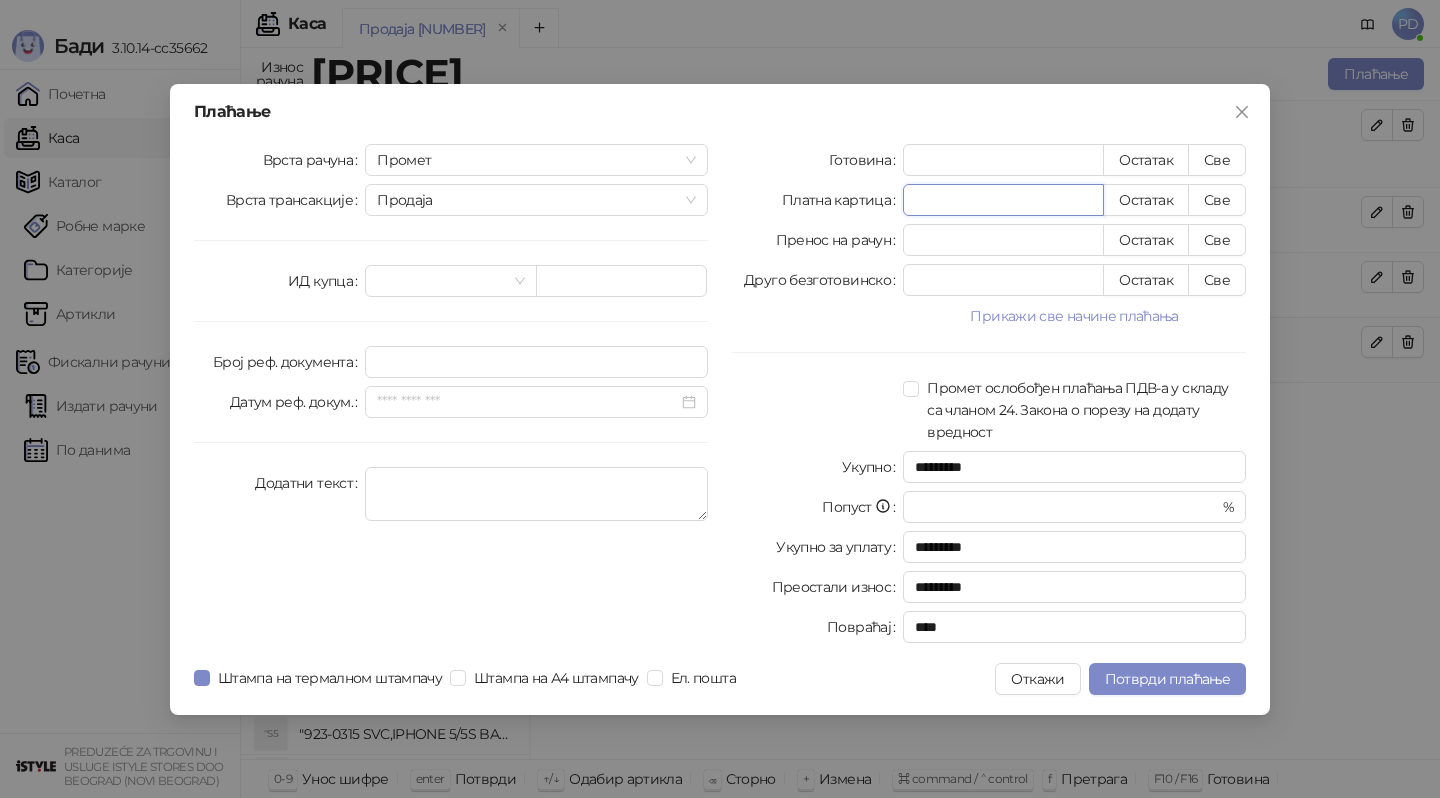 click on "*" at bounding box center (1003, 200) 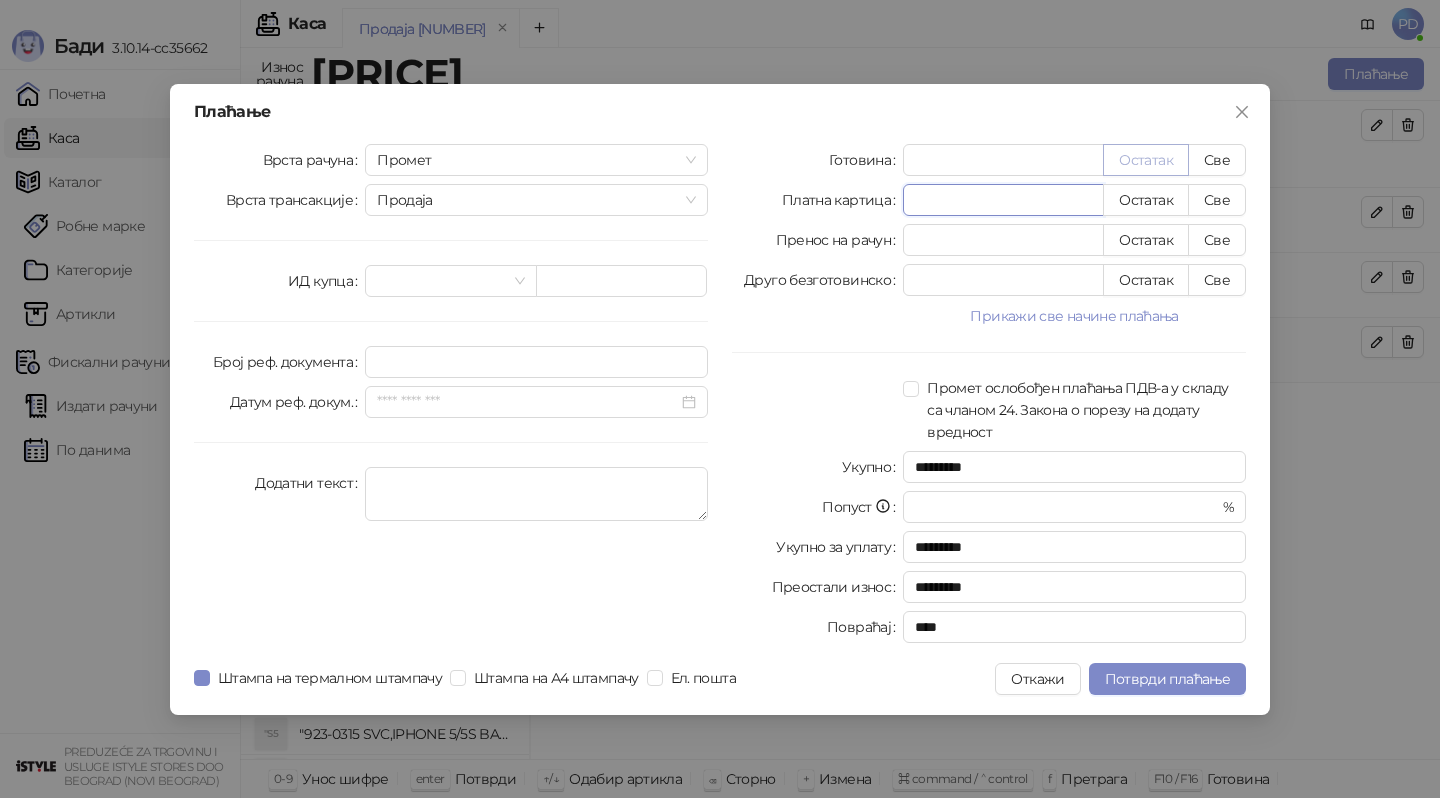 type on "****" 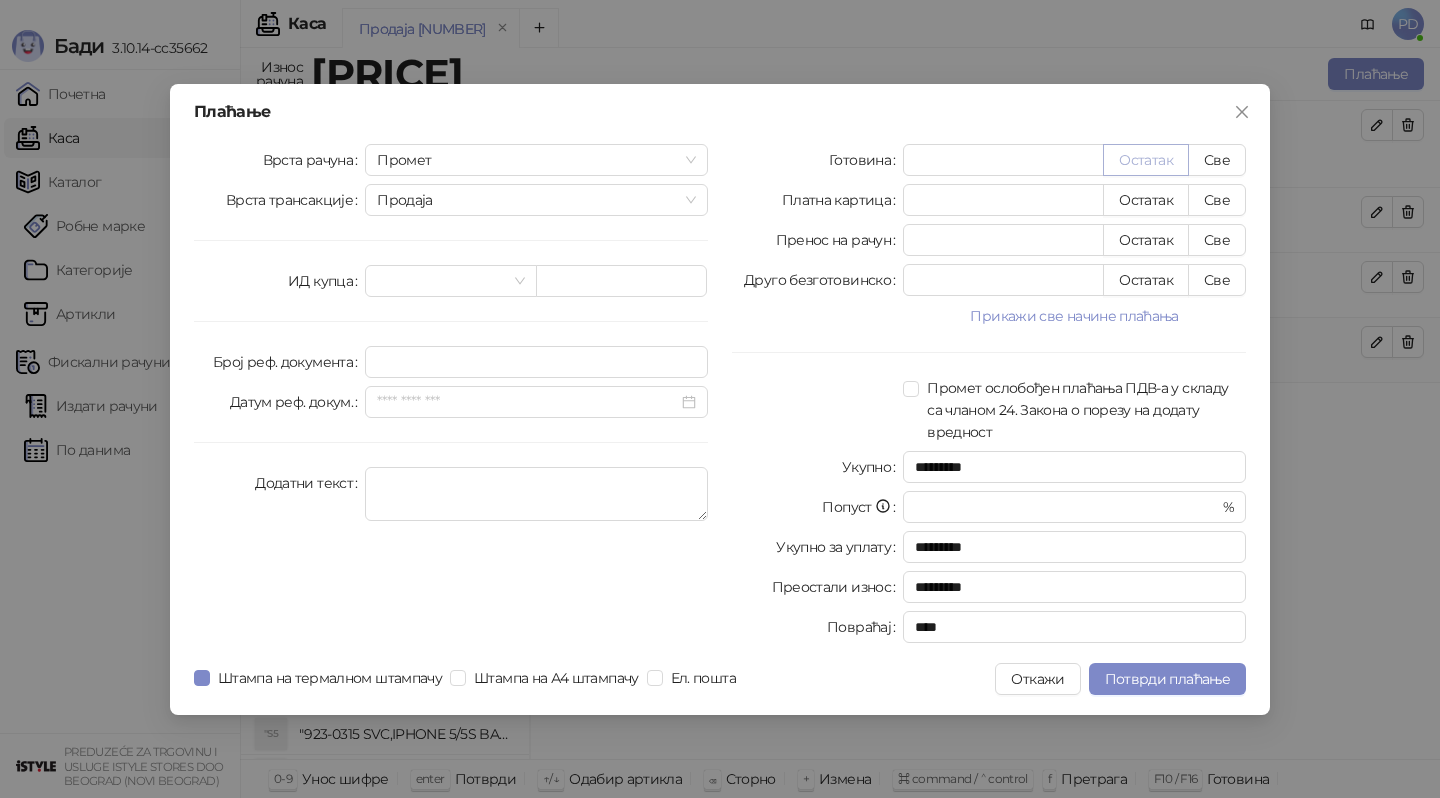 click on "Остатак" at bounding box center [1146, 160] 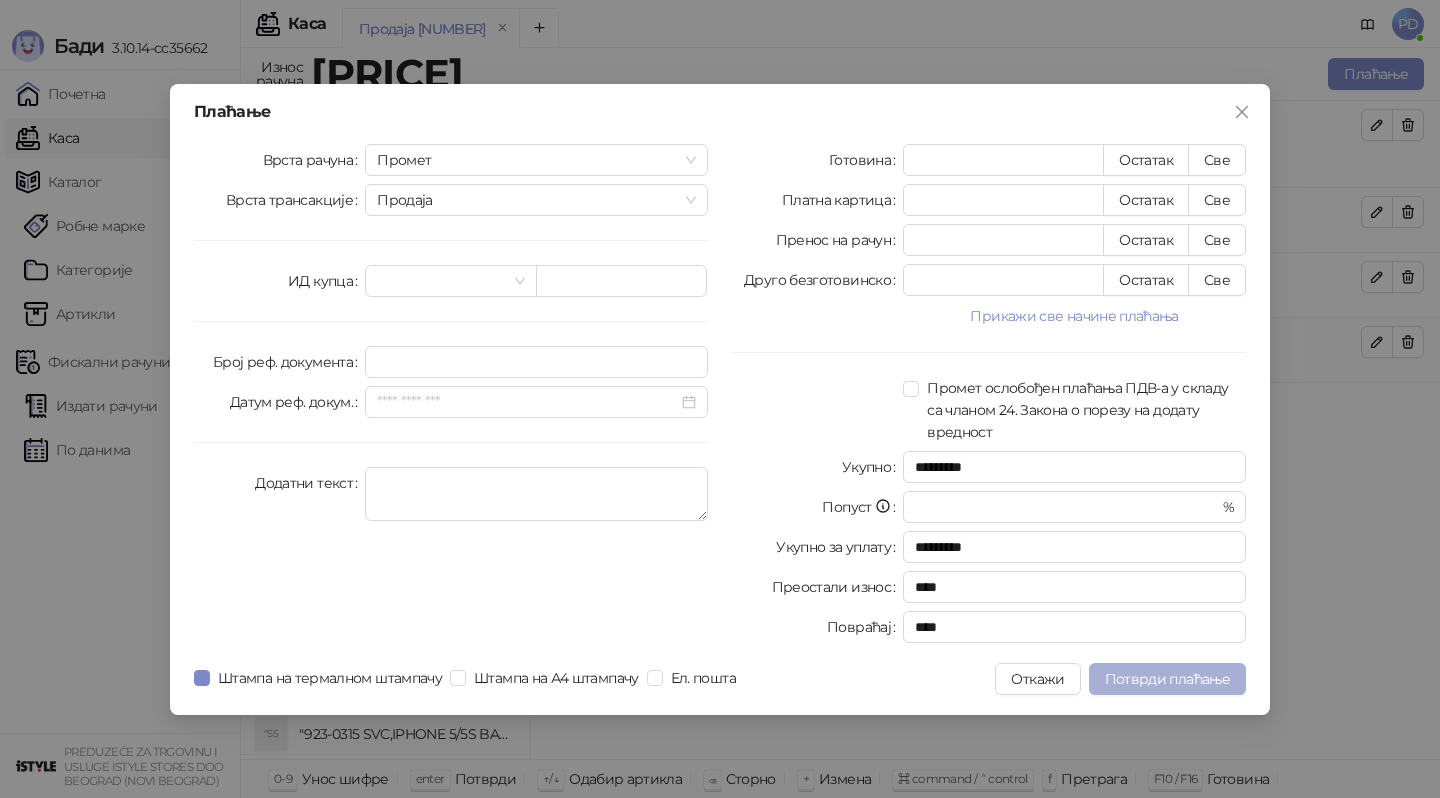 click on "Потврди плаћање" at bounding box center (1167, 679) 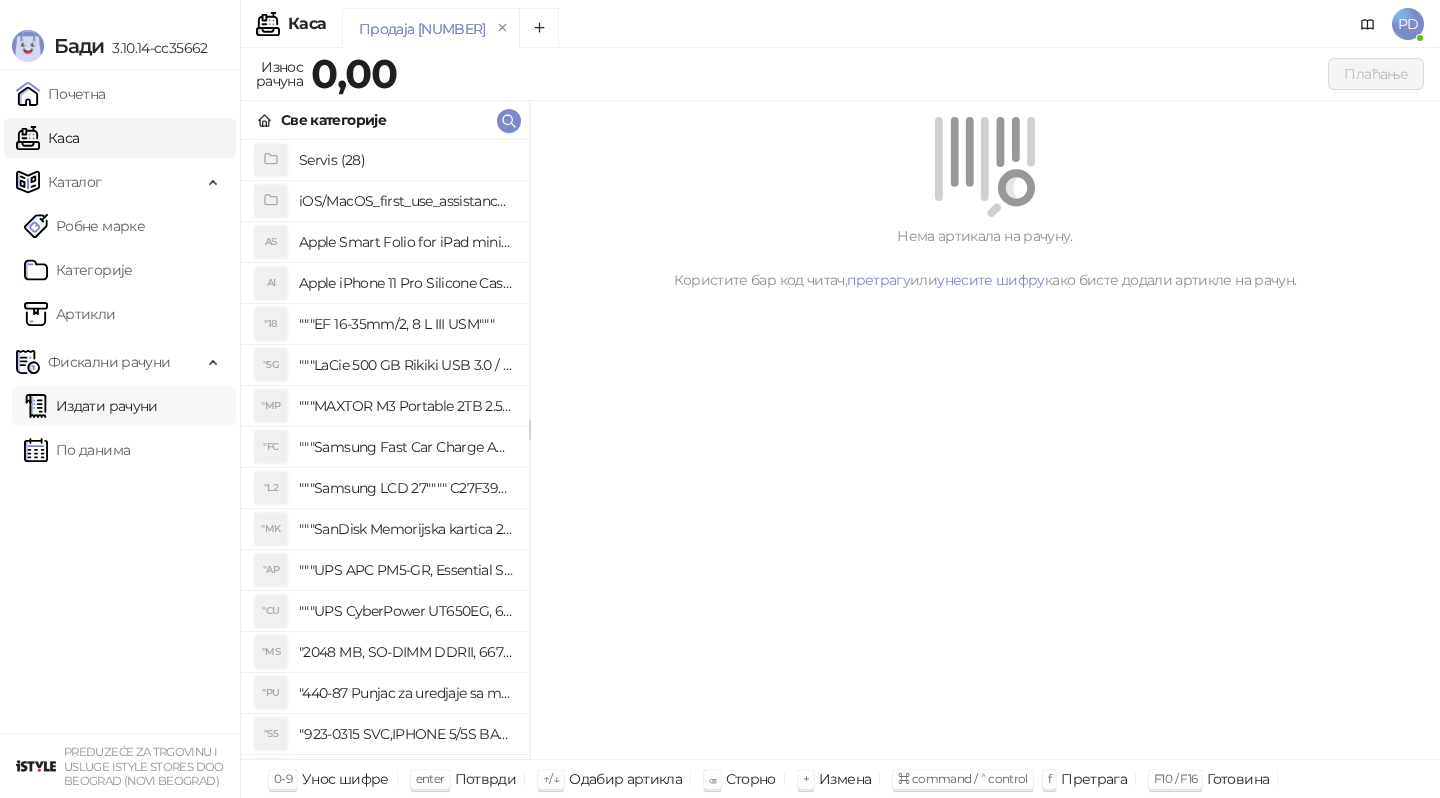 click on "Издати рачуни" at bounding box center (91, 406) 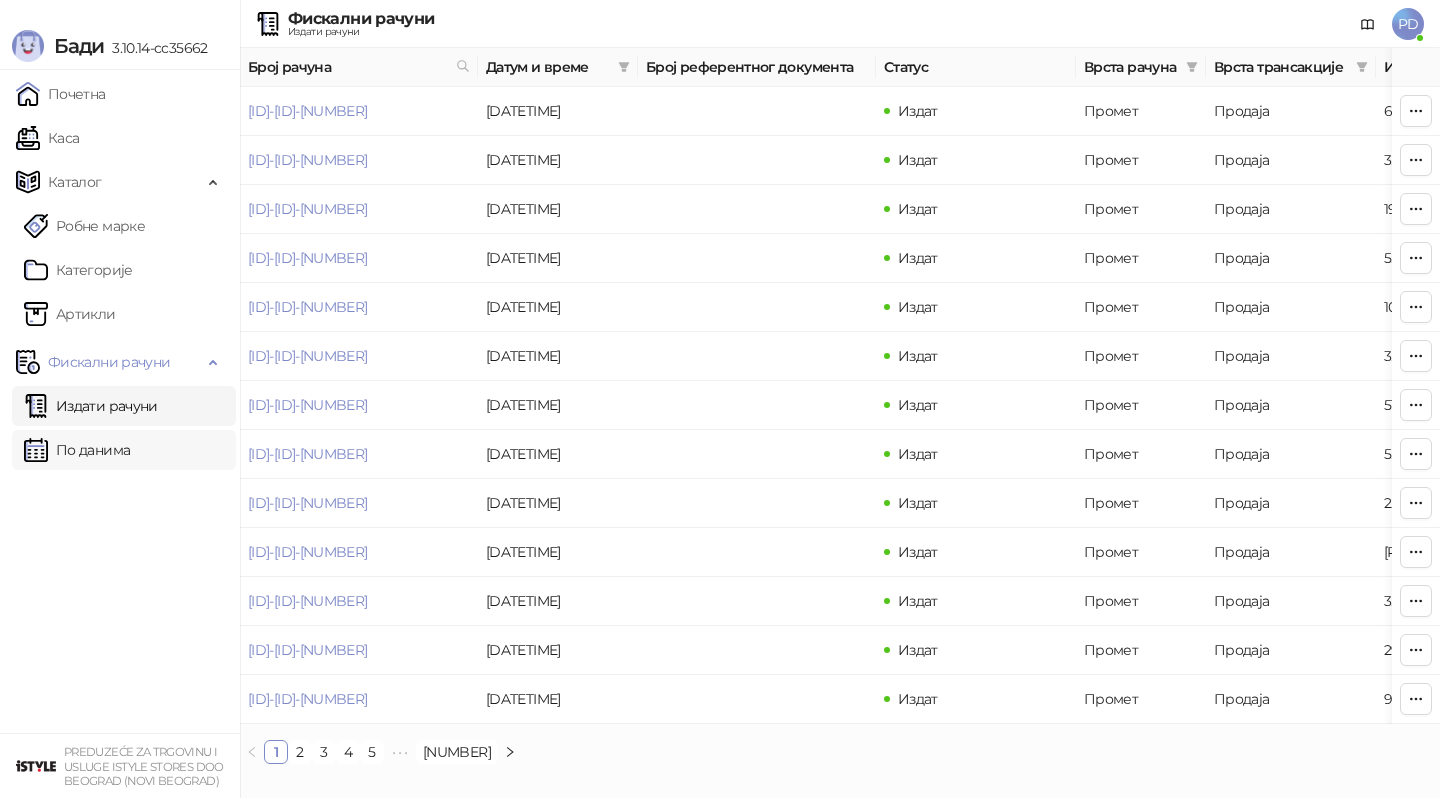 click on "По данима" at bounding box center (77, 450) 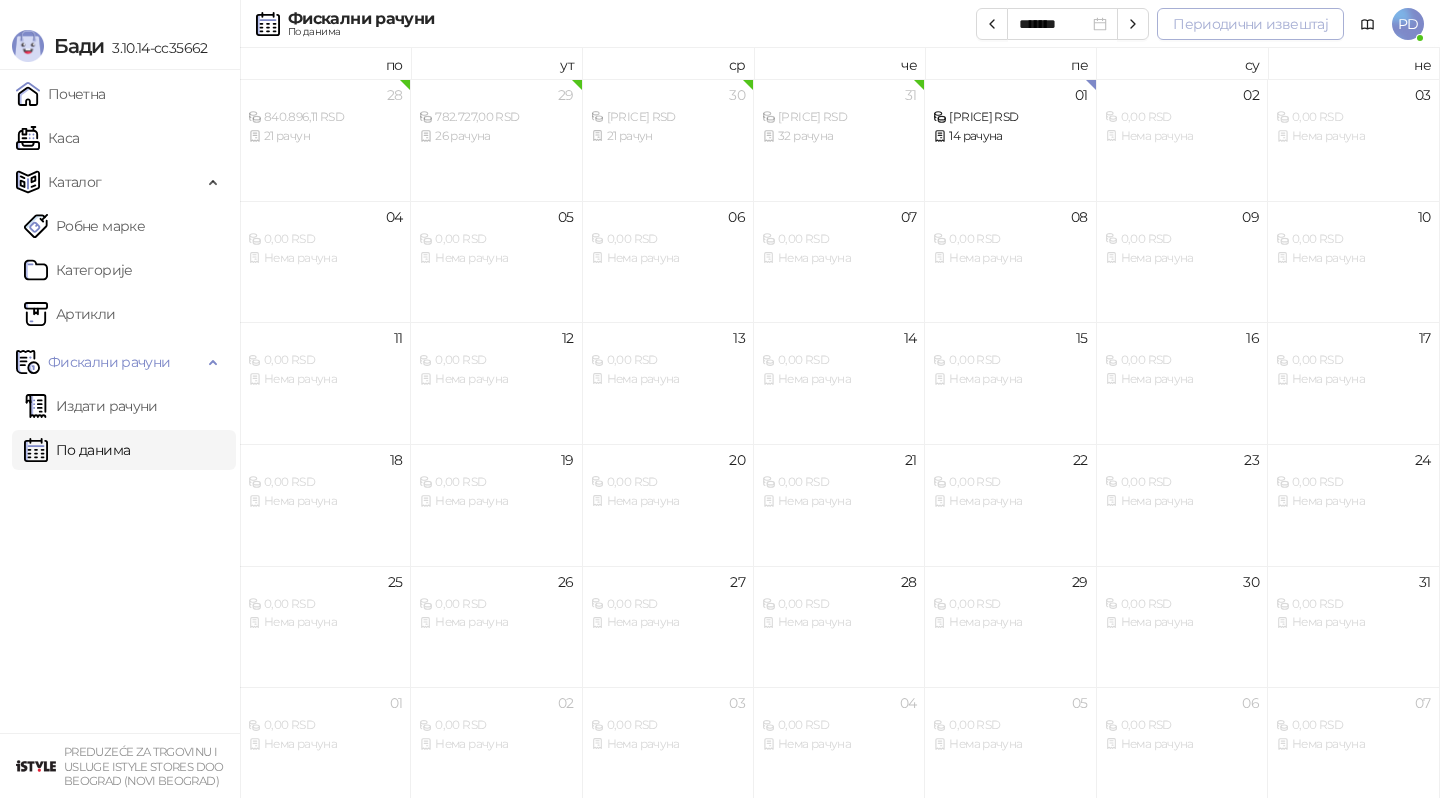click on "Периодични извештај" at bounding box center [1250, 24] 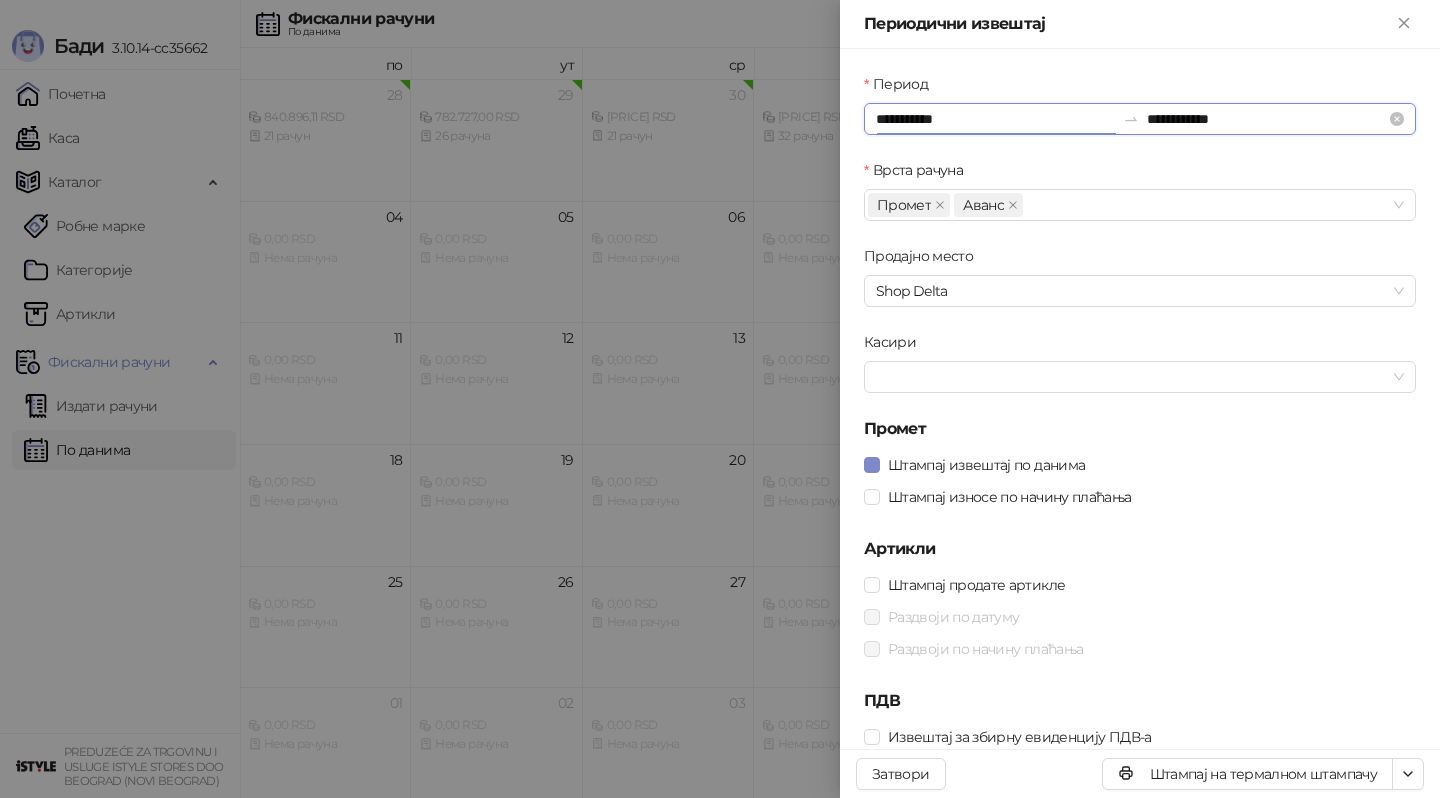 click on "**********" at bounding box center (995, 119) 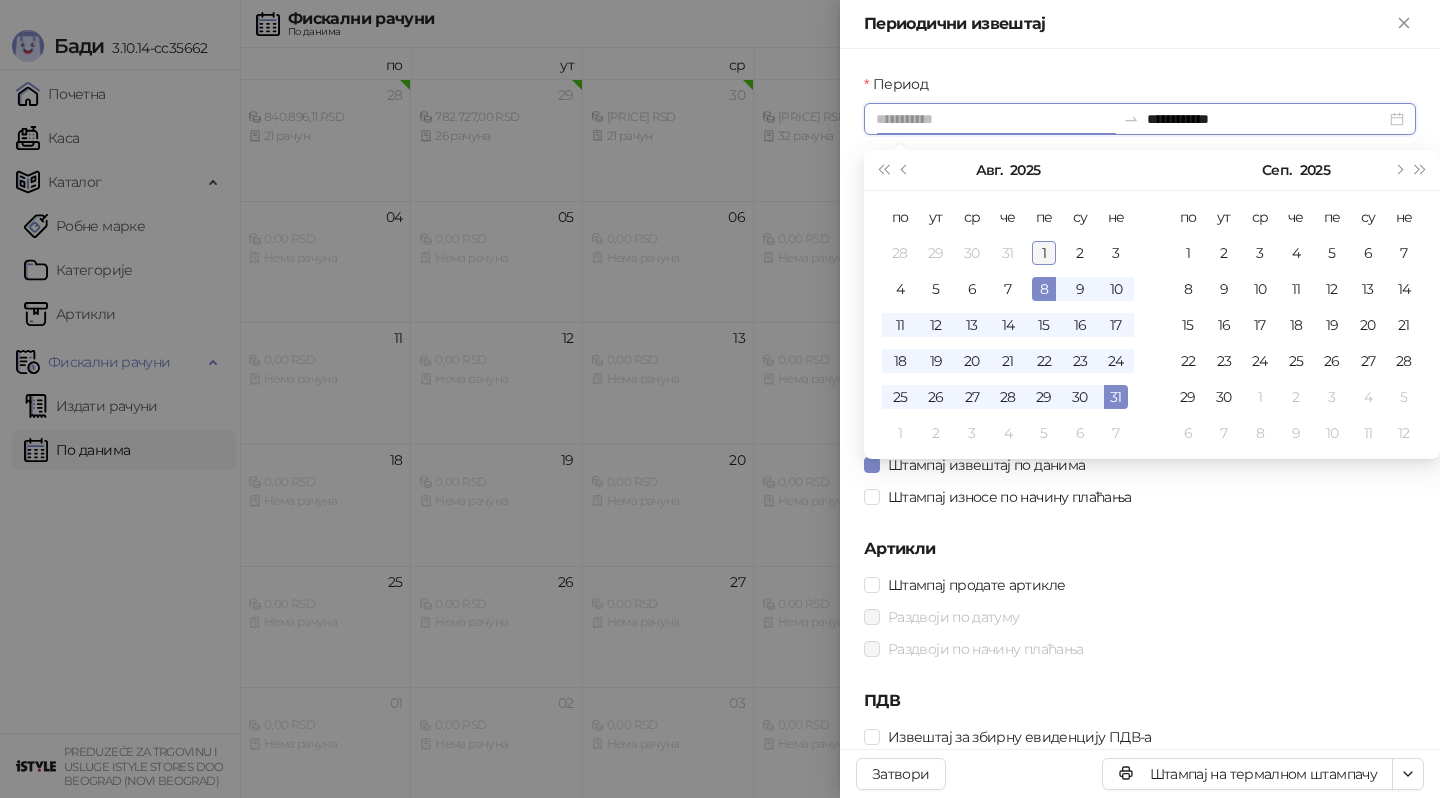 type on "**********" 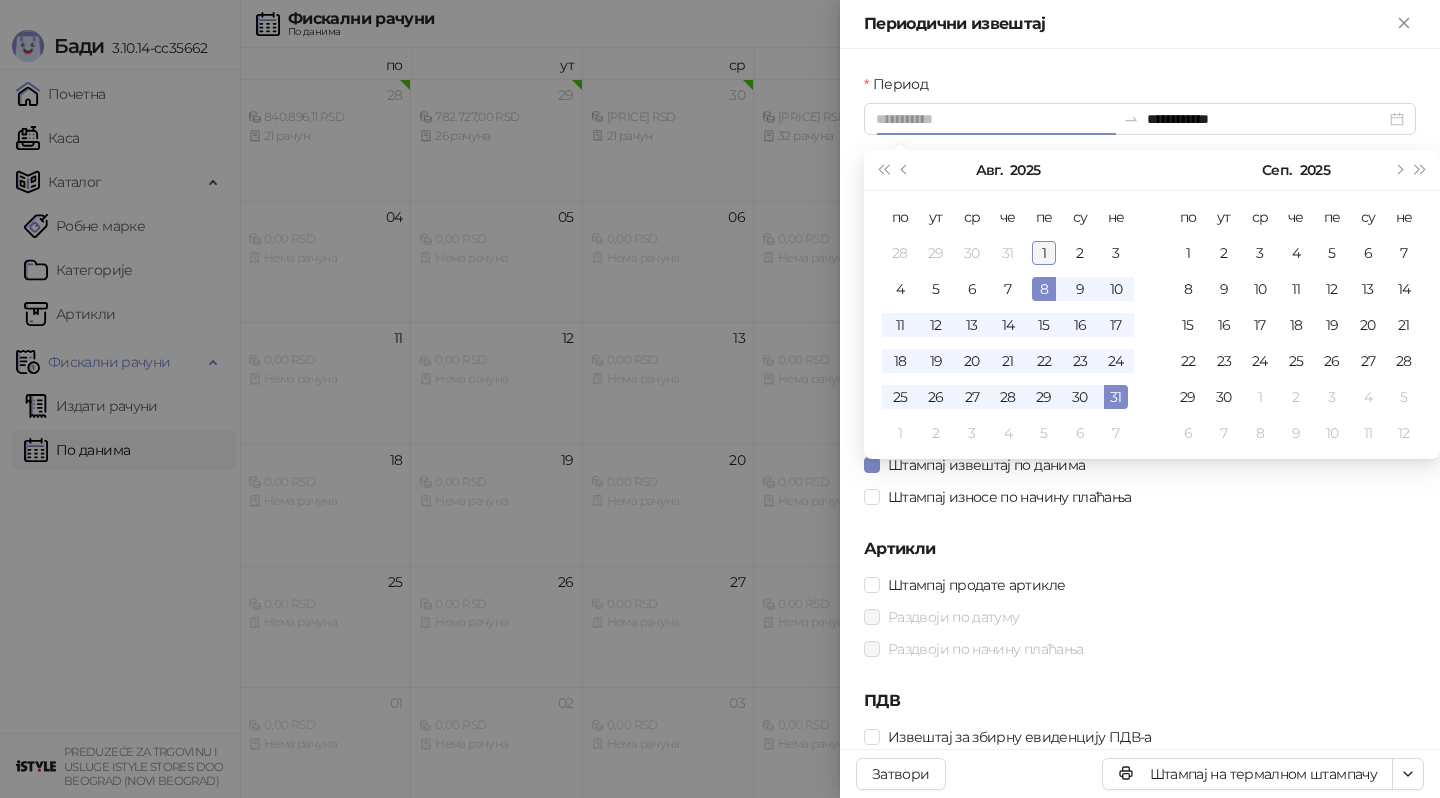 click on "1" at bounding box center [1044, 253] 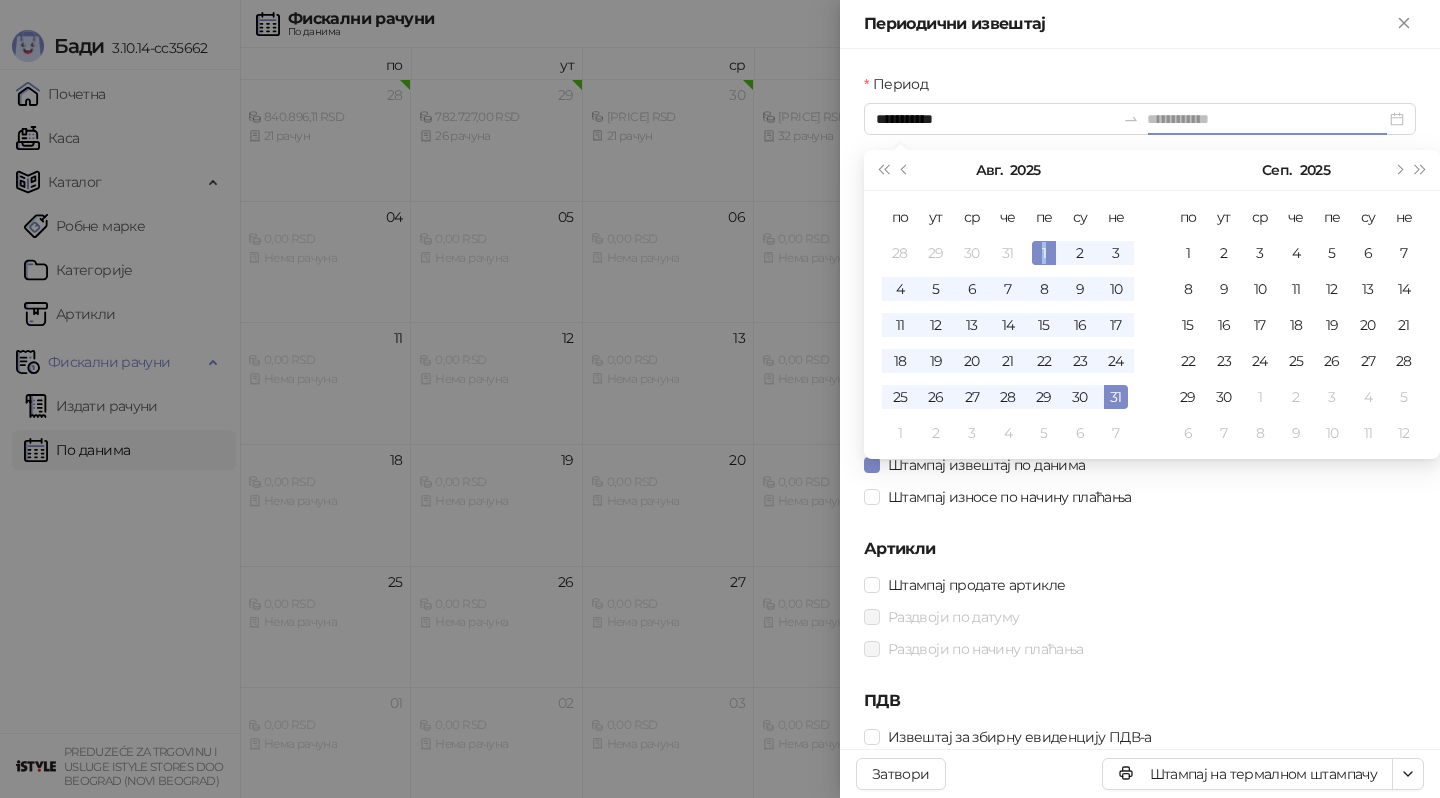 click on "1" at bounding box center [1044, 253] 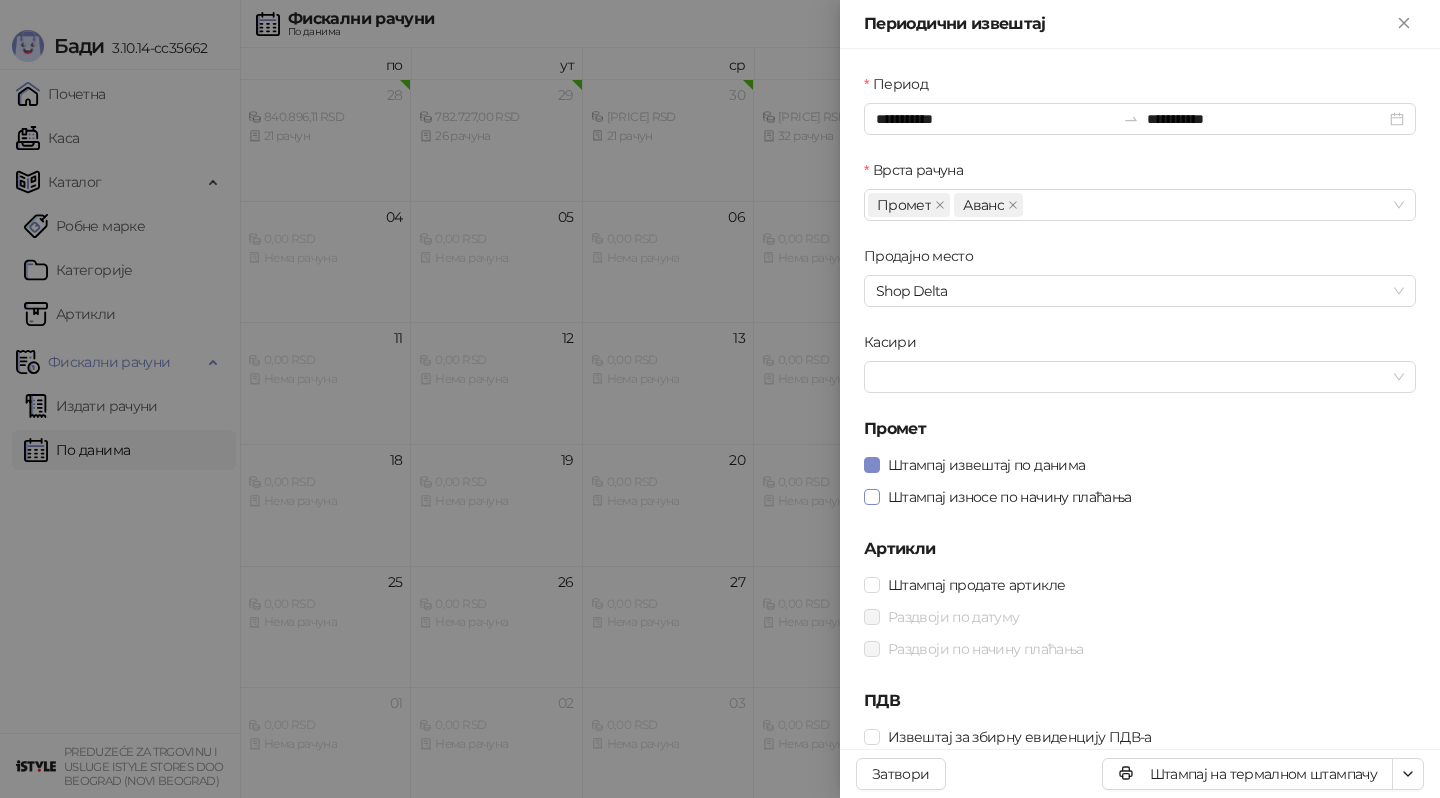 click on "Штампај износе по начину плаћања" at bounding box center [1010, 497] 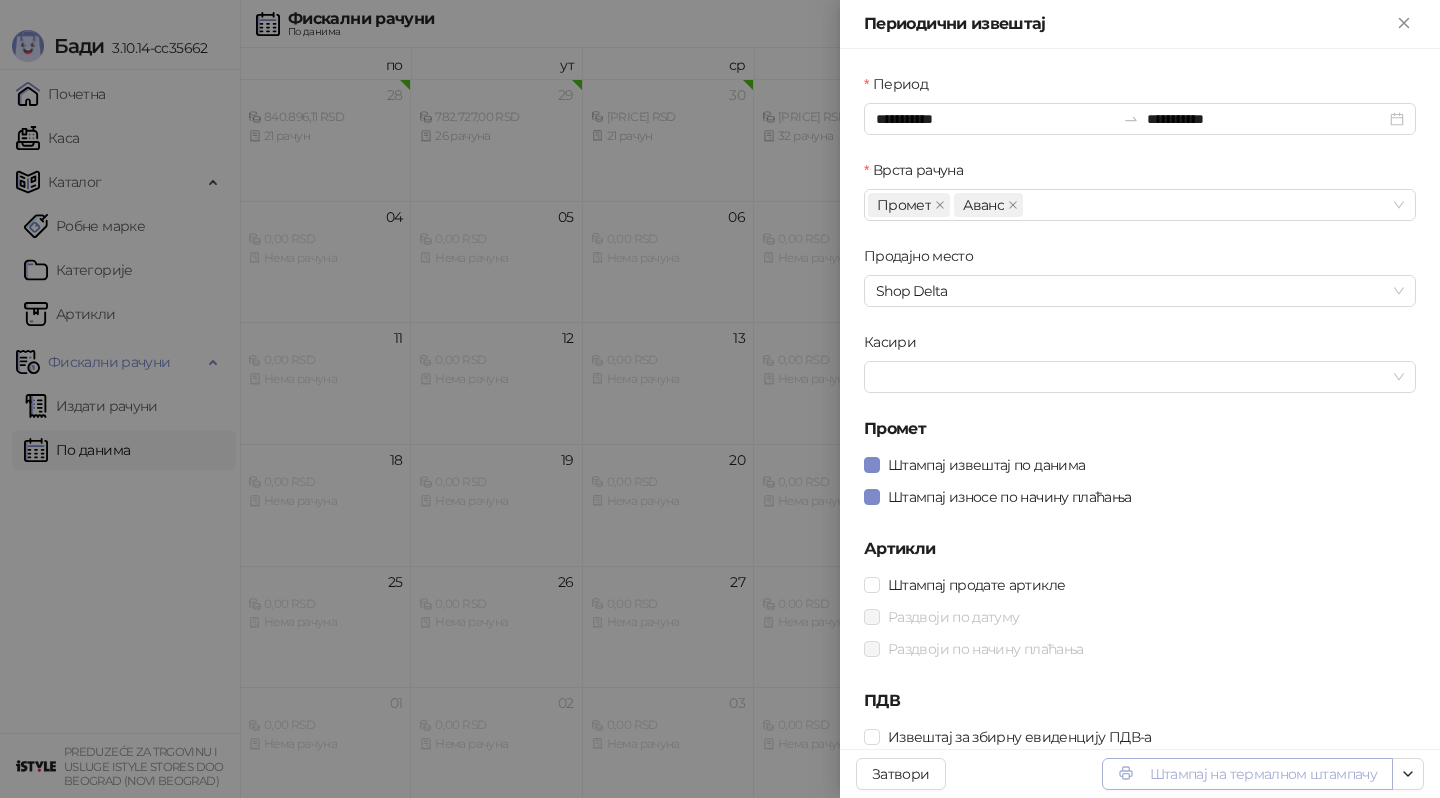 click on "Штампај на термалном штампачу" at bounding box center [1247, 774] 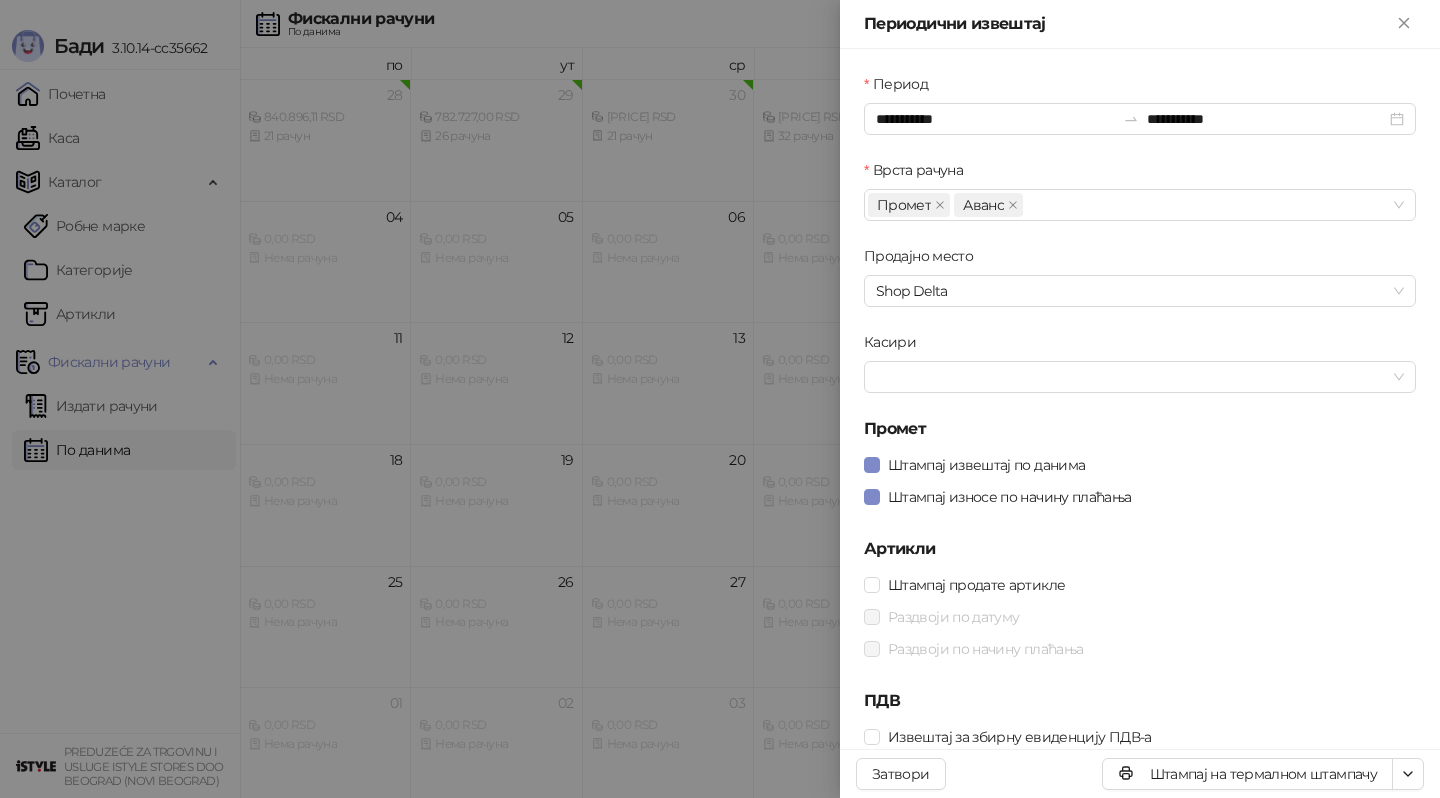 click at bounding box center [720, 399] 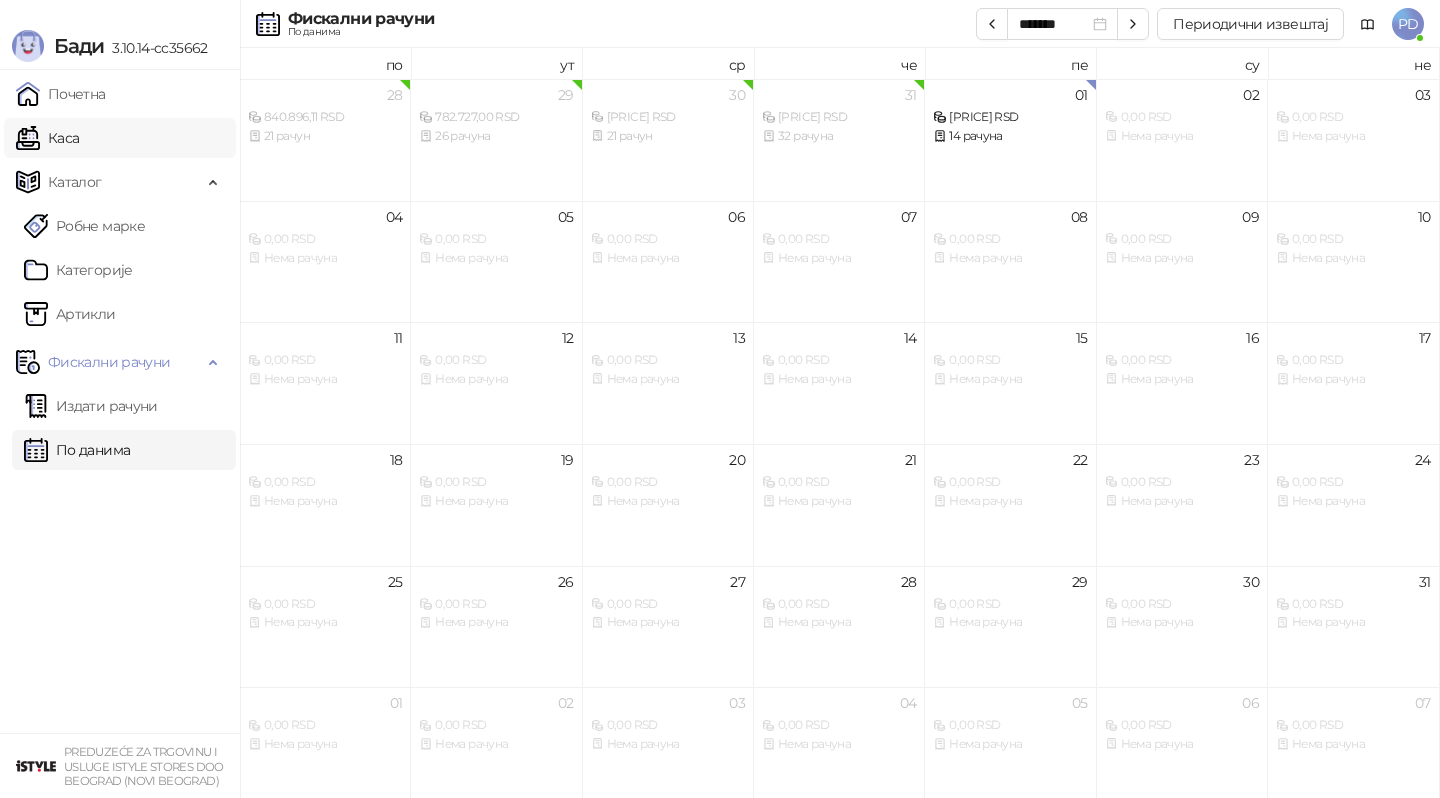 click on "Каса" at bounding box center [47, 138] 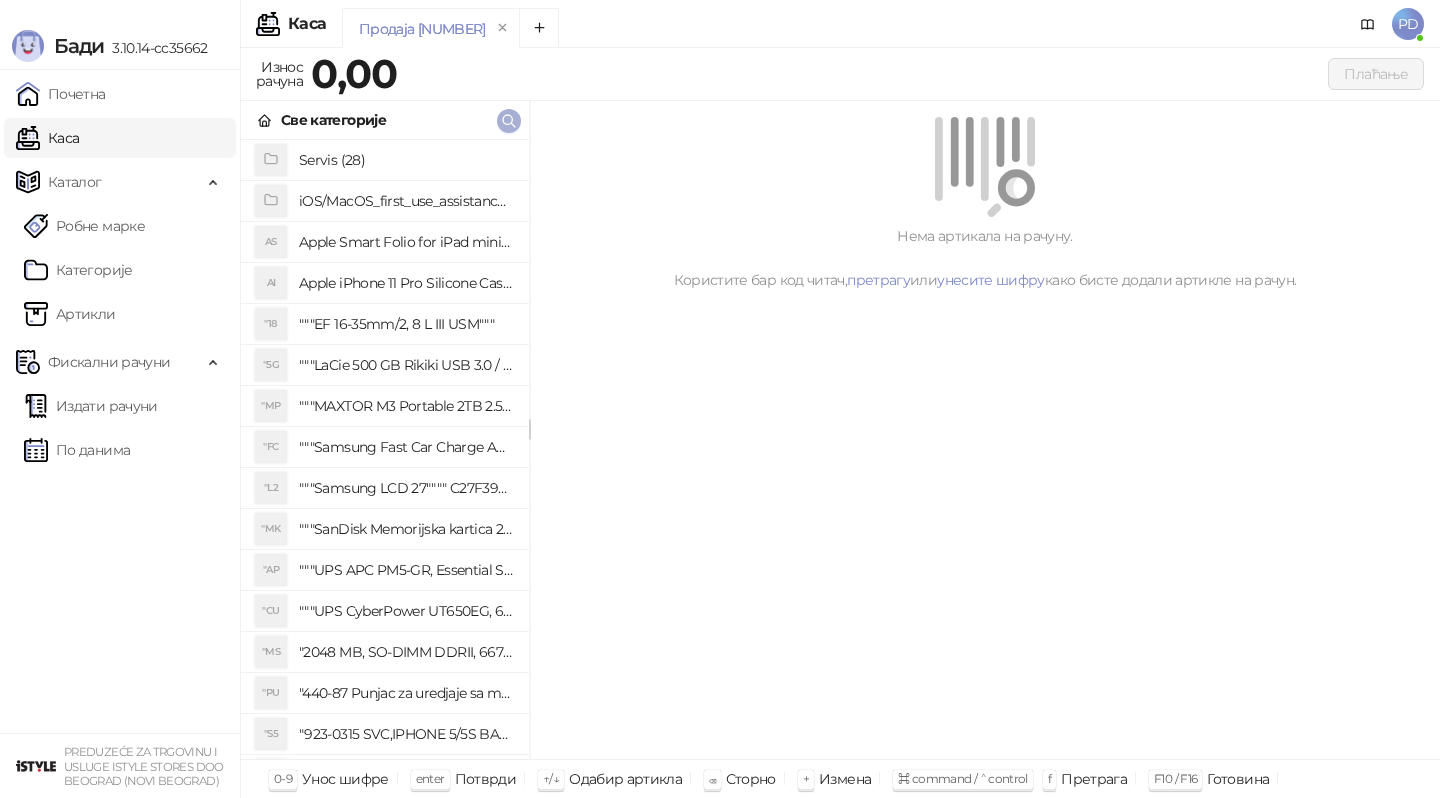click 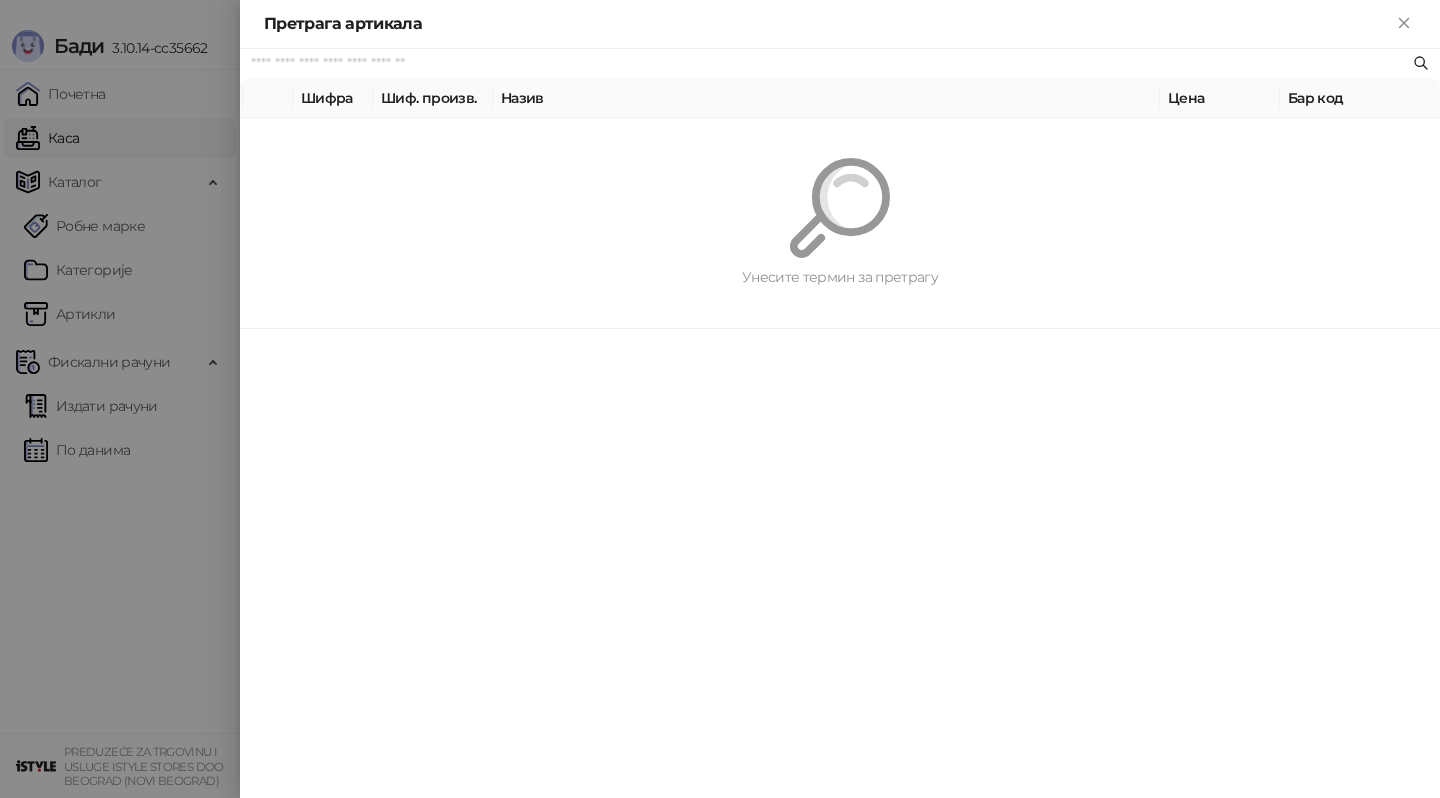 paste on "*********" 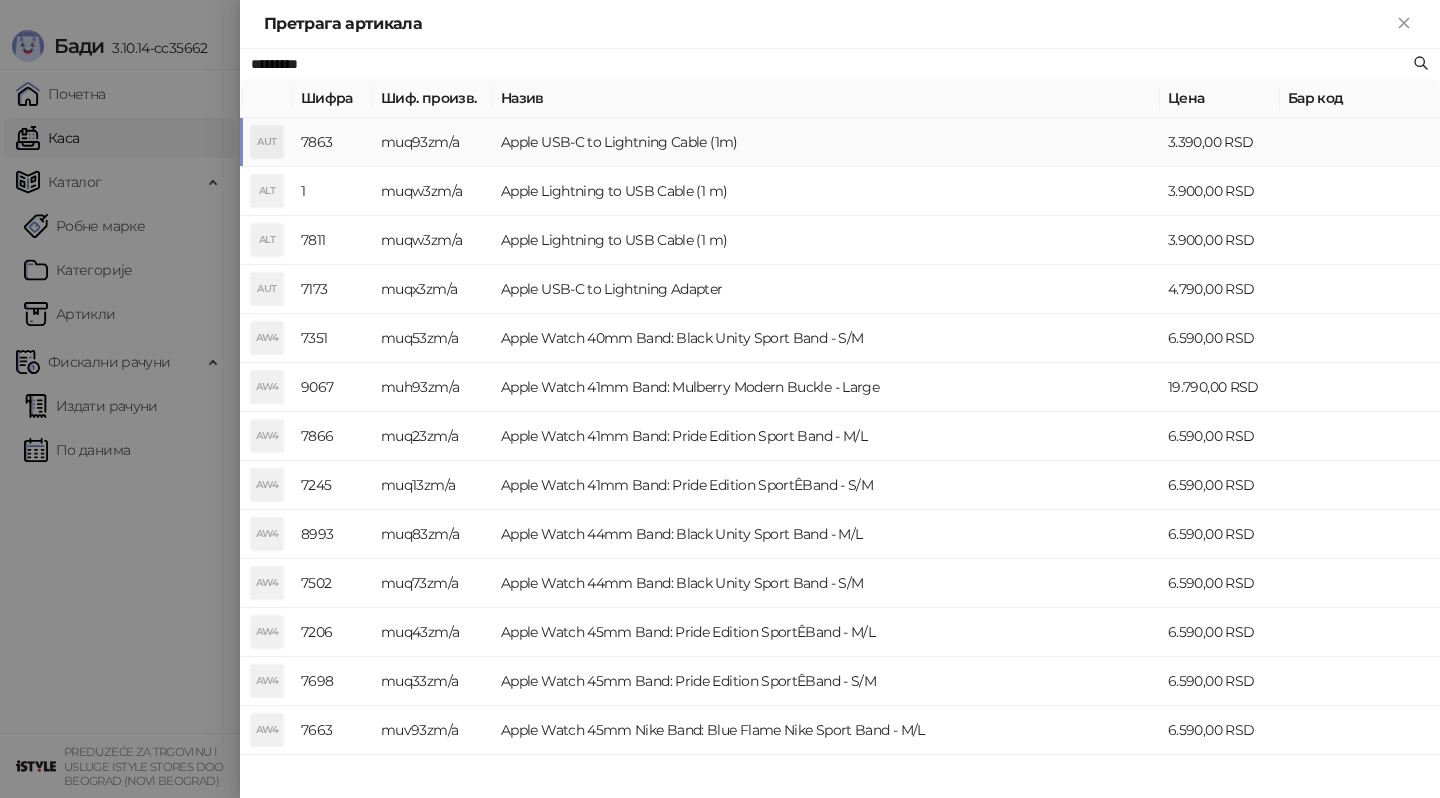 type on "*********" 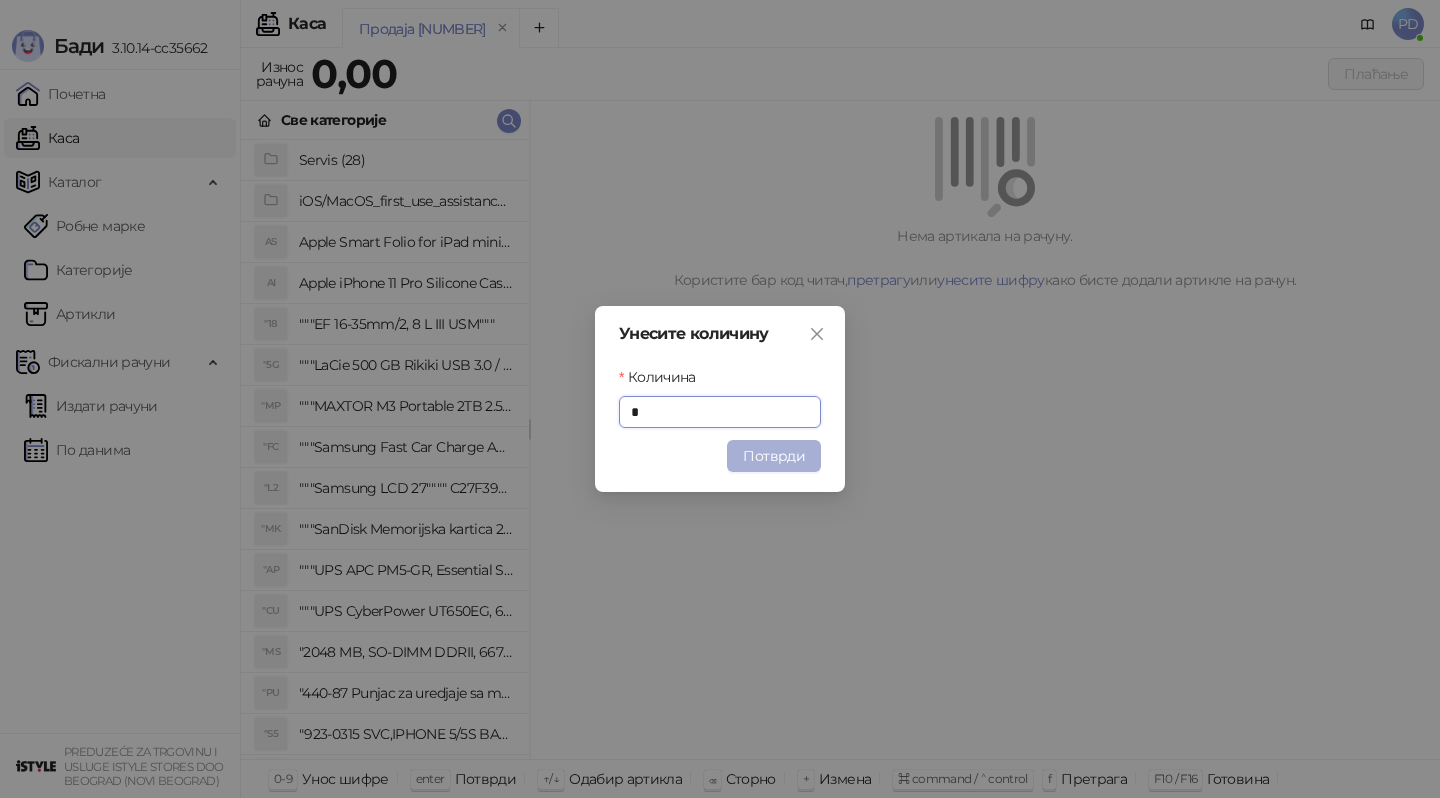 click on "Потврди" at bounding box center [774, 456] 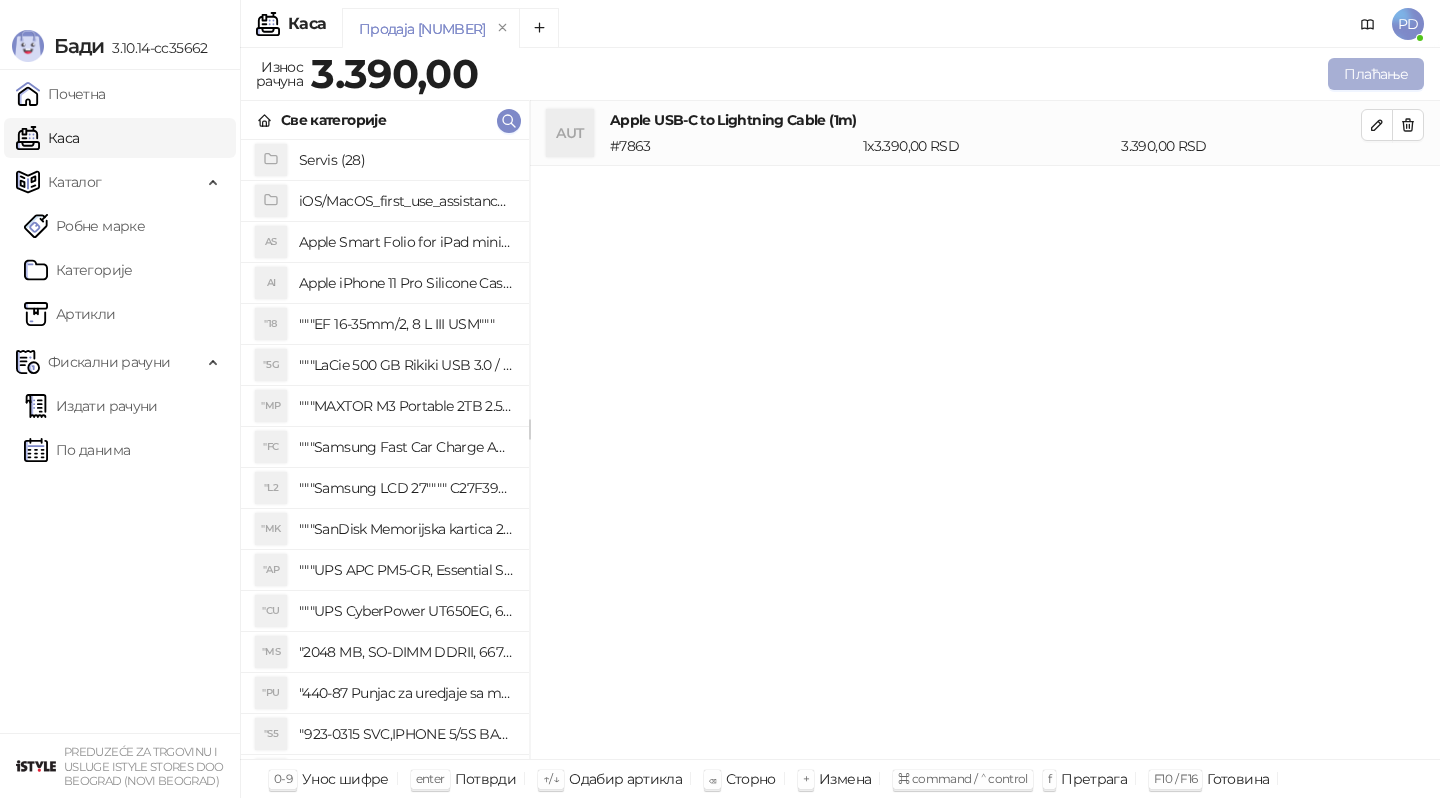 click on "Плаћање" at bounding box center (1376, 74) 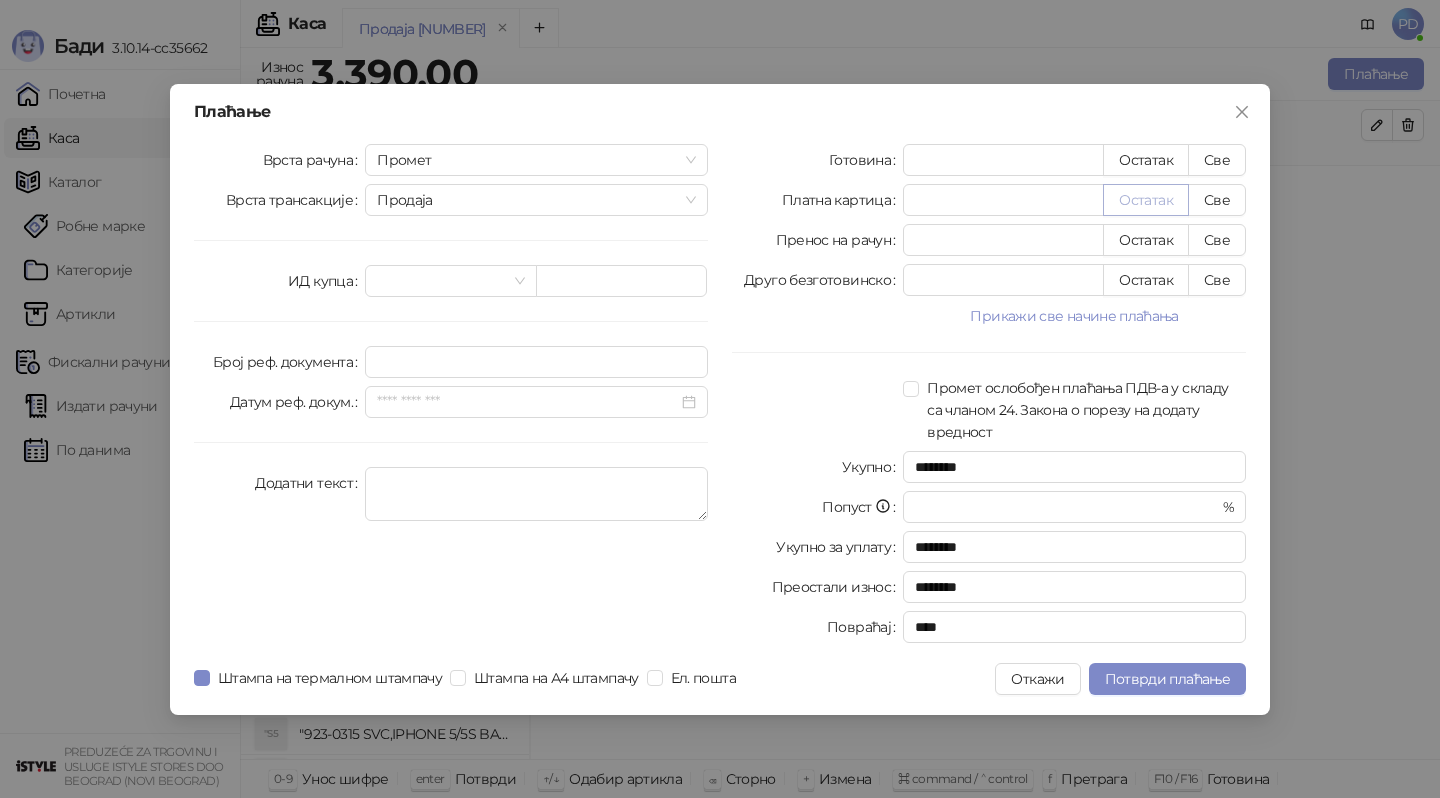 click on "Остатак" at bounding box center [1146, 200] 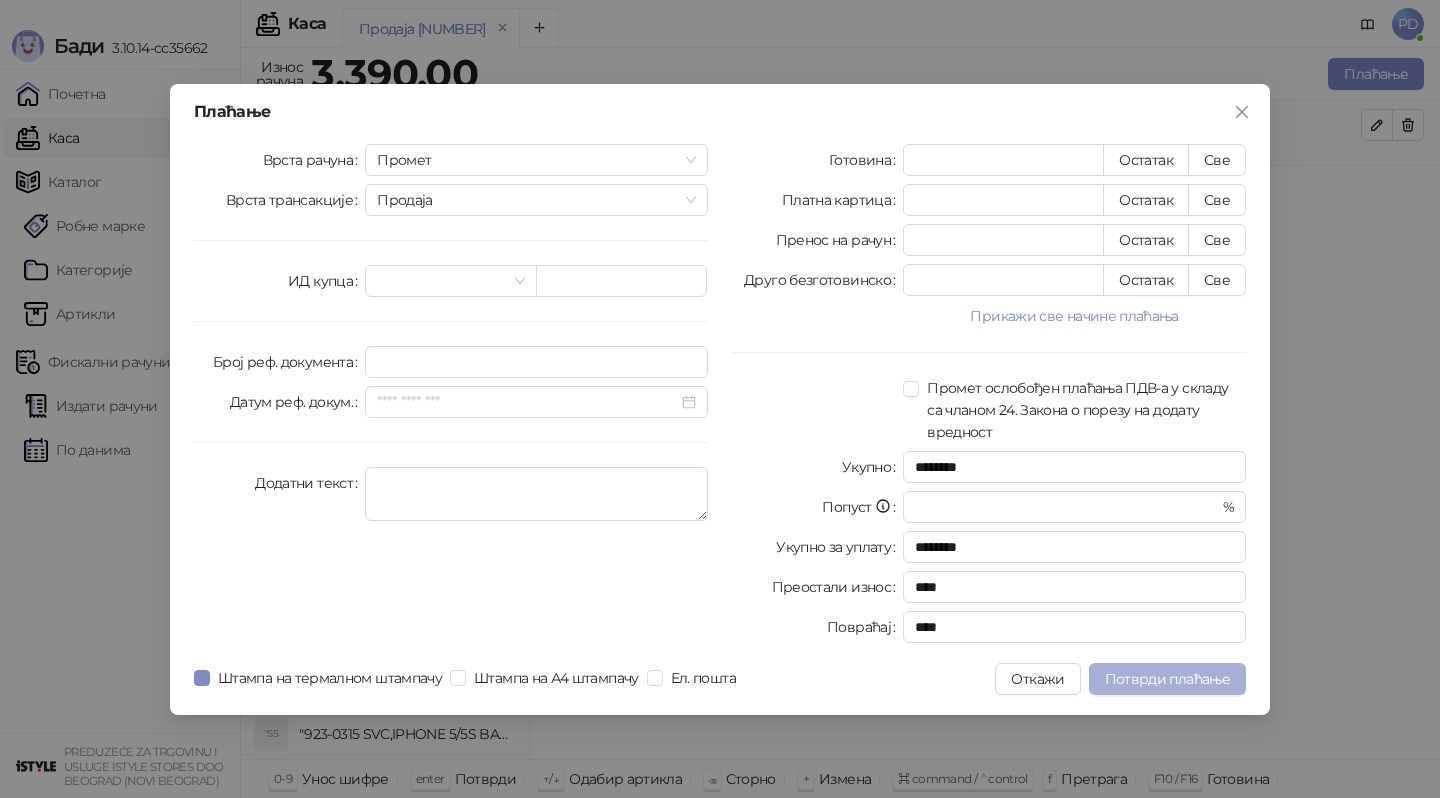 click on "Потврди плаћање" at bounding box center (1167, 679) 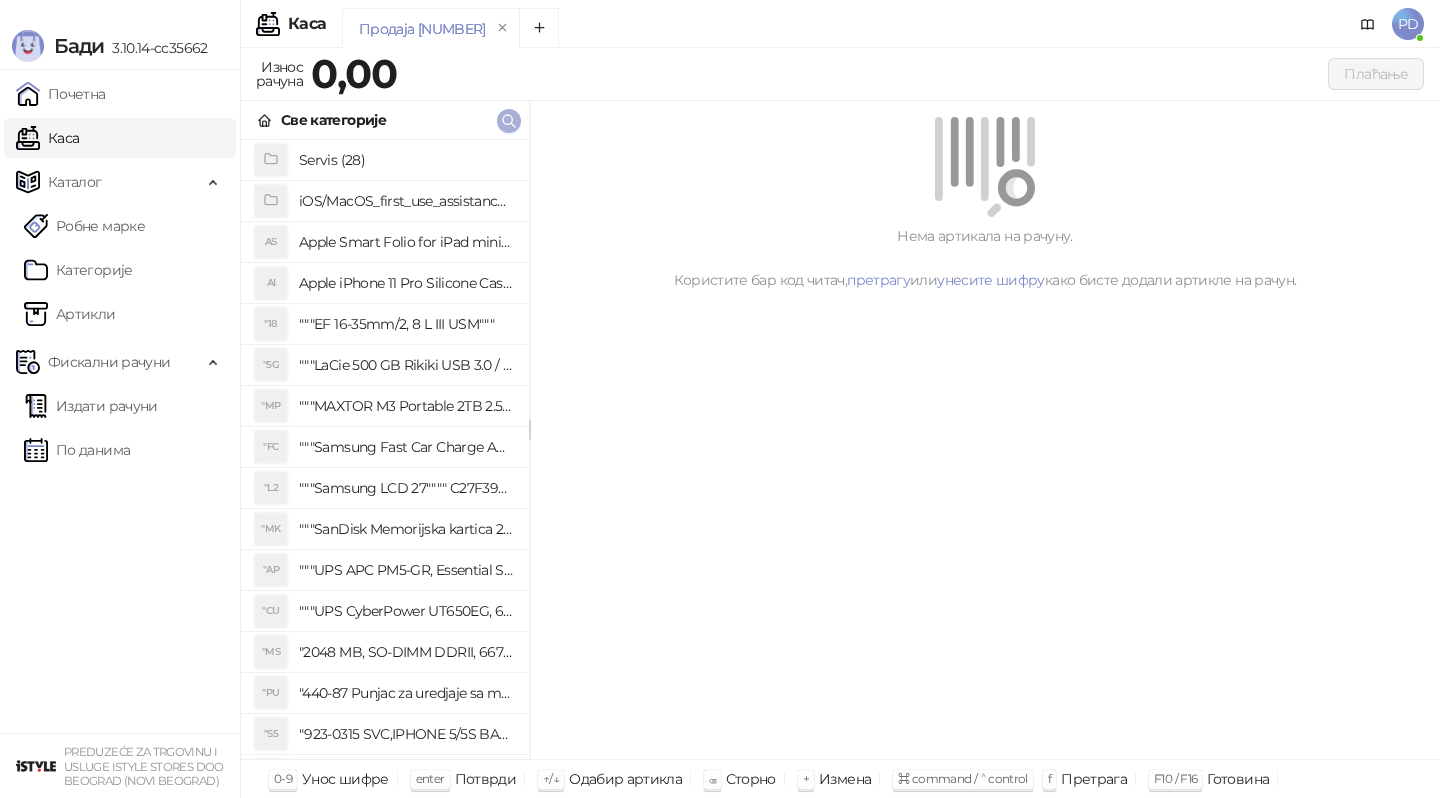 click 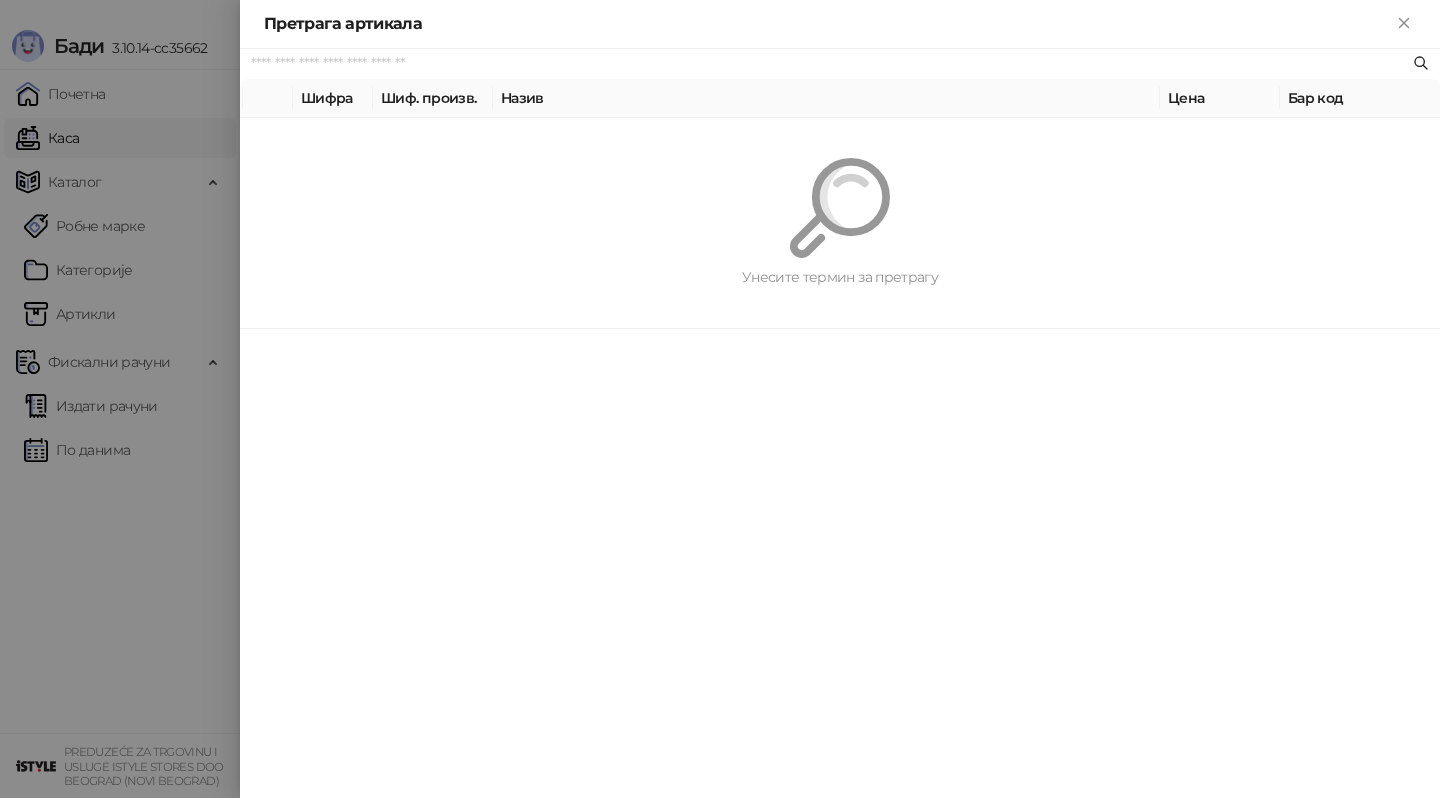 paste on "**********" 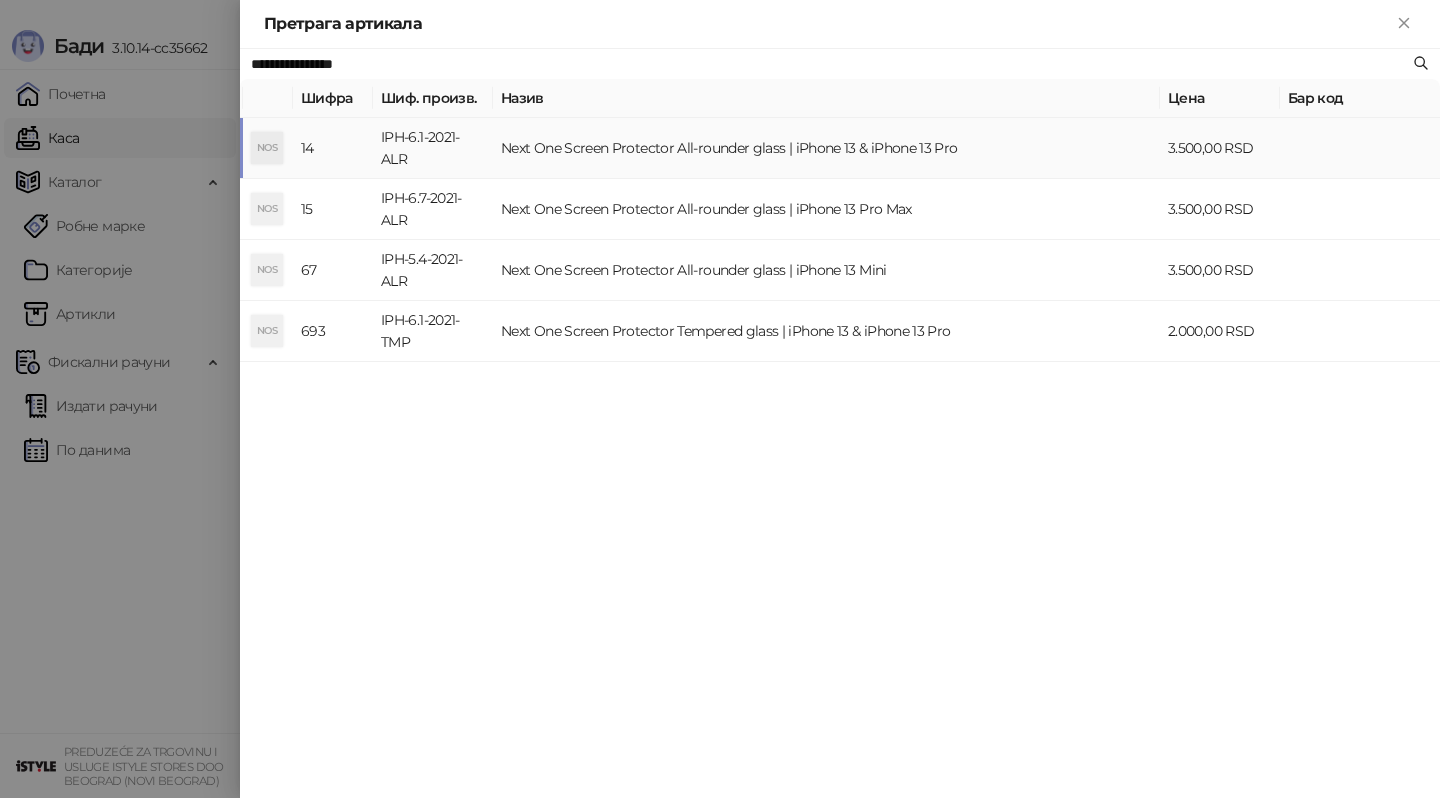 click on "IPH-6.1-2021-ALR" at bounding box center (433, 148) 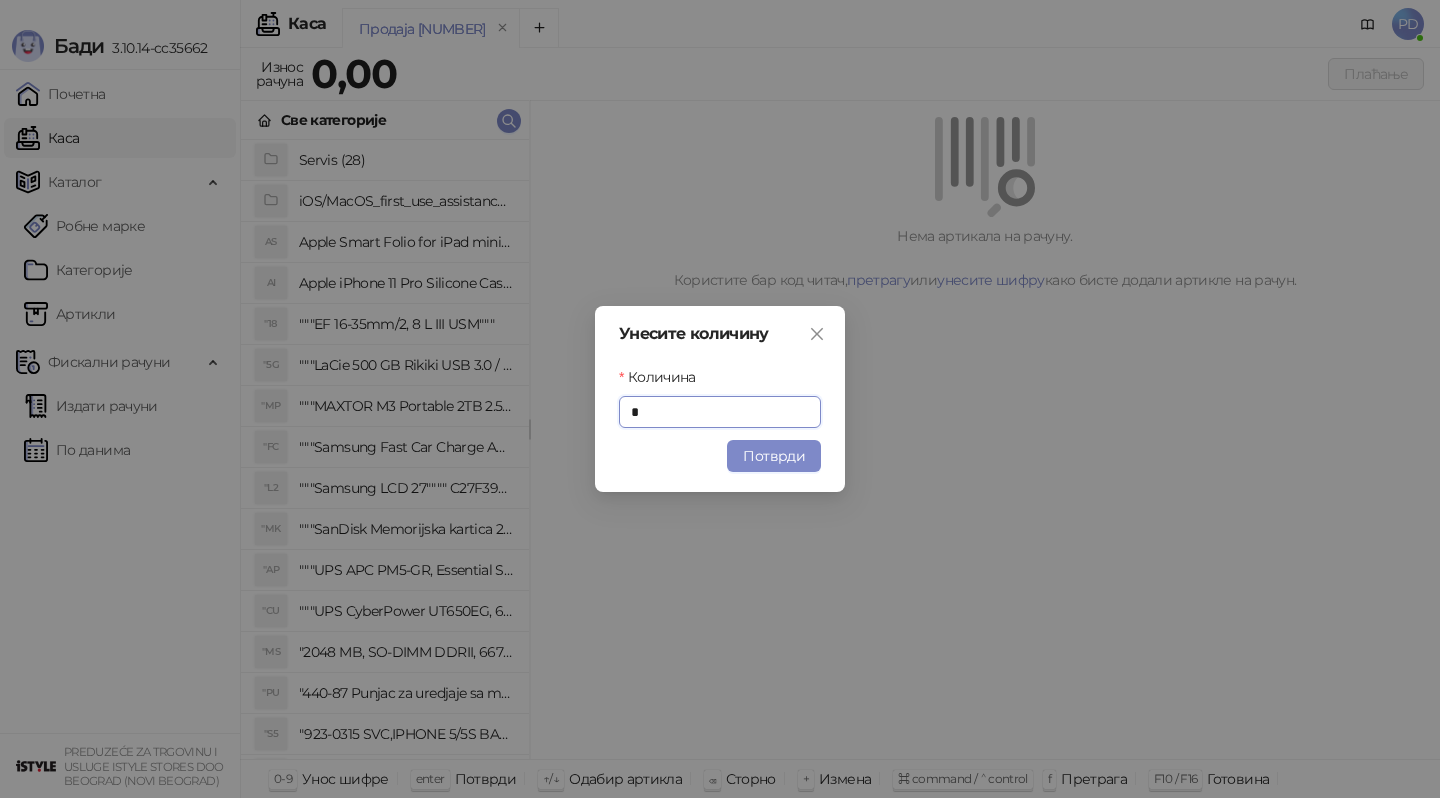 click on "Унесите количину Количина * Потврди" at bounding box center [720, 399] 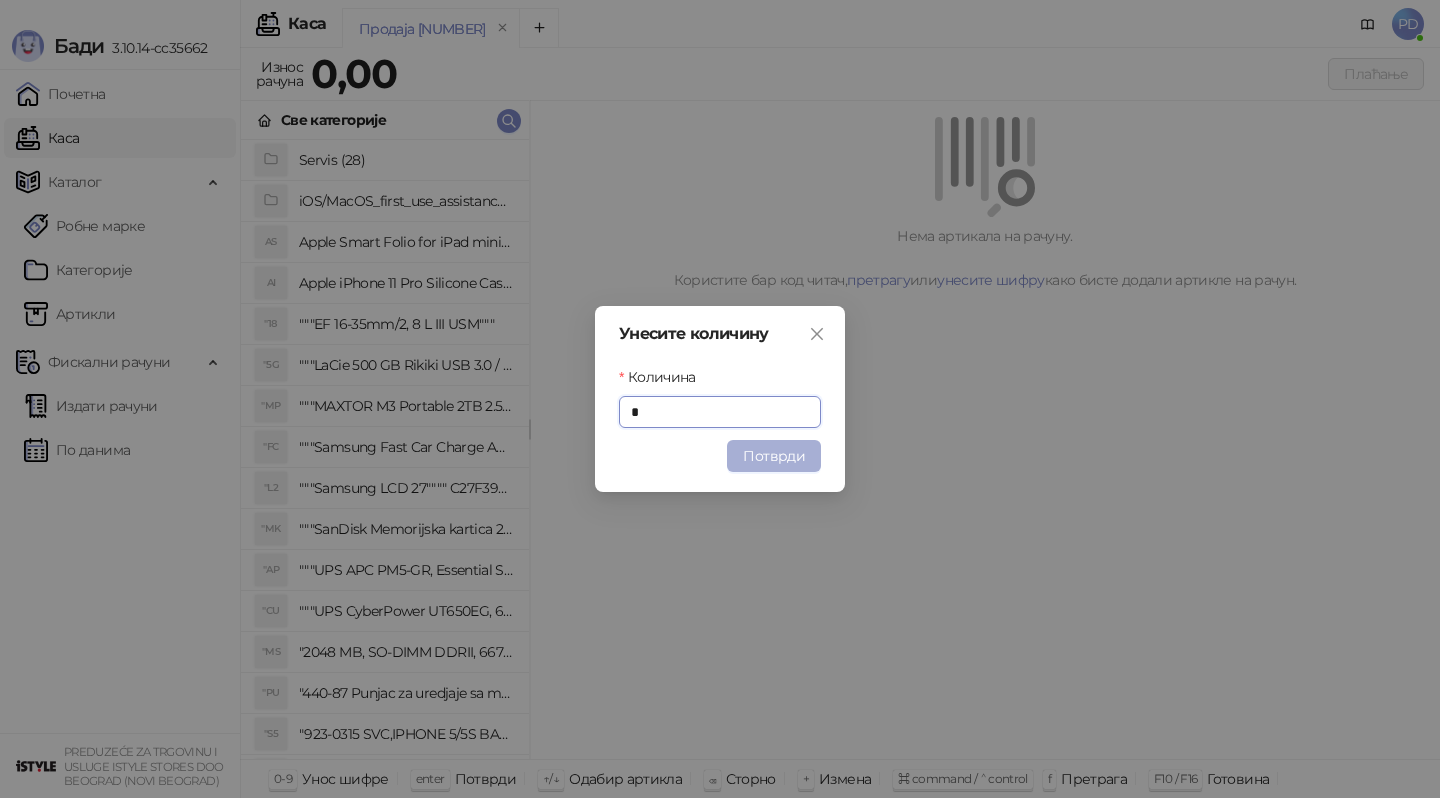 click on "Потврди" at bounding box center (774, 456) 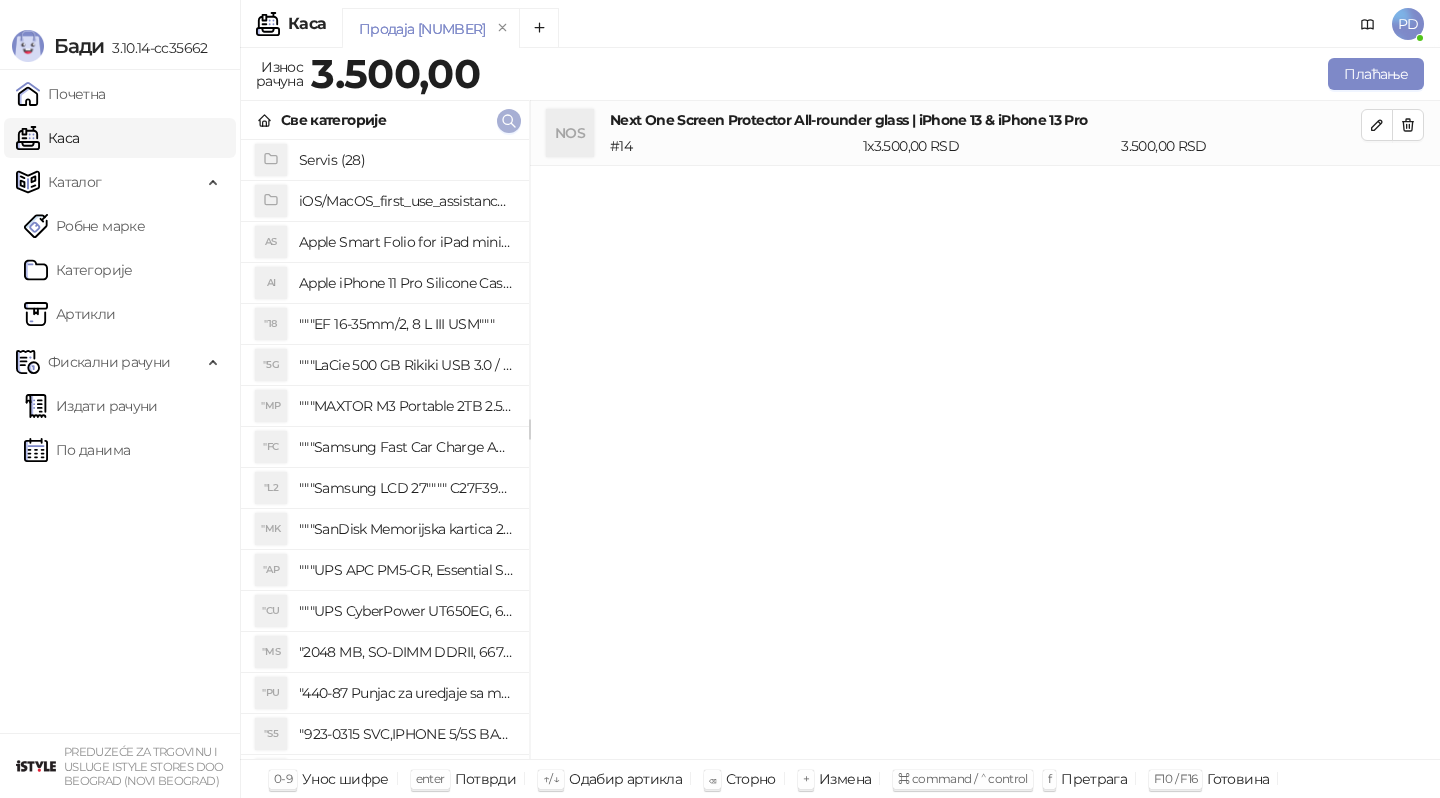 click 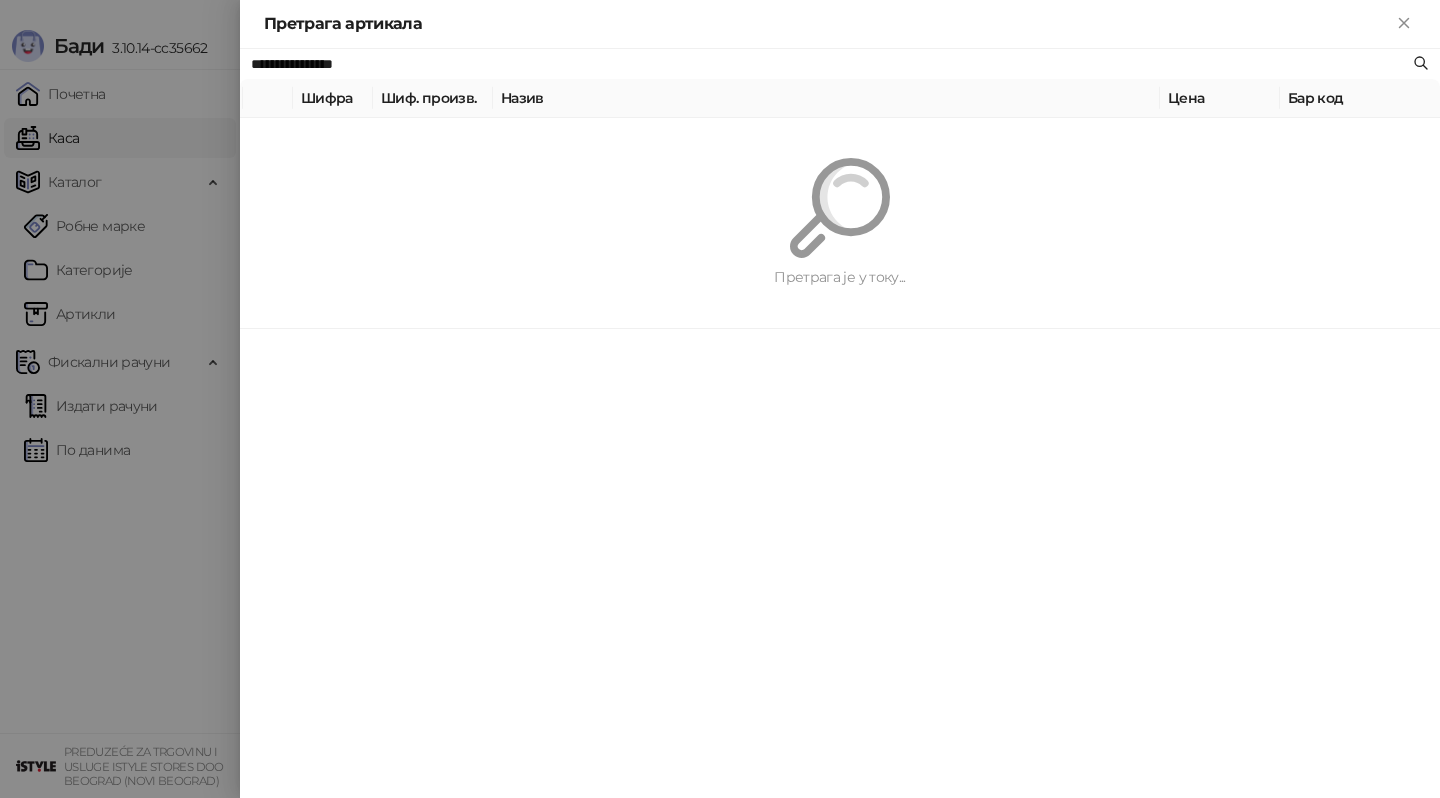 paste on "*******" 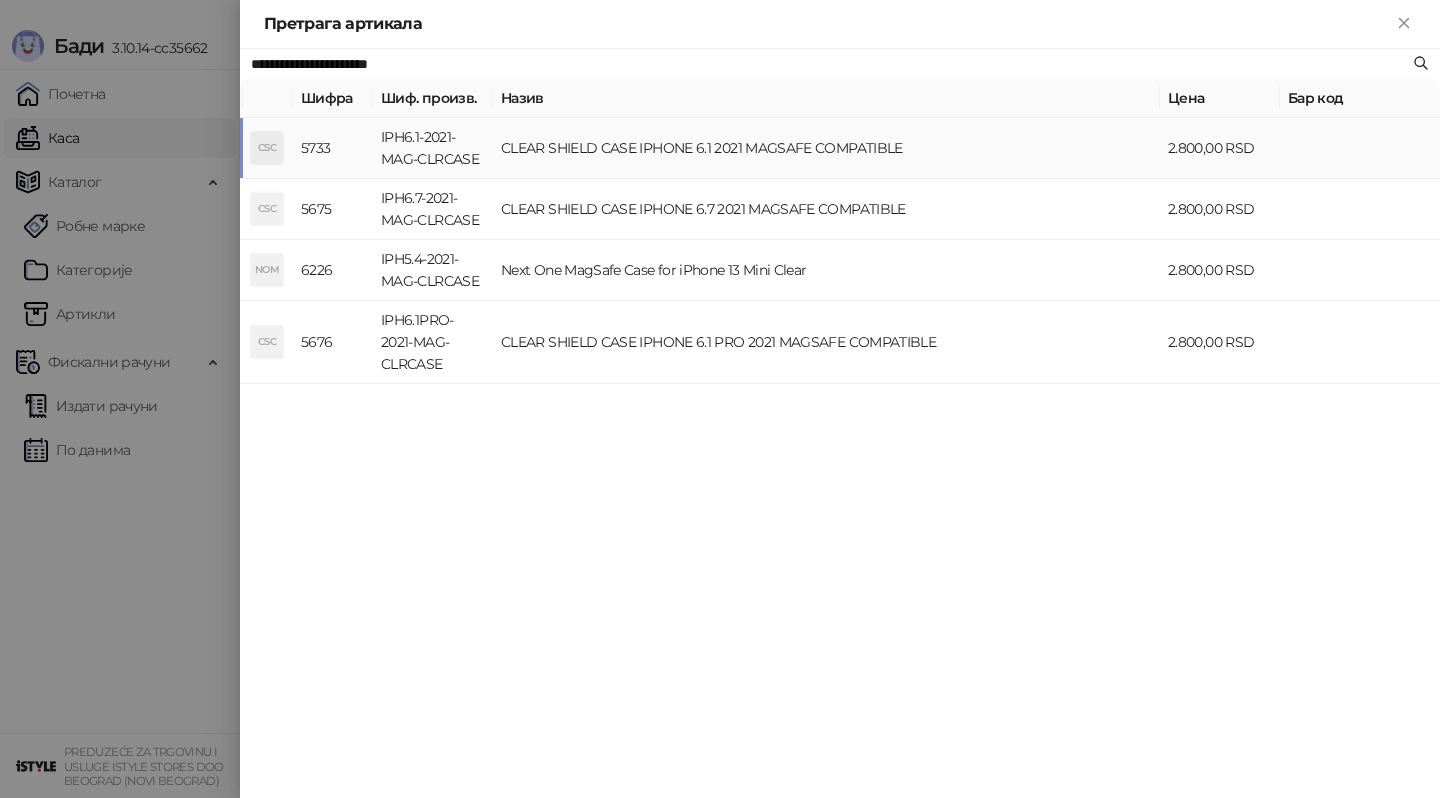 type on "**********" 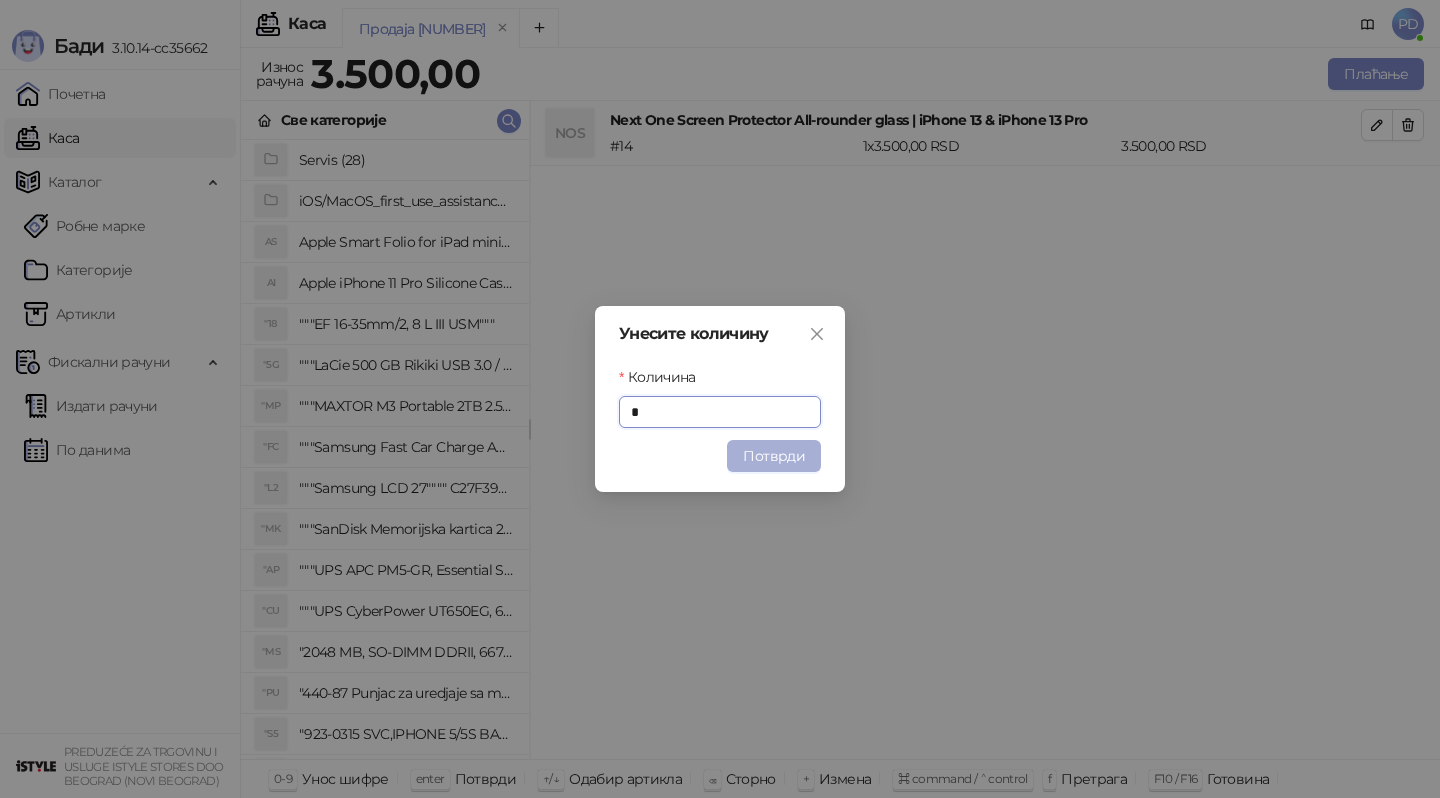 click on "Потврди" at bounding box center (774, 456) 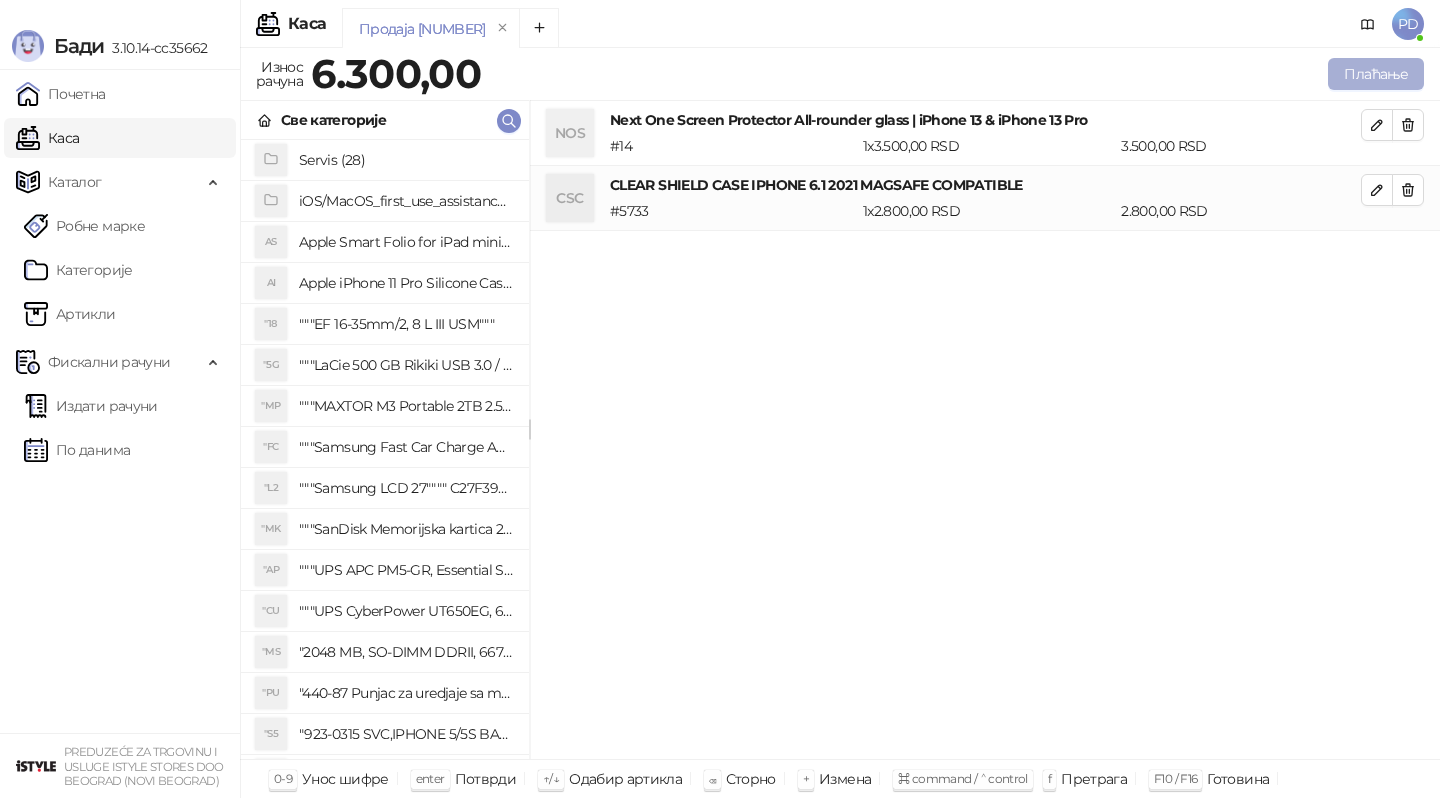 click on "Плаћање" at bounding box center [1376, 74] 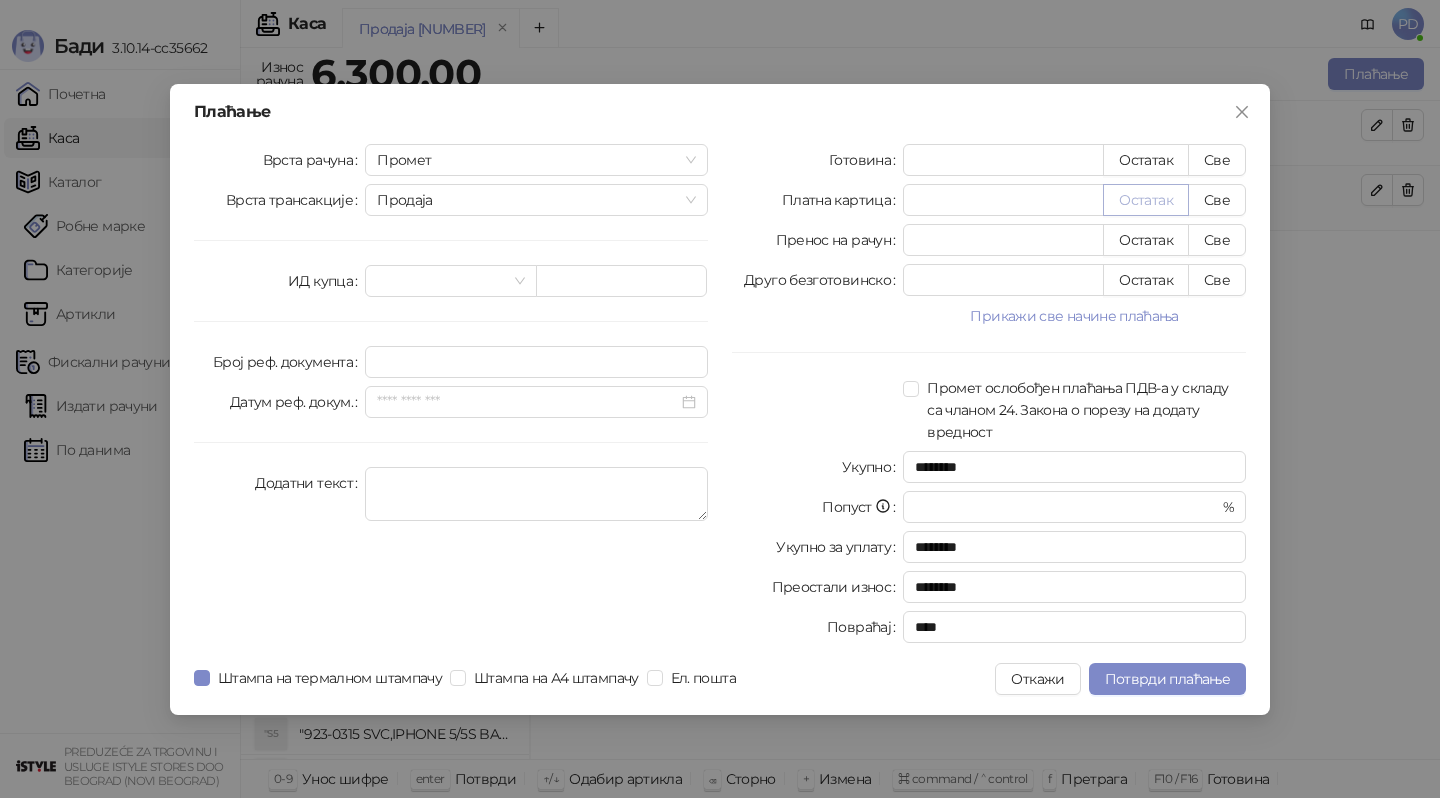 click on "Остатак" at bounding box center [1146, 200] 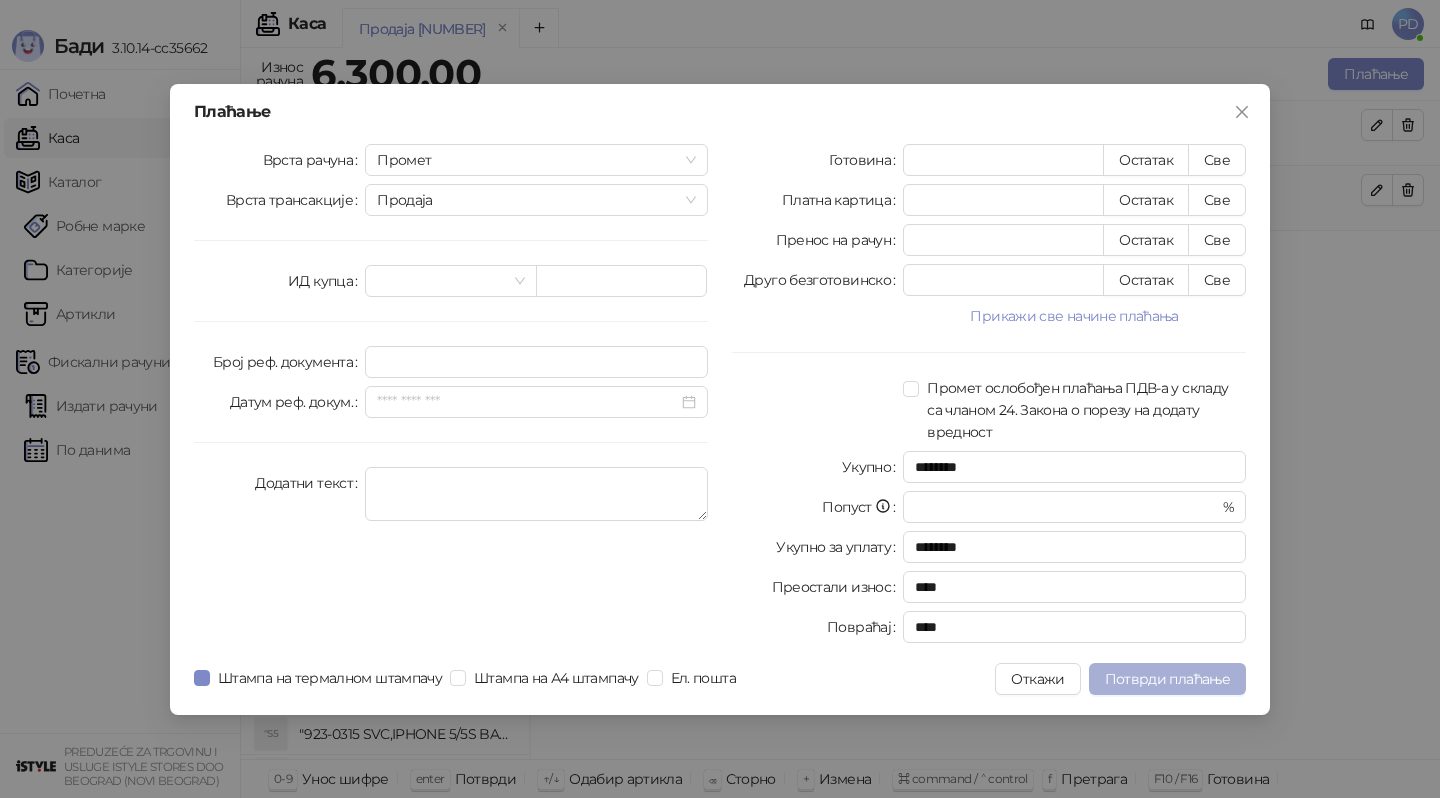 click on "Потврди плаћање" at bounding box center [1167, 679] 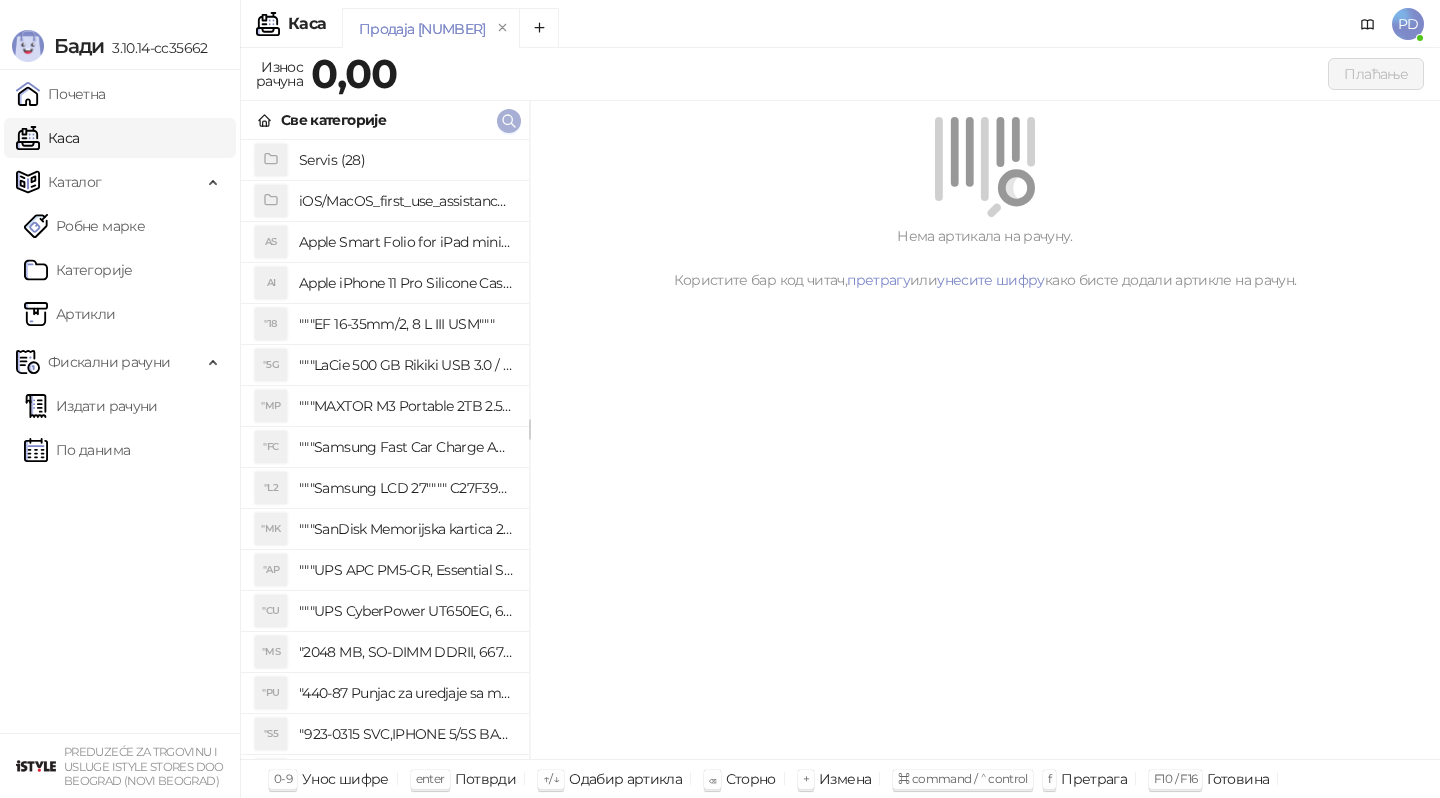click 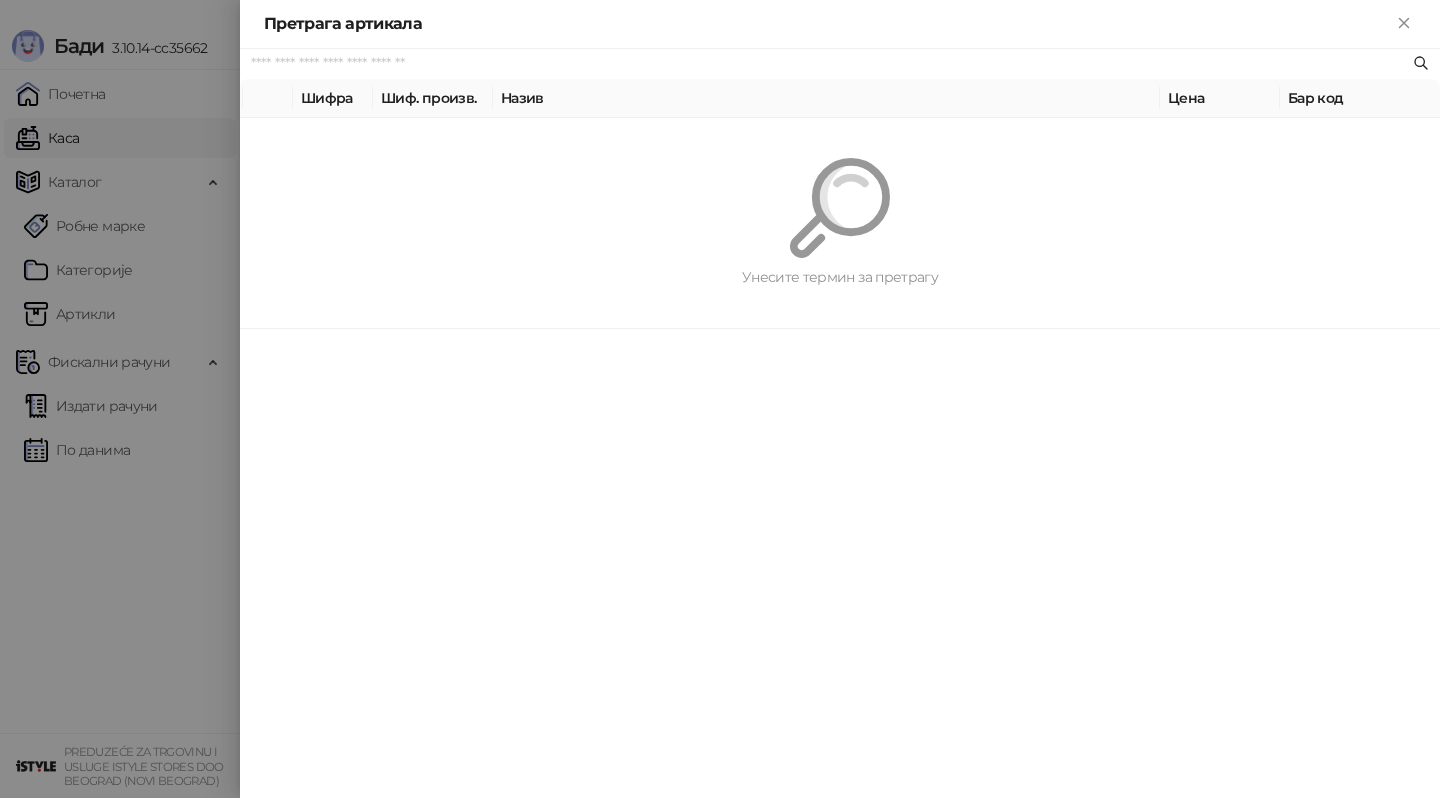paste on "*********" 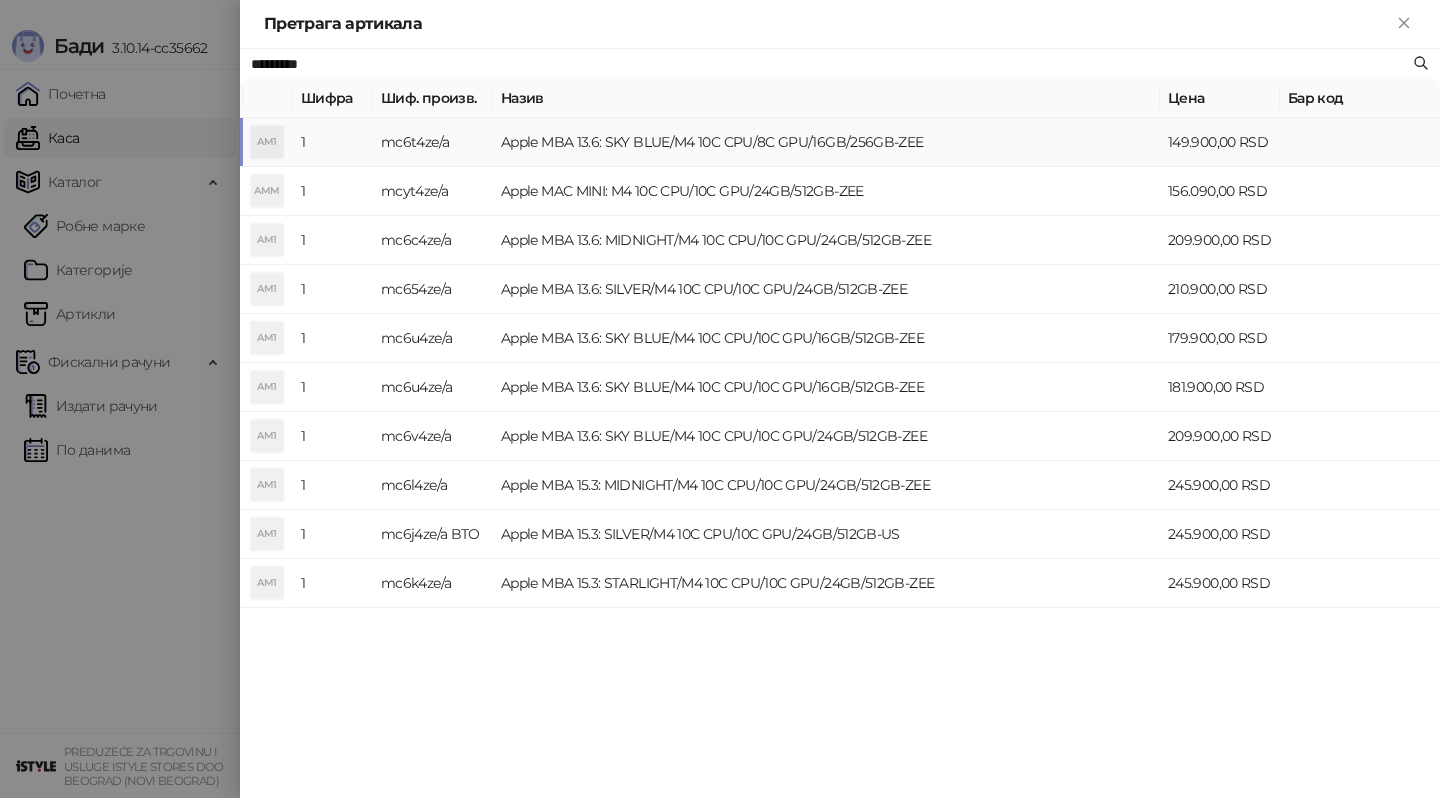 type on "*********" 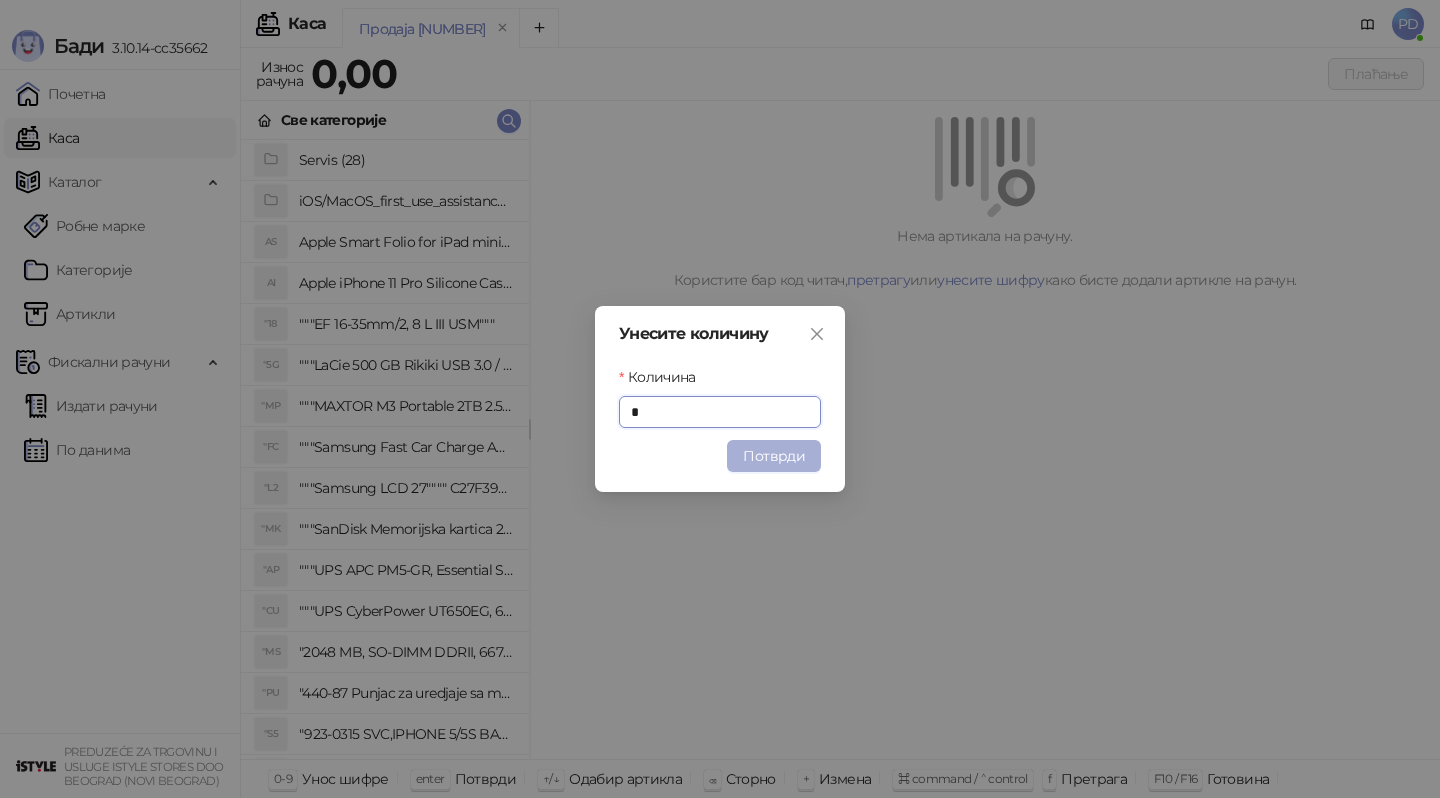 click on "Потврди" at bounding box center (774, 456) 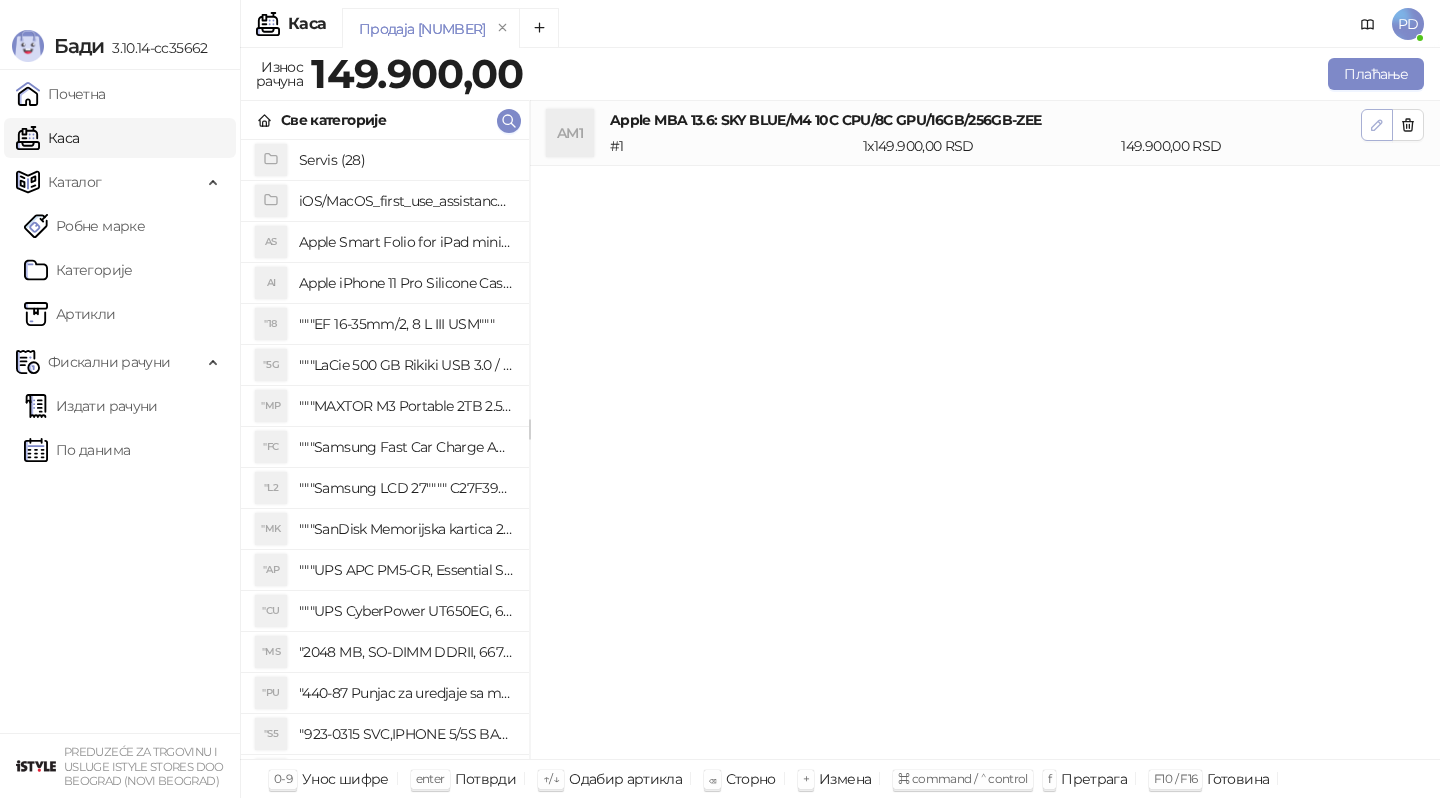 click 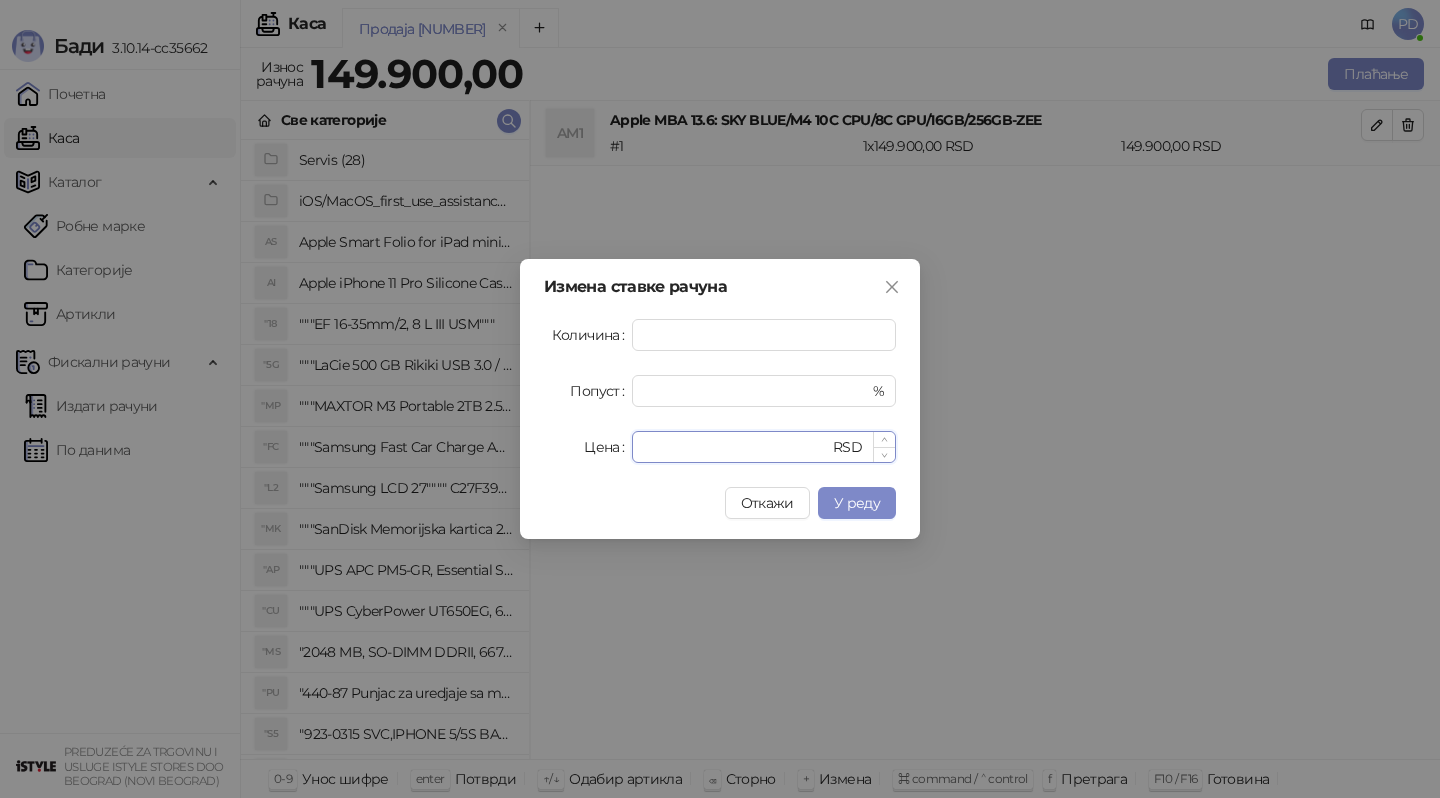 click on "******" at bounding box center (736, 447) 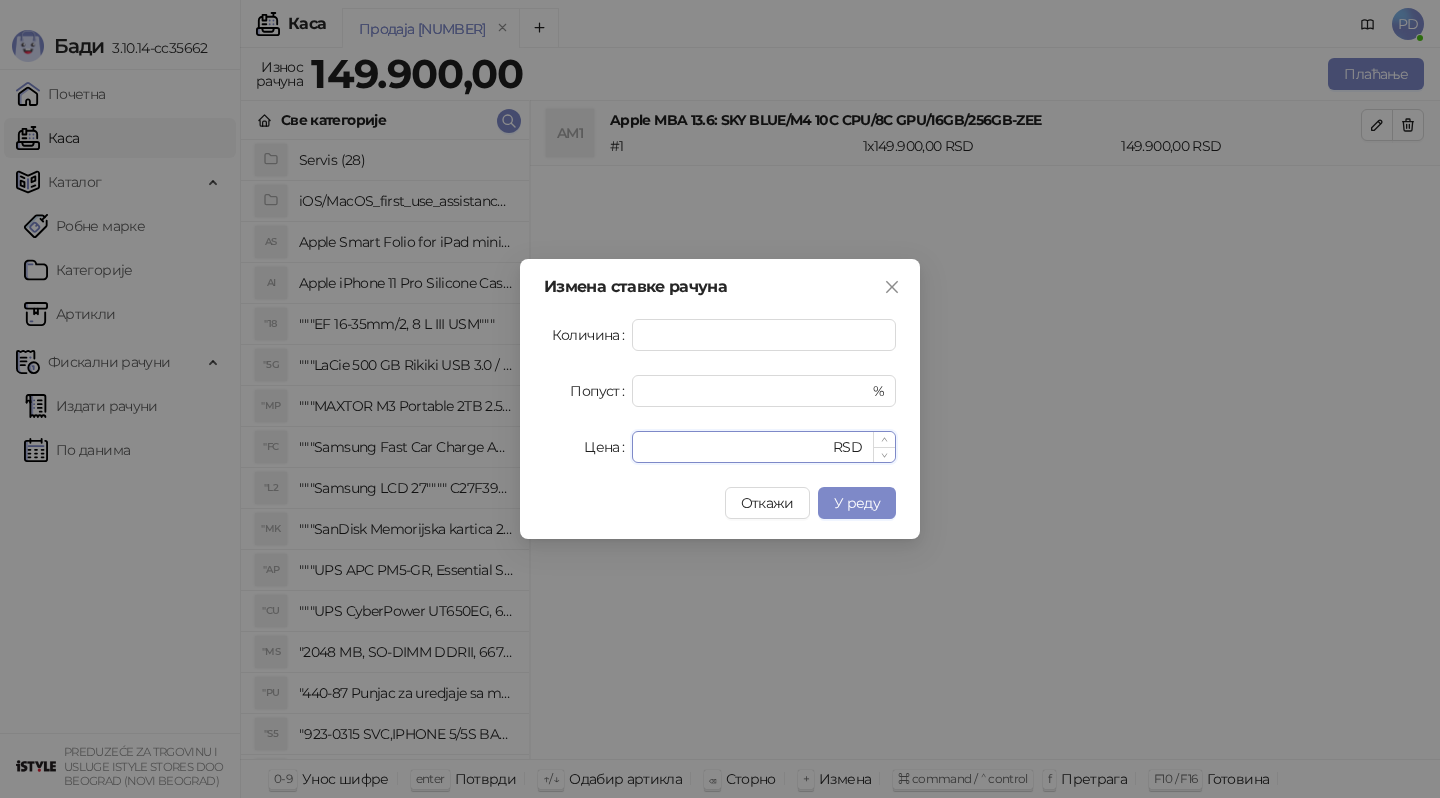 click on "******" at bounding box center [736, 447] 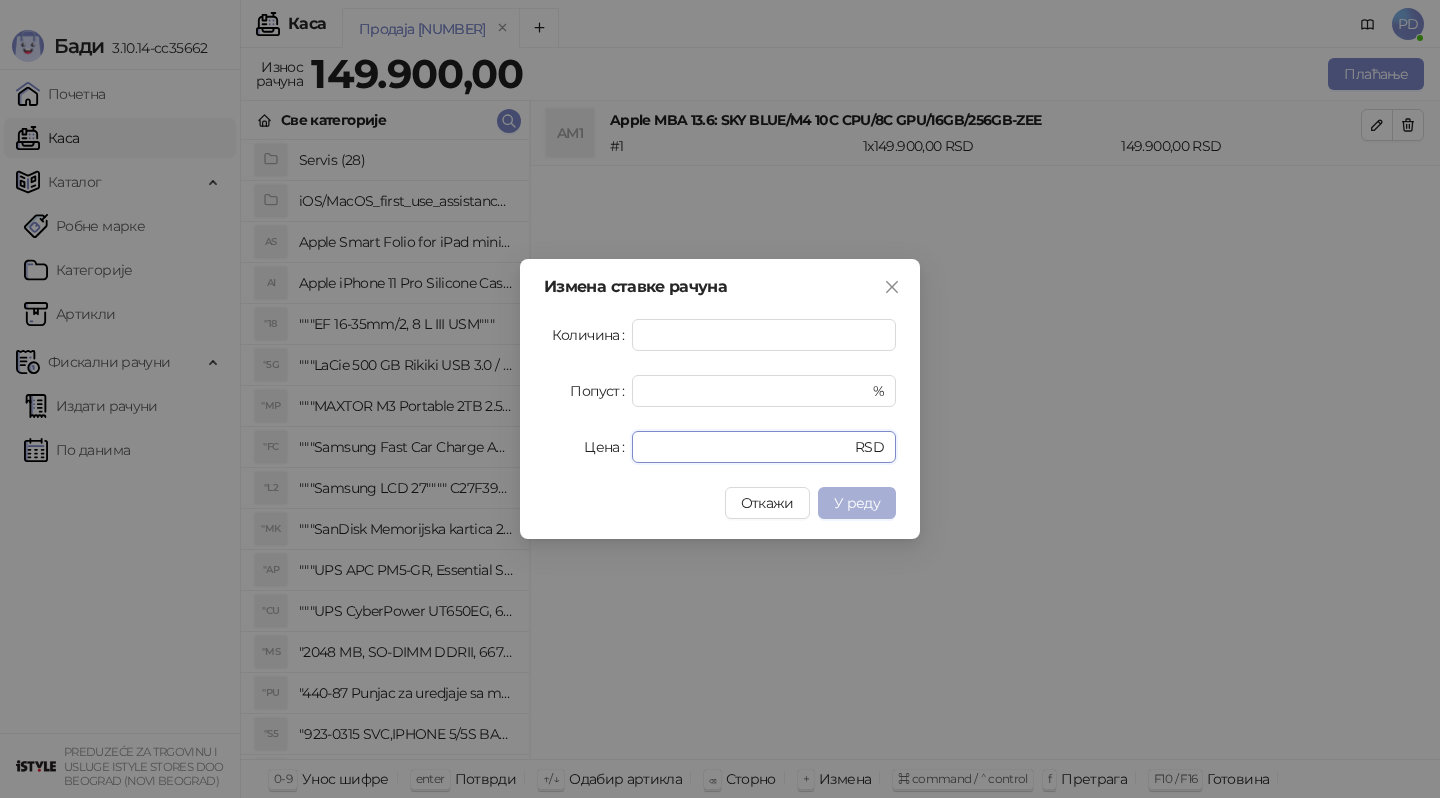 type on "******" 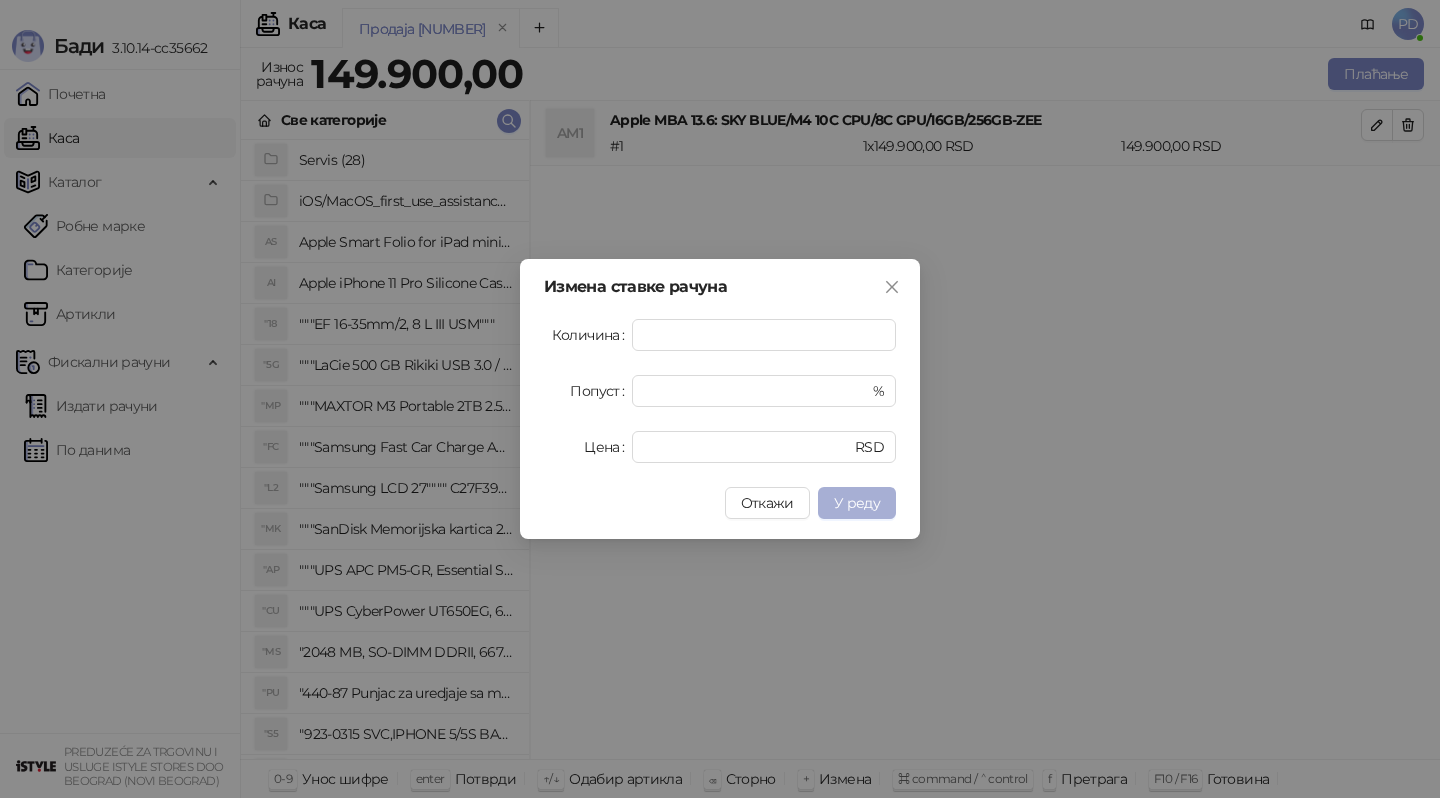 click on "У реду" at bounding box center (857, 503) 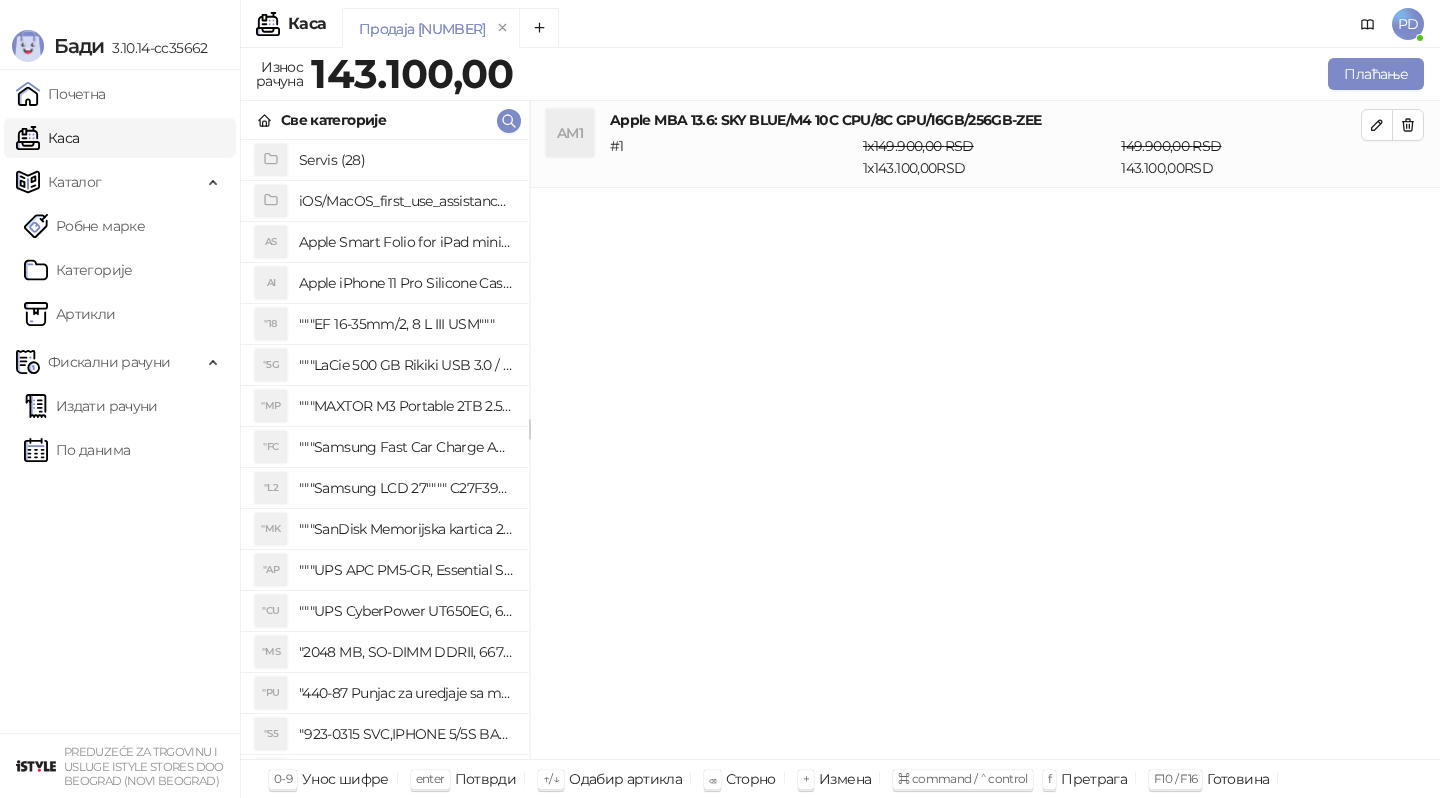 type 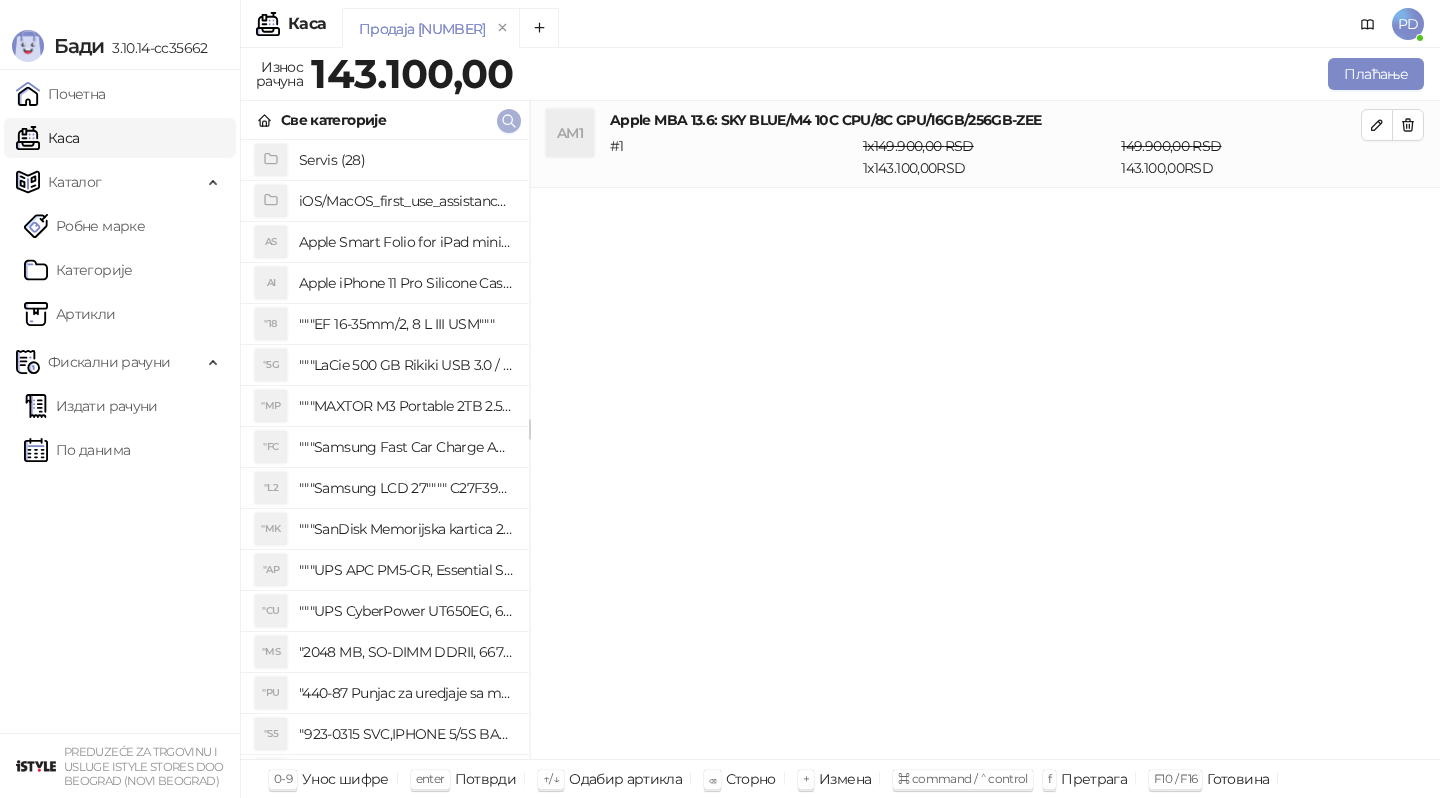click 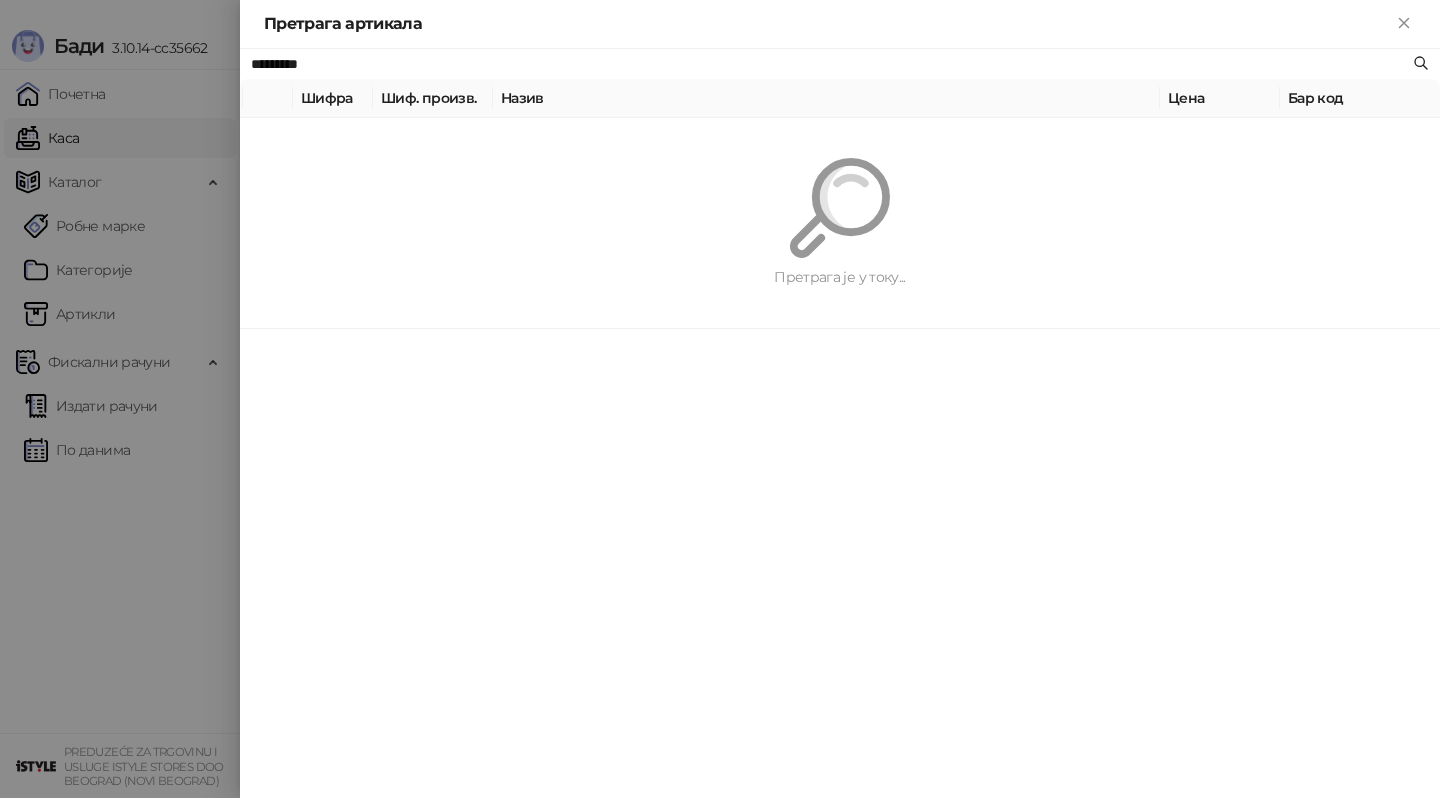 paste on "**********" 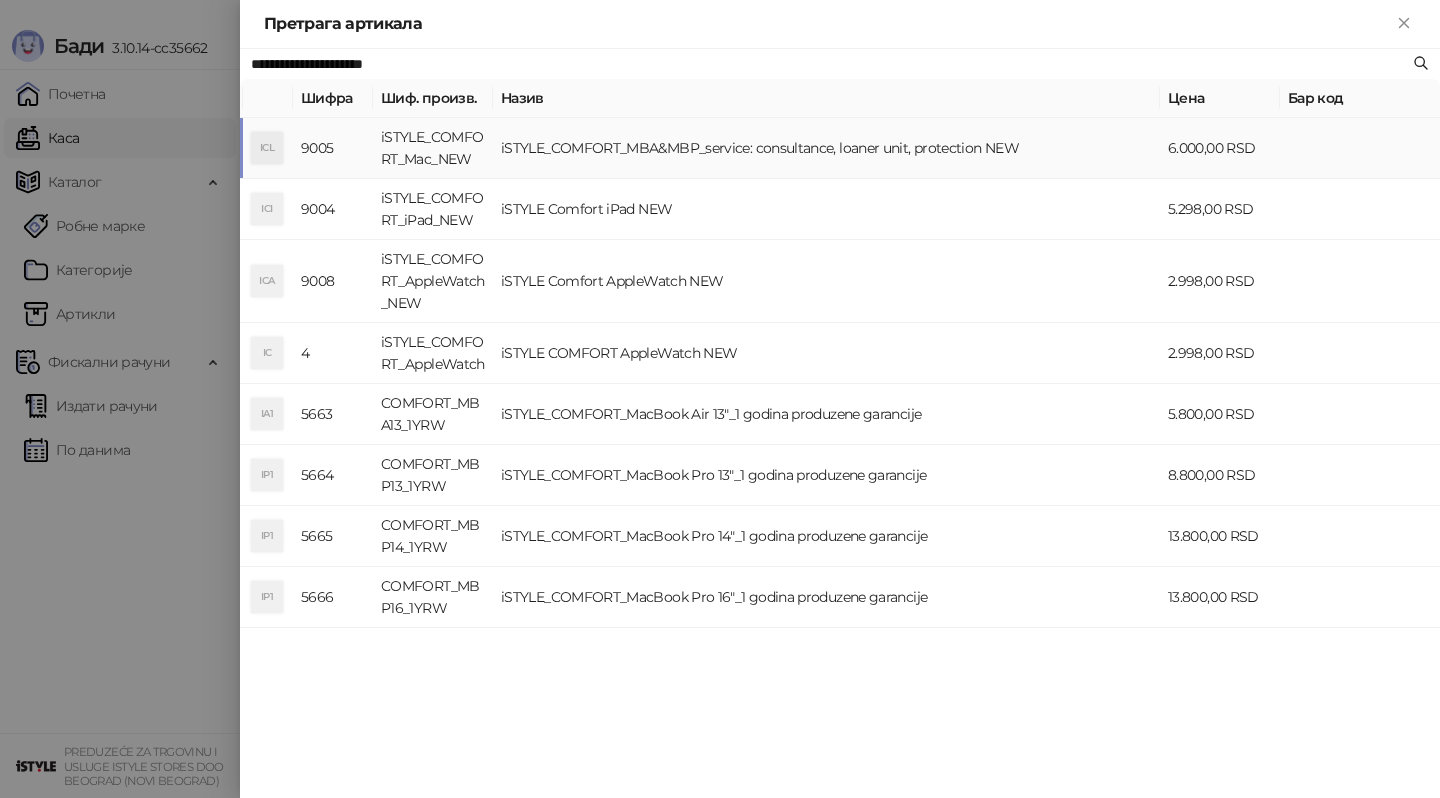click on "iSTYLE_COMFORT_Mac_NEW" at bounding box center [433, 148] 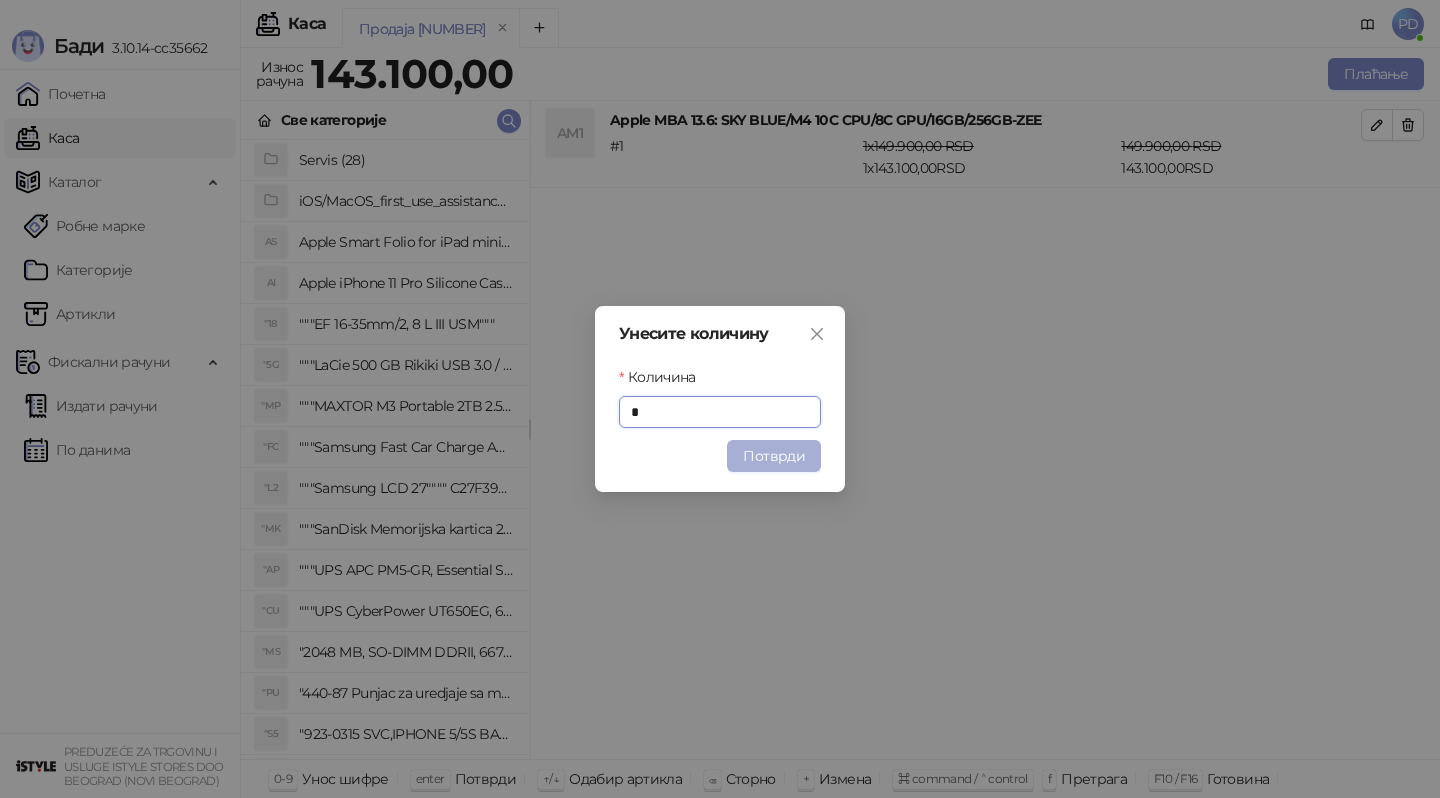 click on "Потврди" at bounding box center (774, 456) 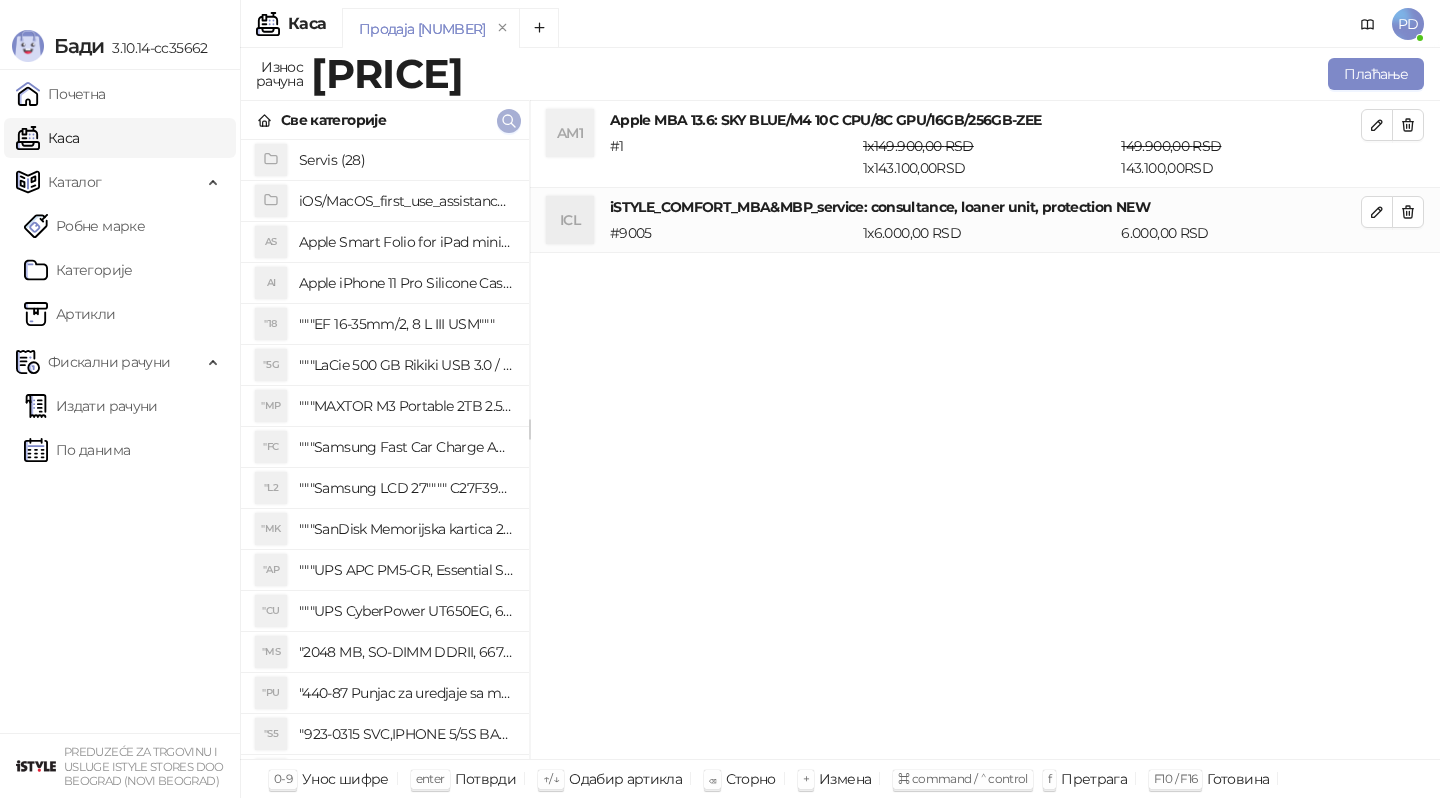 click 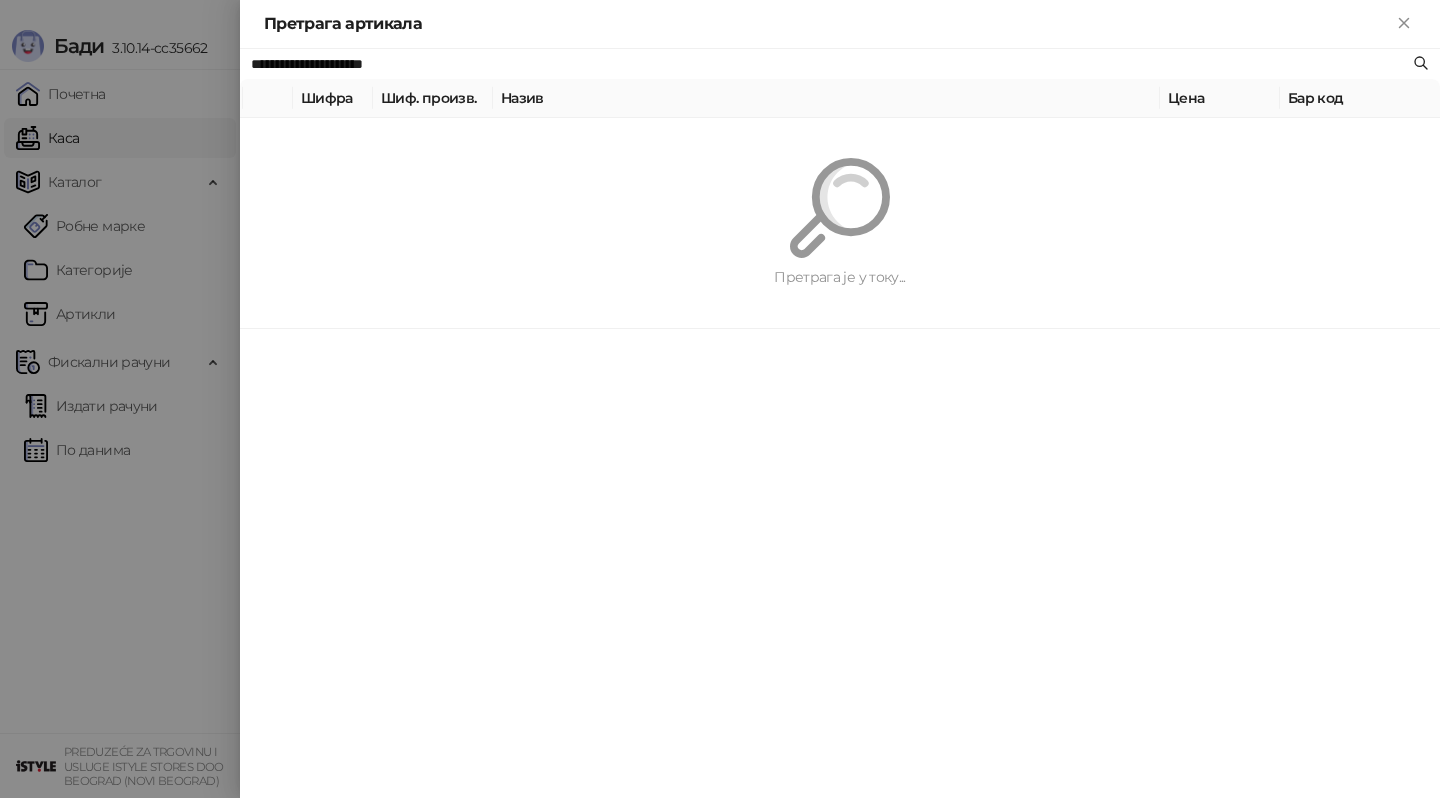 paste 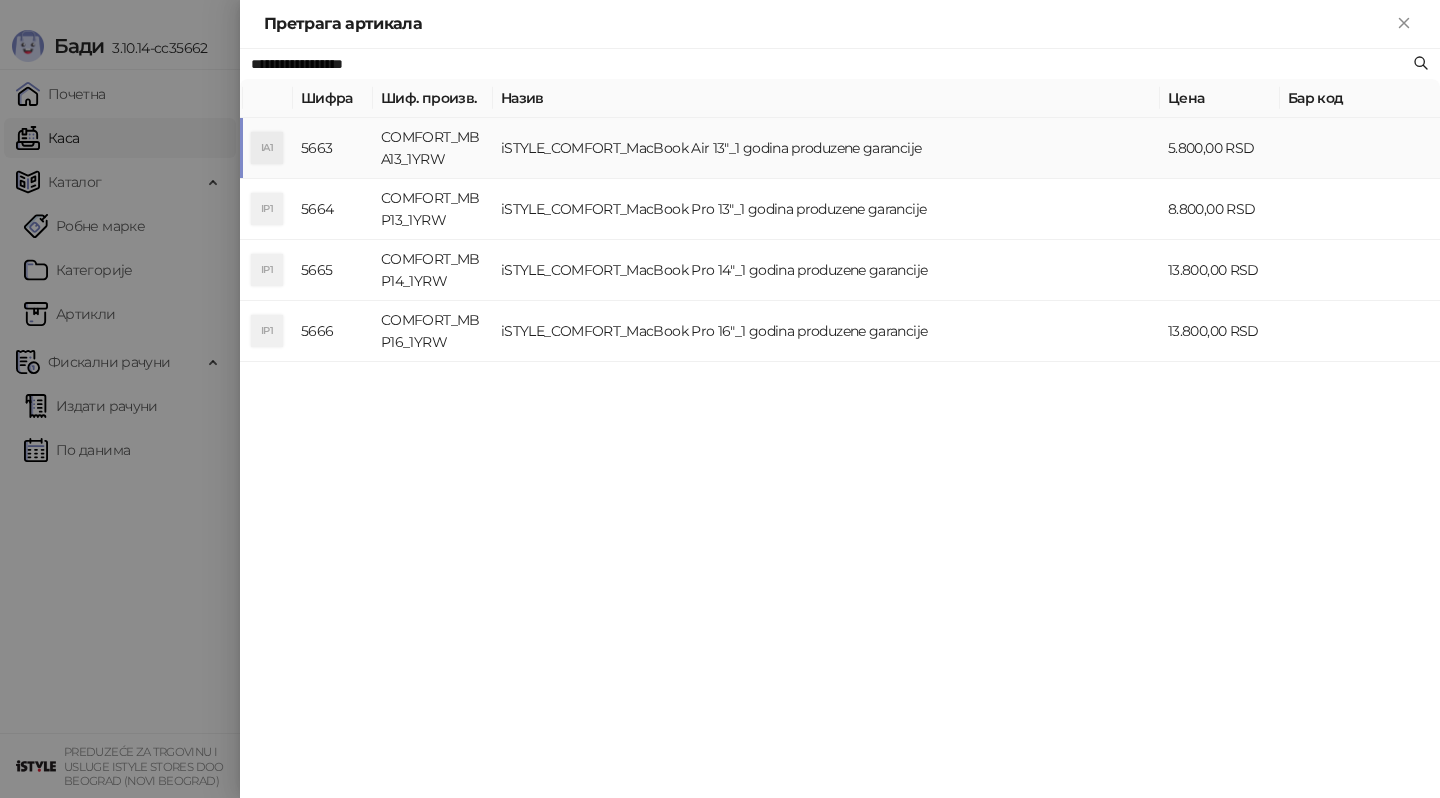 type on "**********" 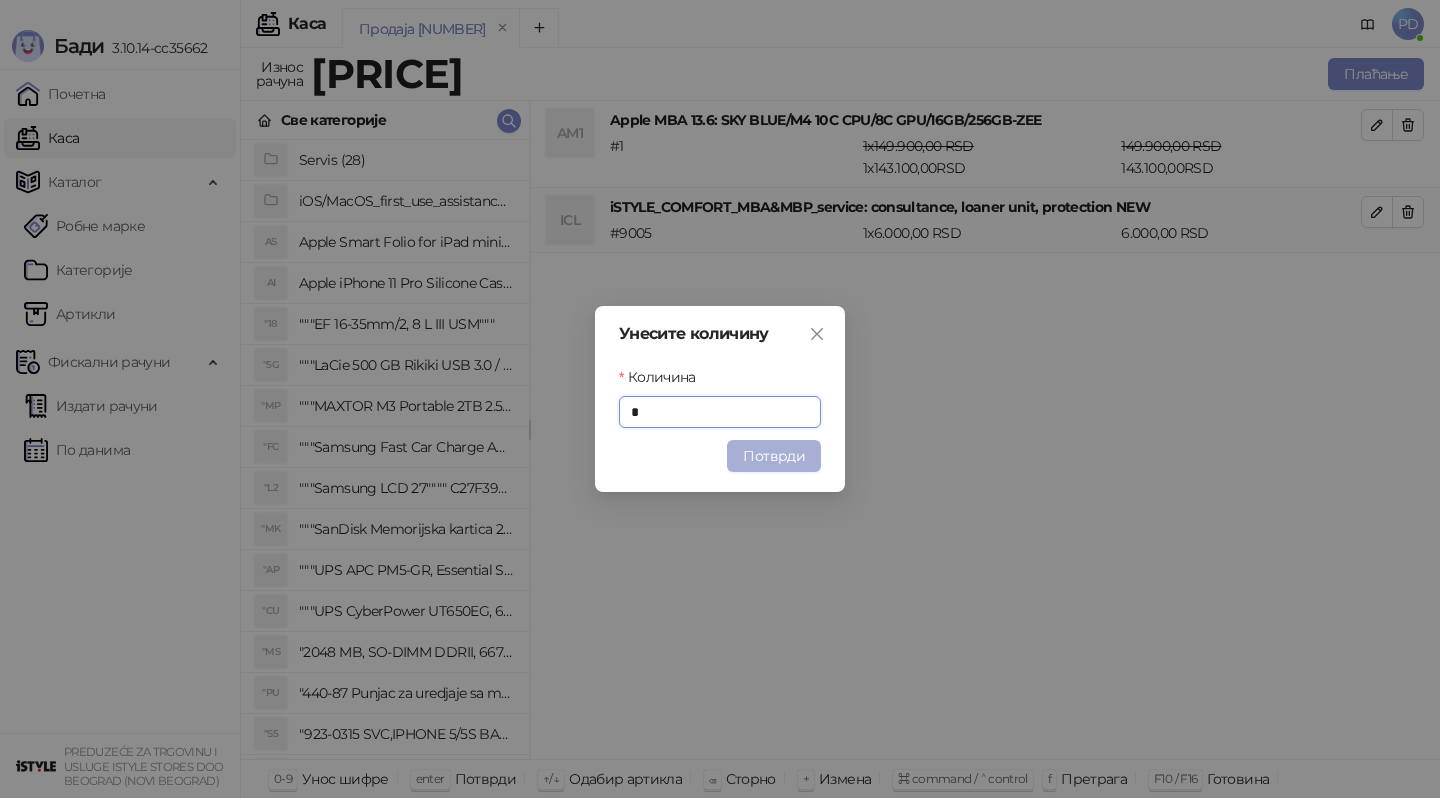 click on "Потврди" at bounding box center [774, 456] 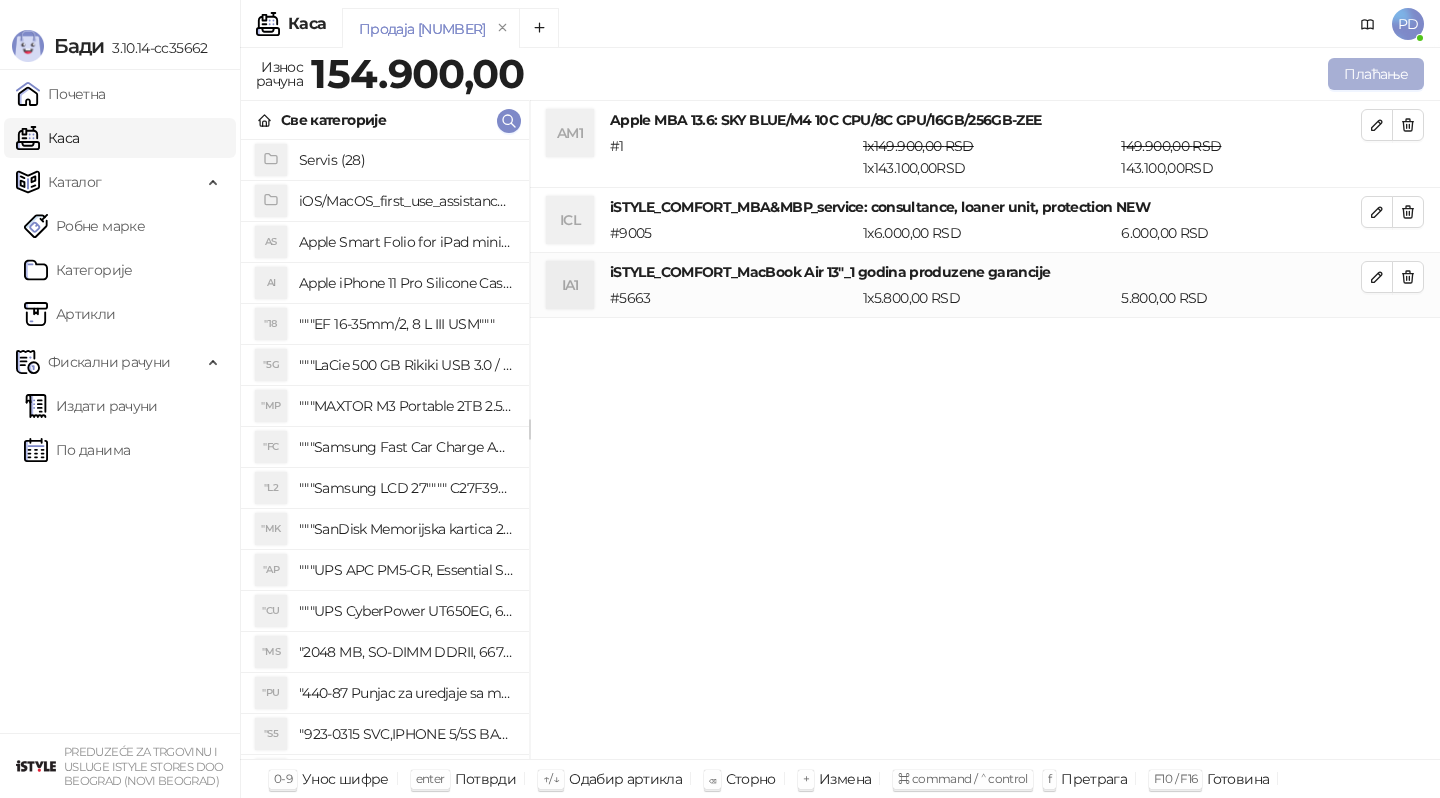 click on "Плаћање" at bounding box center [1376, 74] 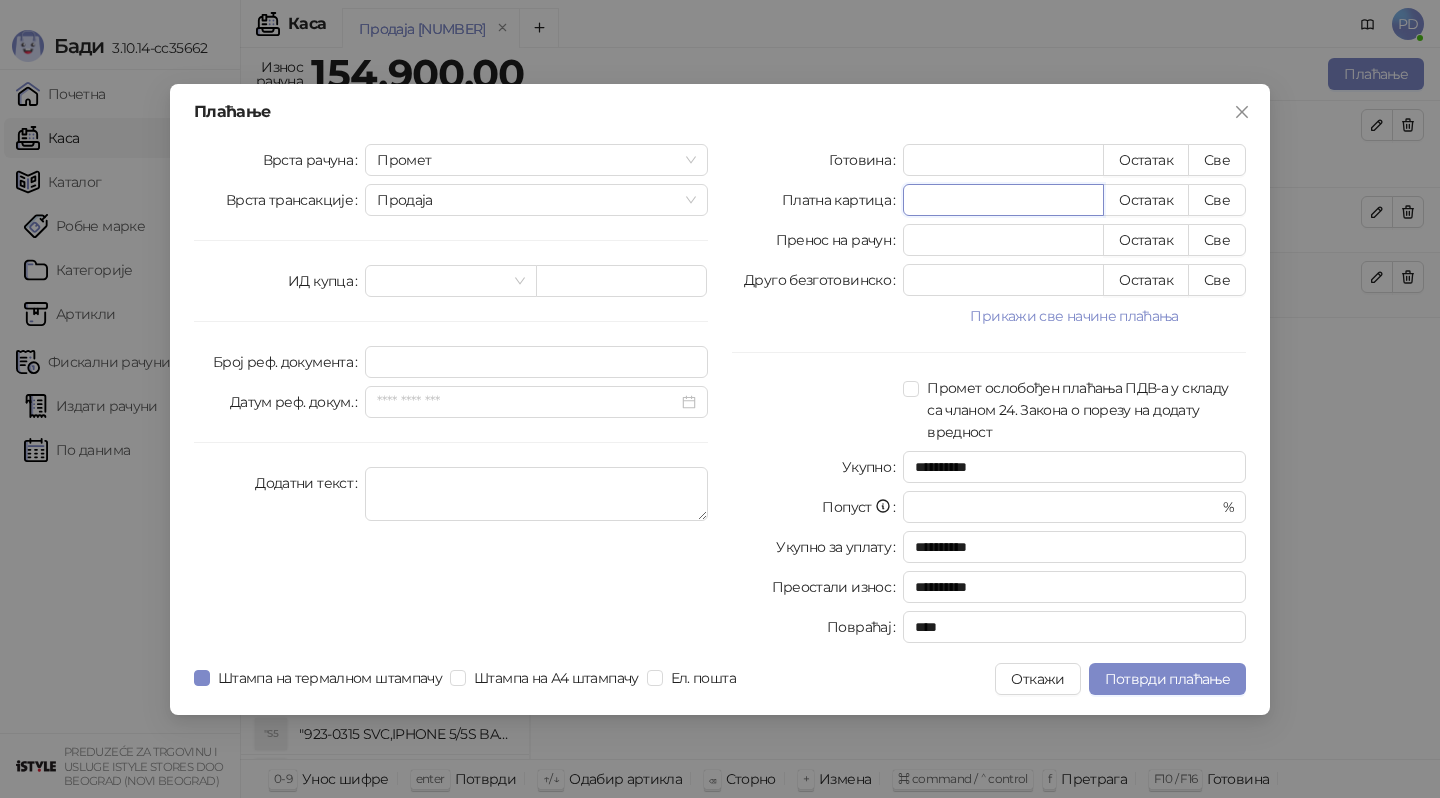 click on "*" at bounding box center (1003, 200) 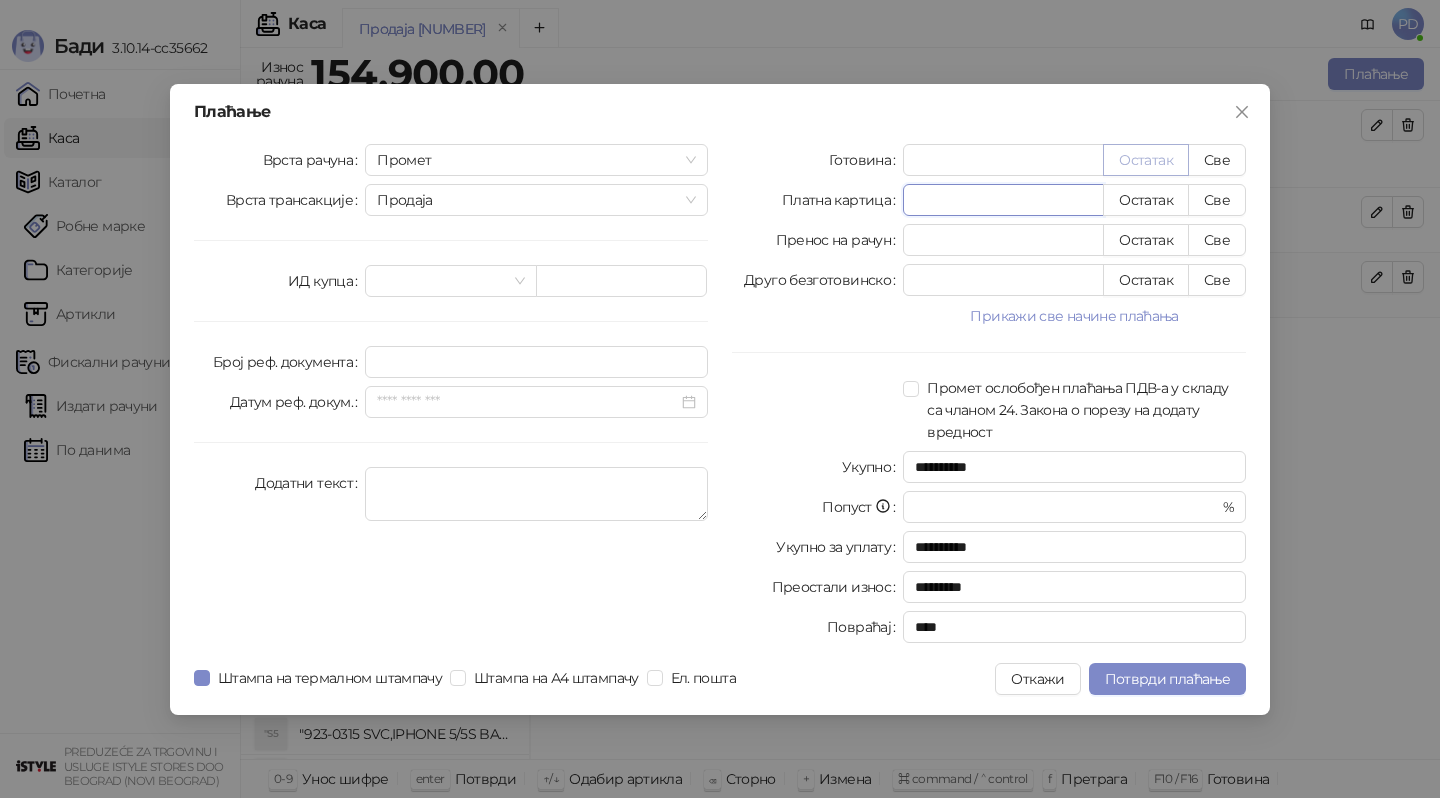 type on "******" 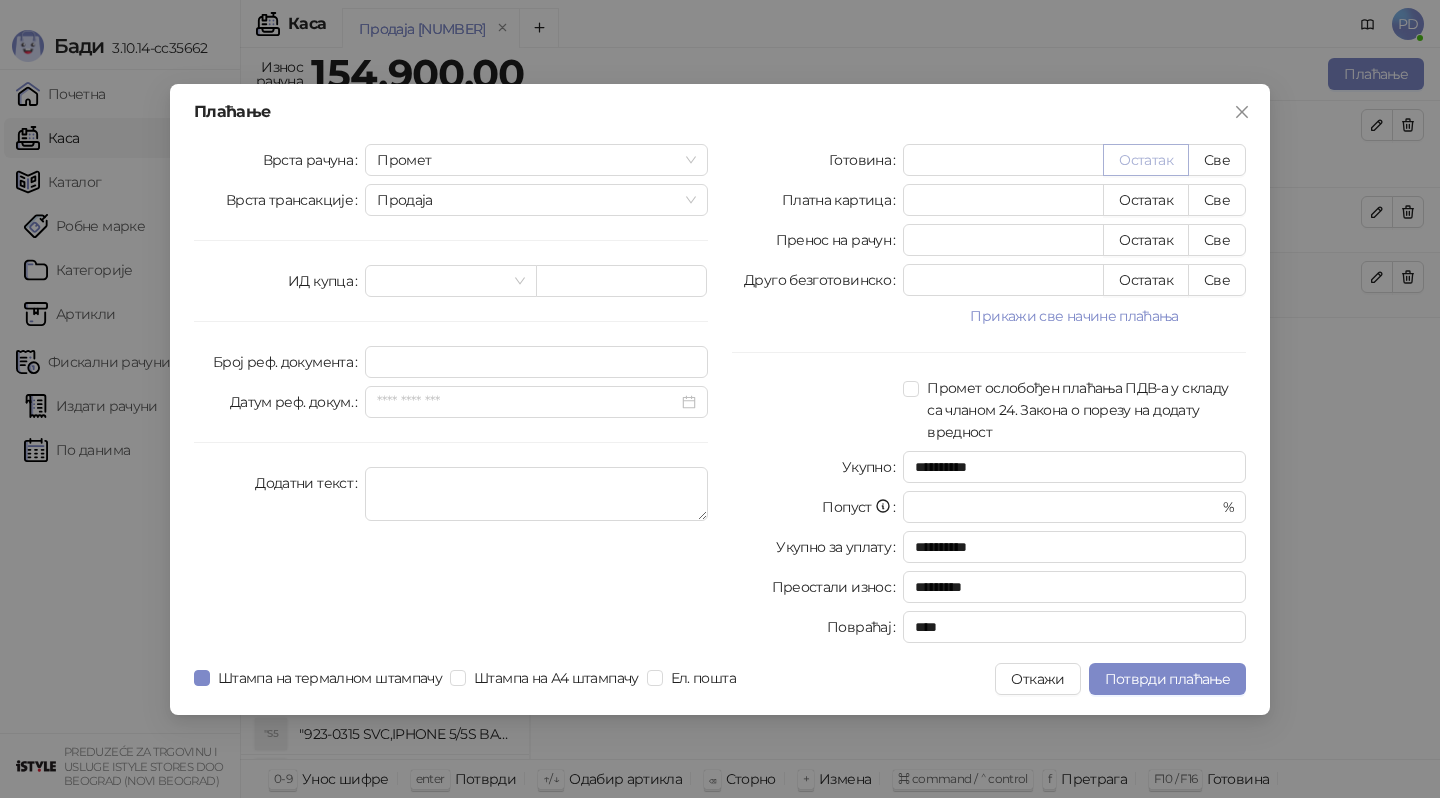 click on "Остатак" at bounding box center (1146, 160) 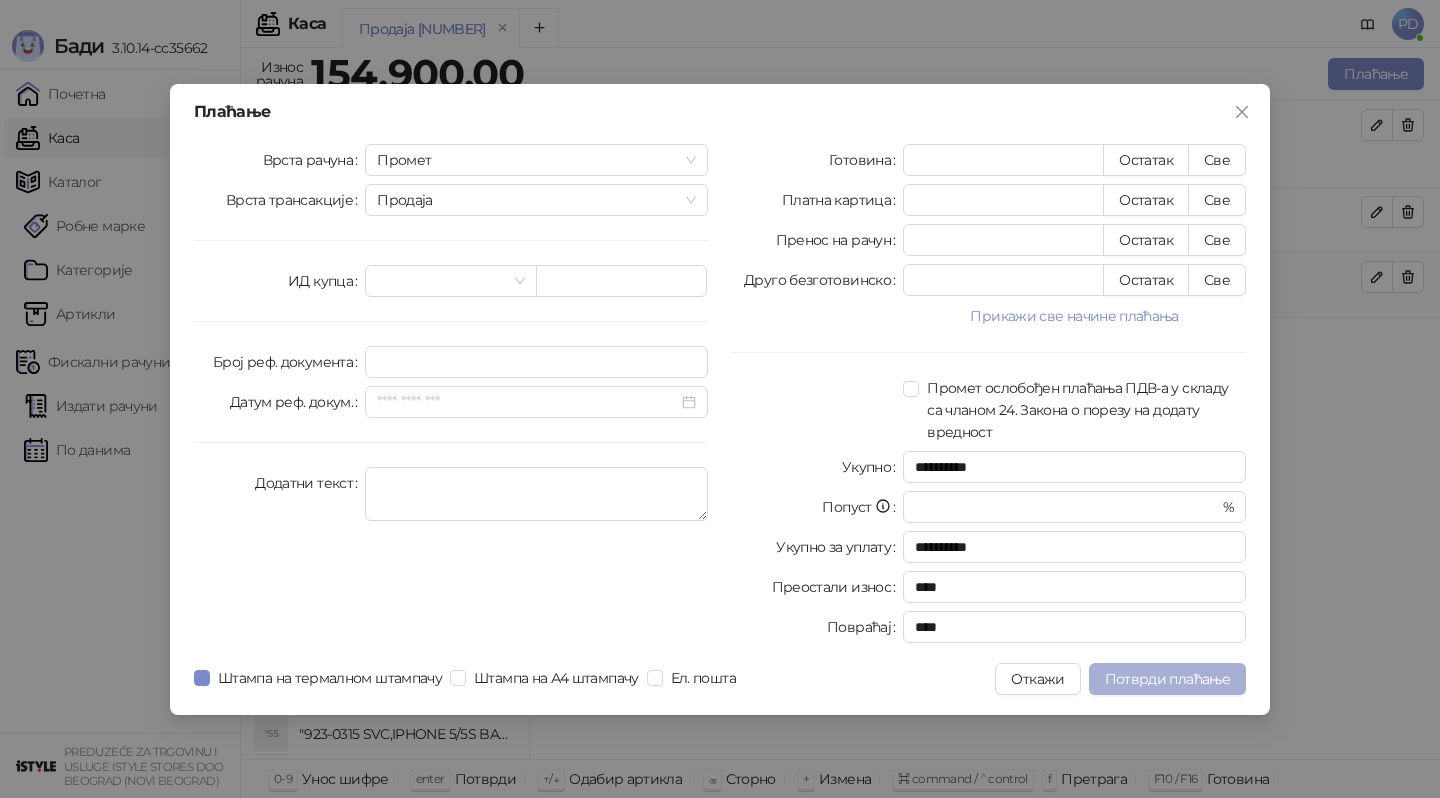 click on "Потврди плаћање" at bounding box center [1167, 679] 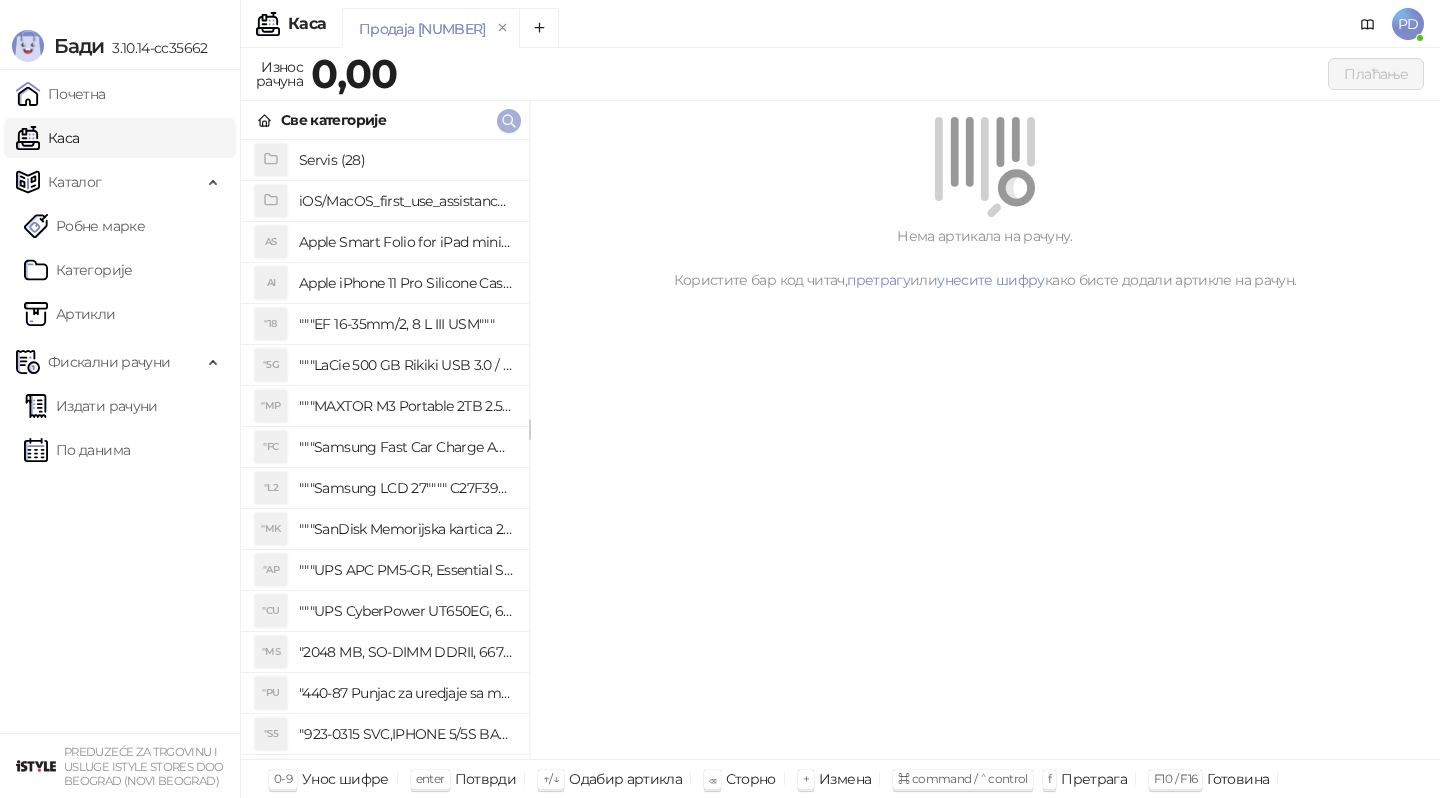 click 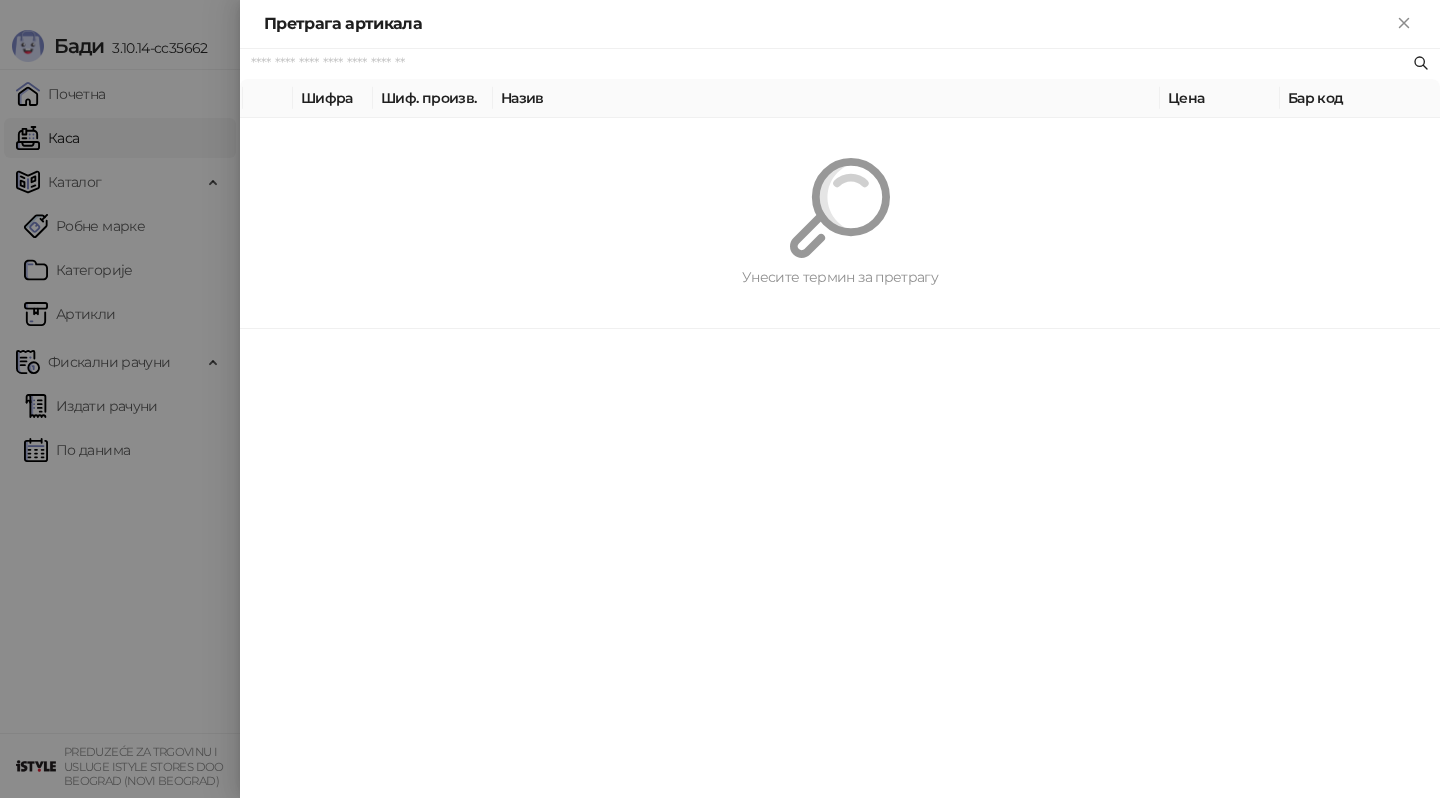 paste on "*********" 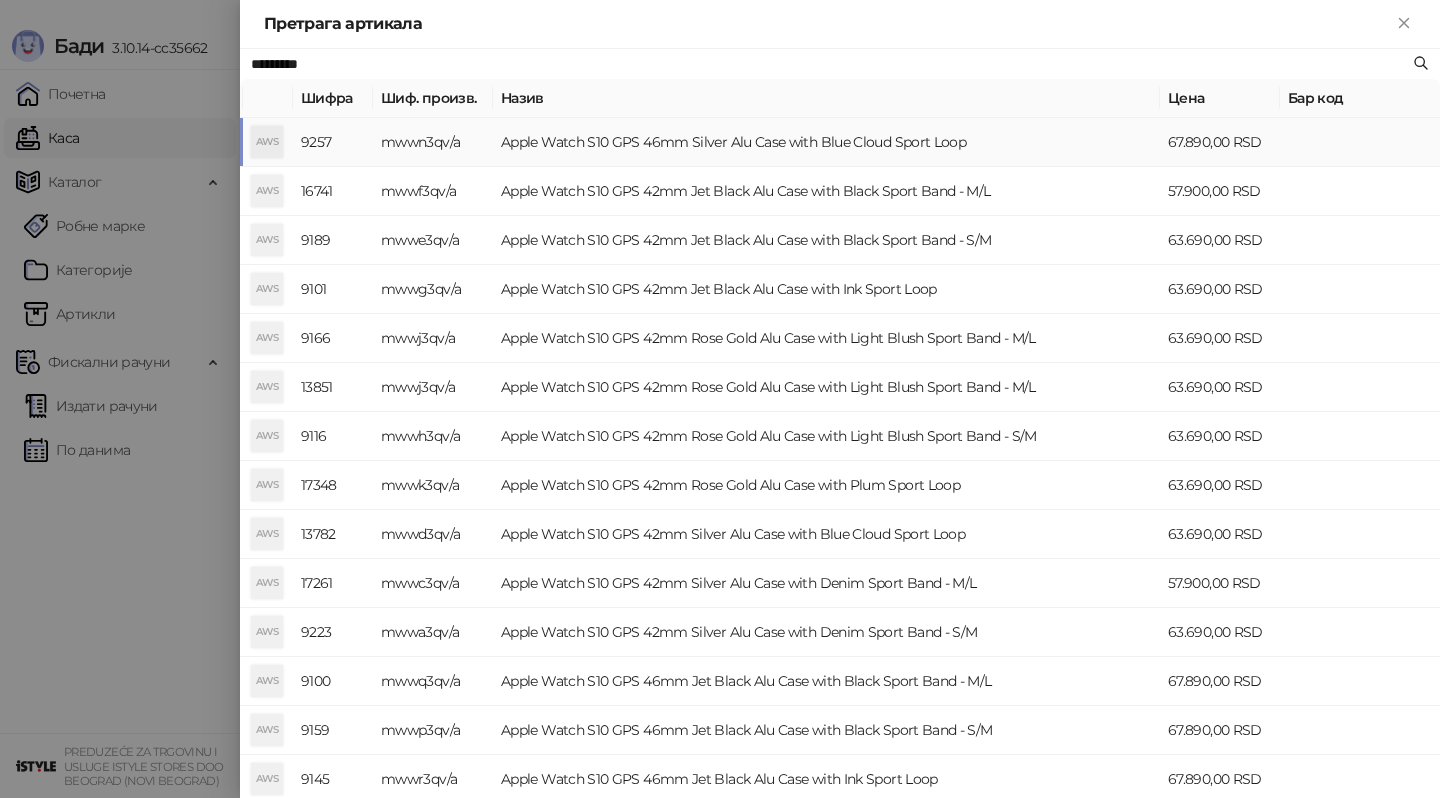 type on "*********" 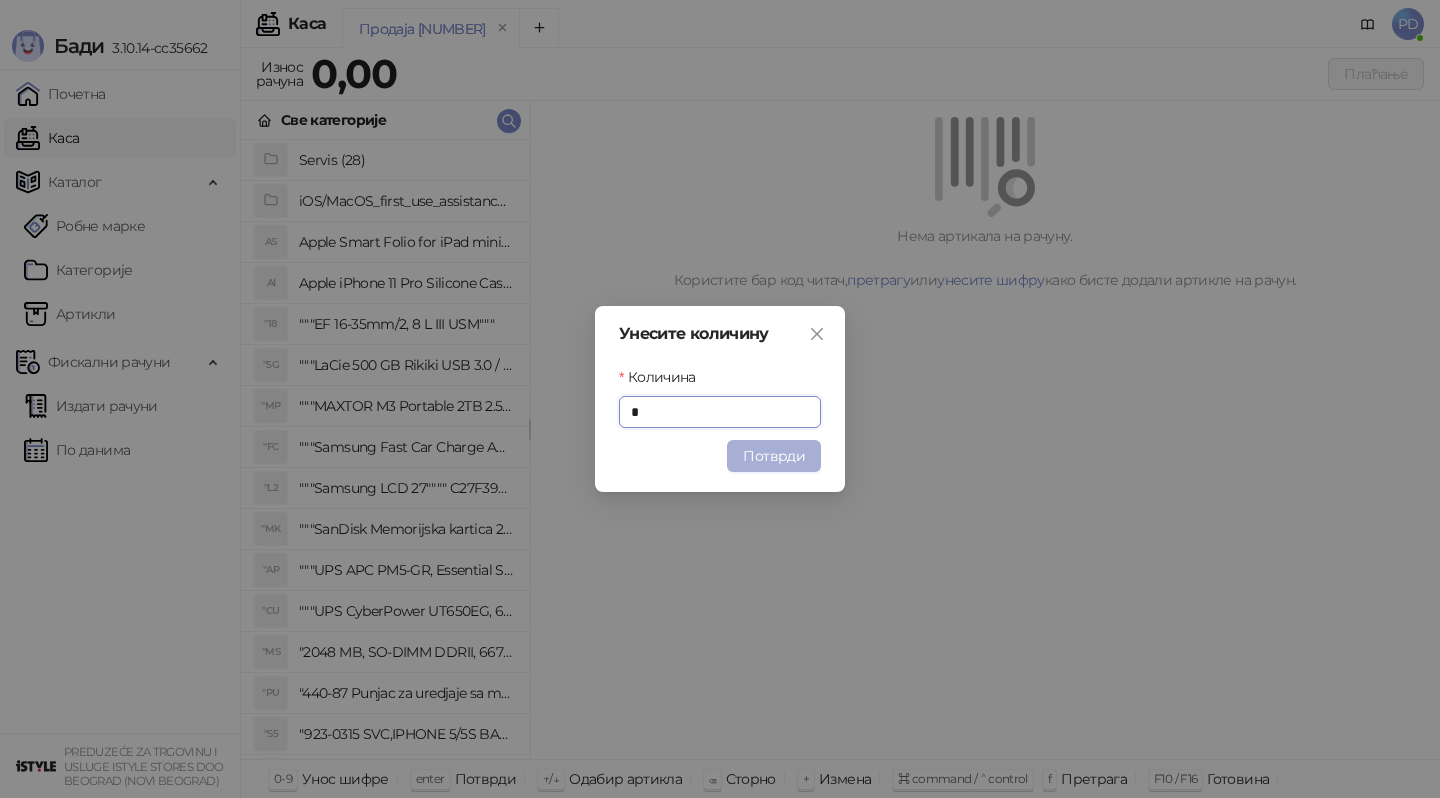 click on "Потврди" at bounding box center (774, 456) 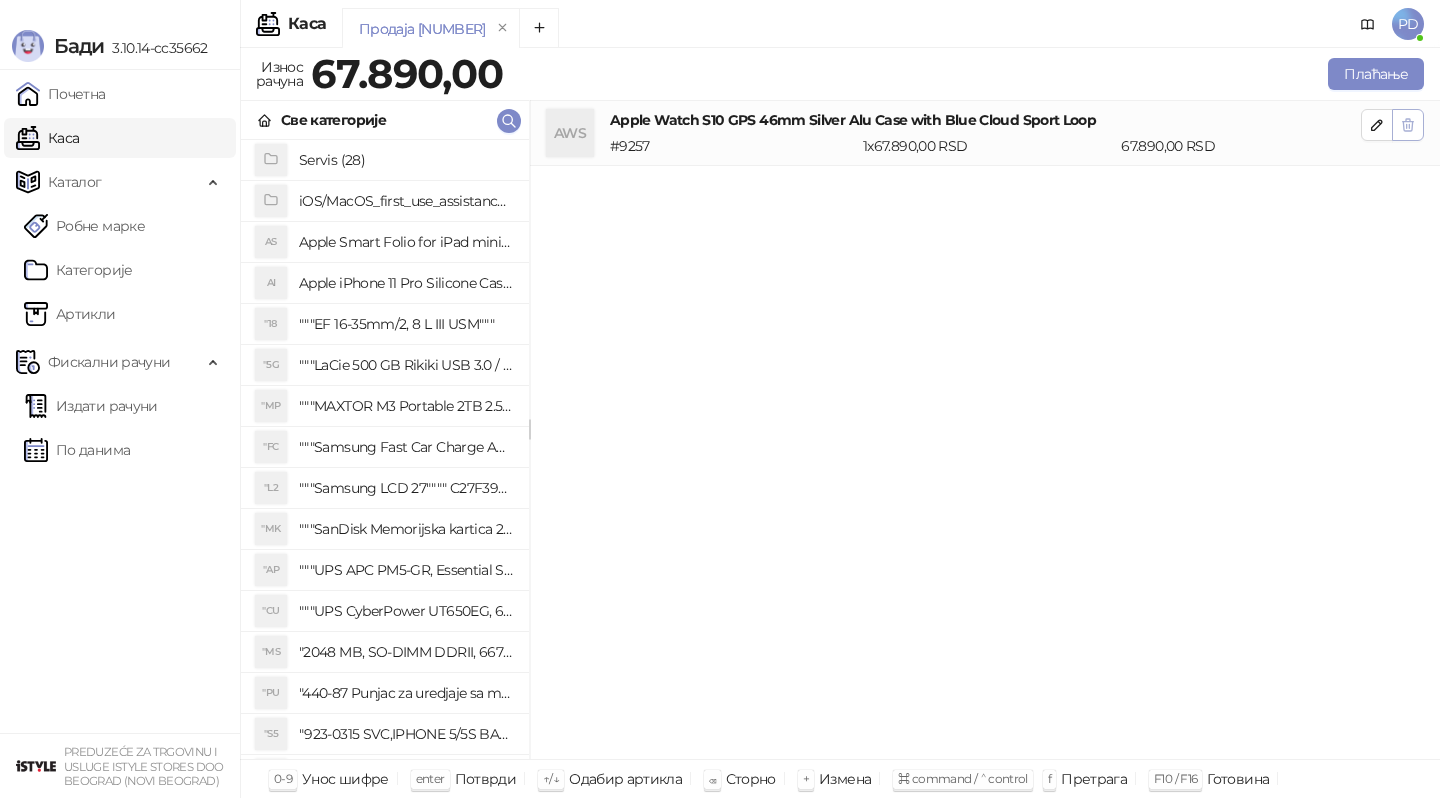 click 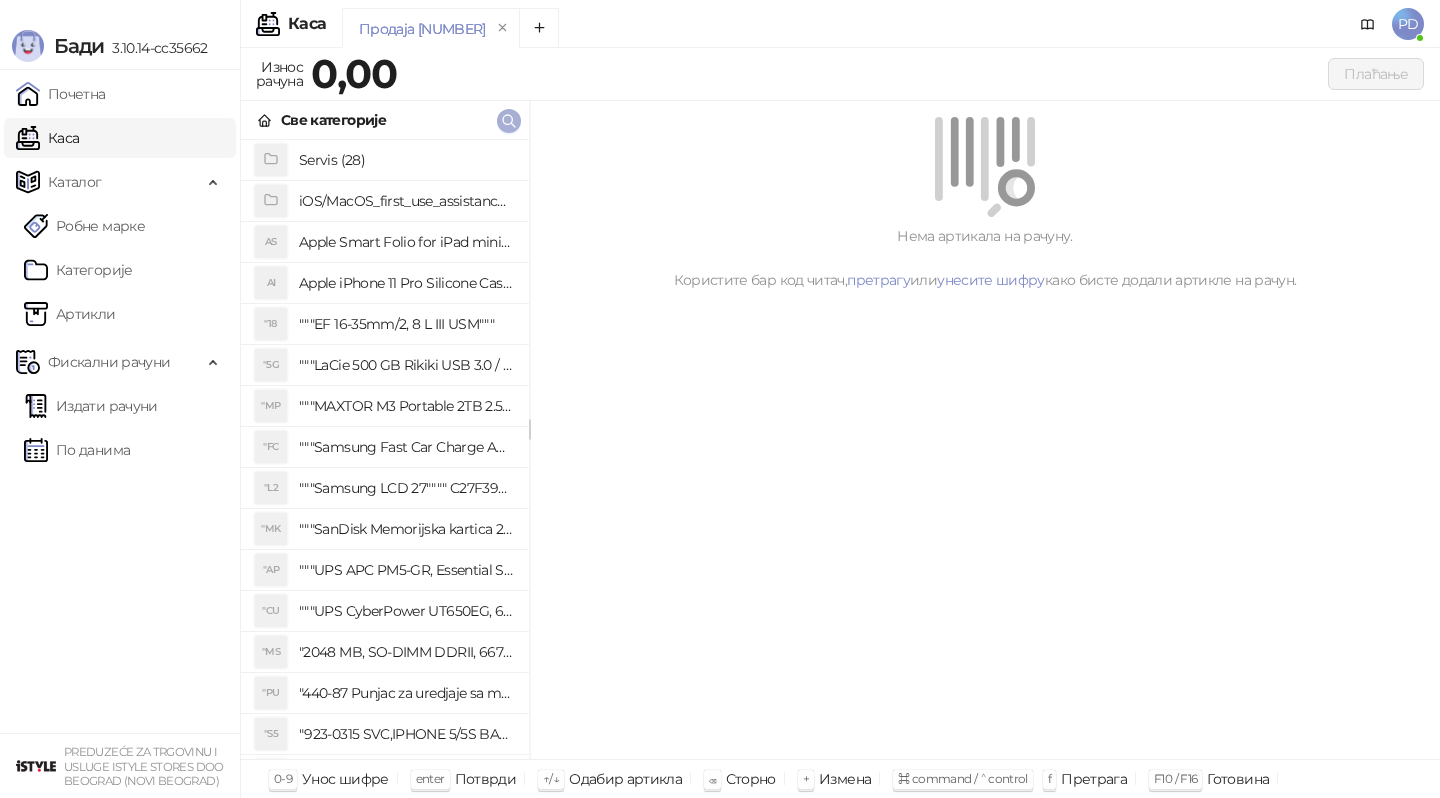 click 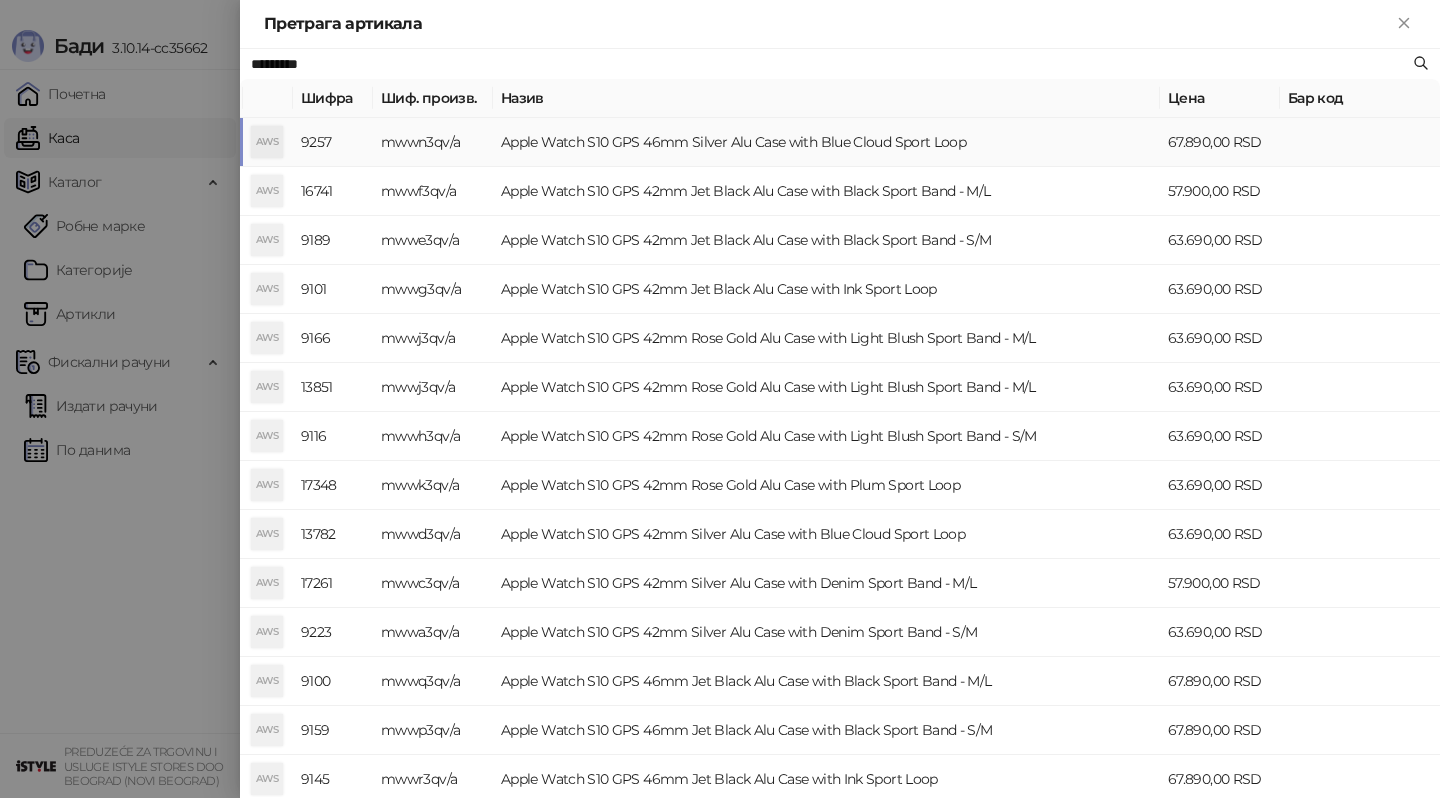 click on "mwwn3qv/a" at bounding box center (433, 142) 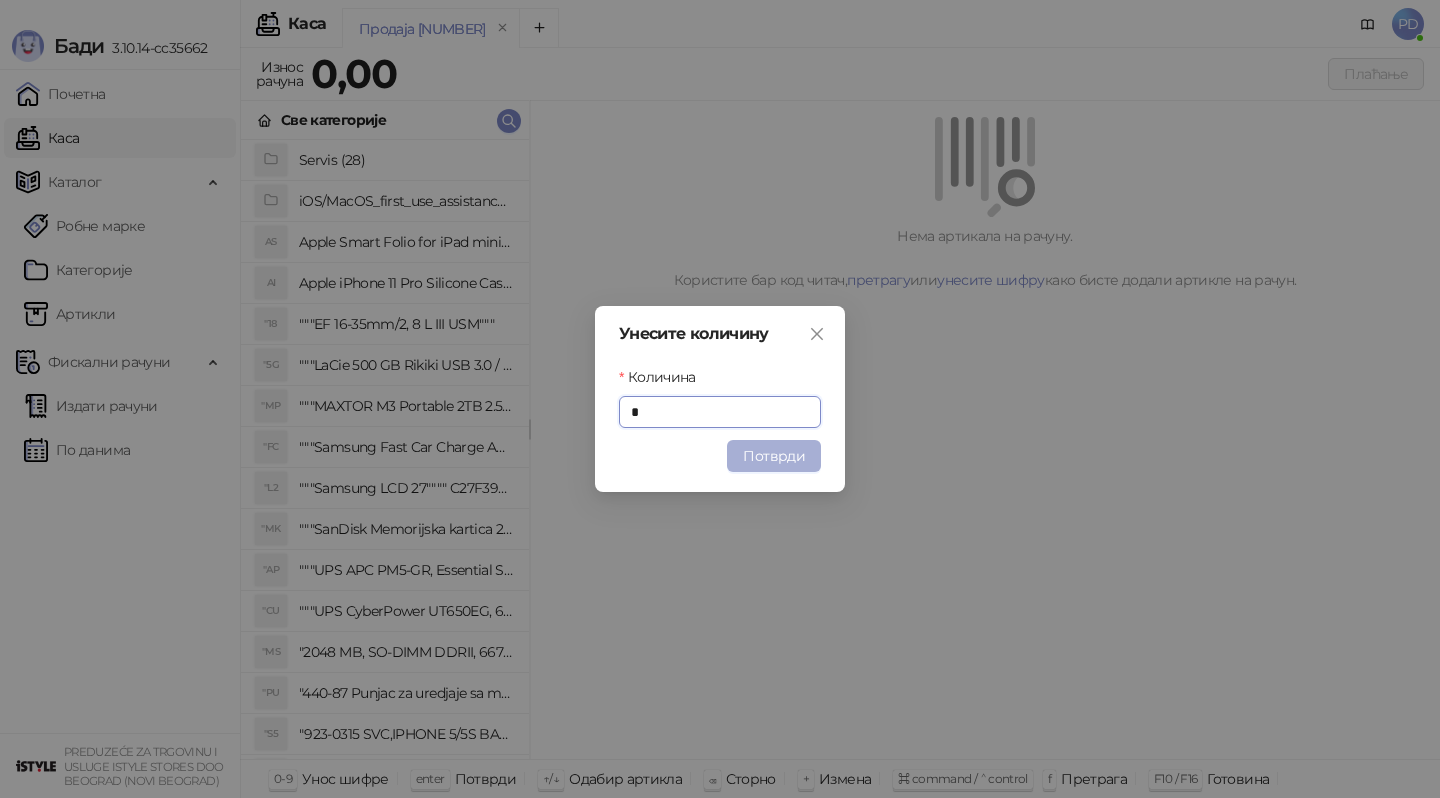click on "Потврди" at bounding box center (774, 456) 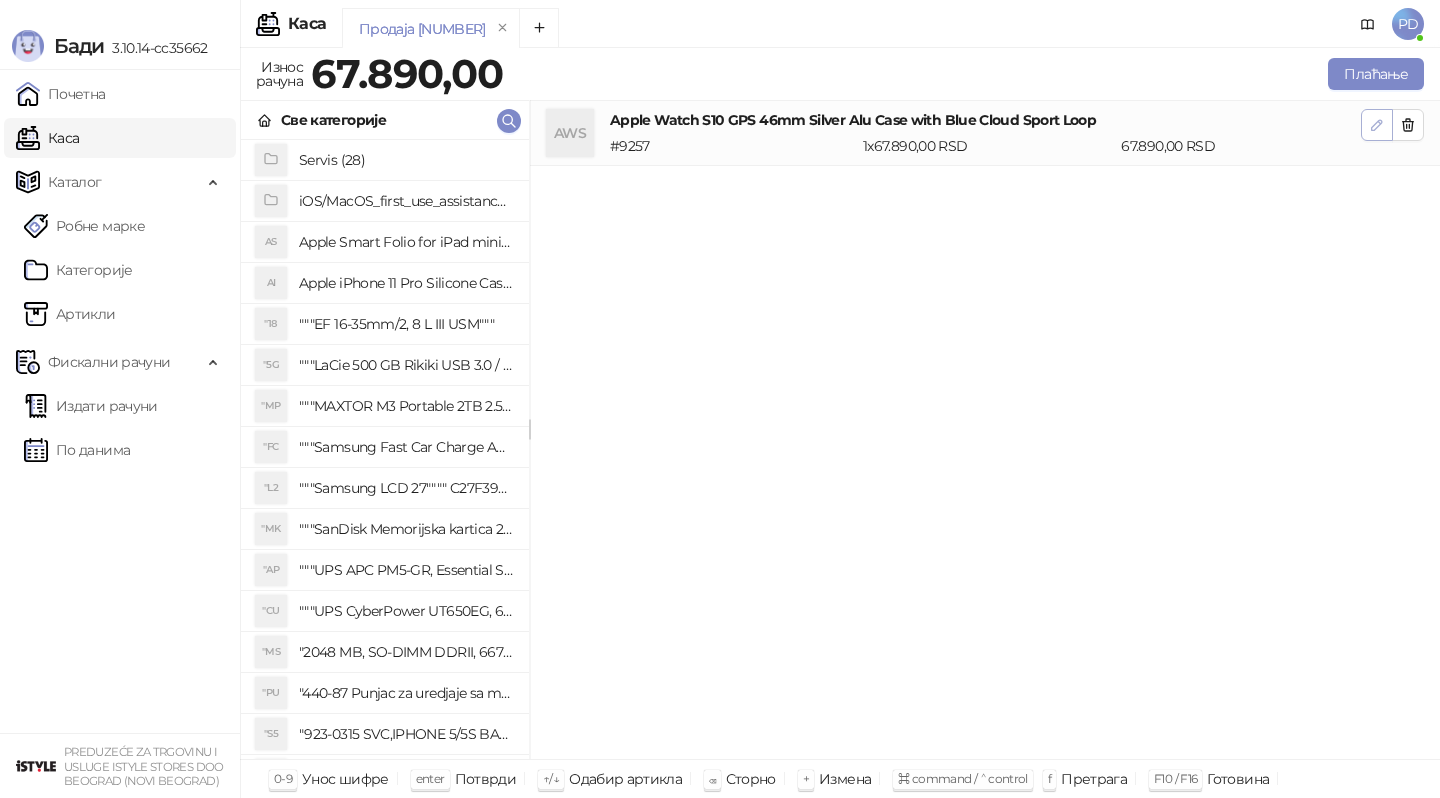click 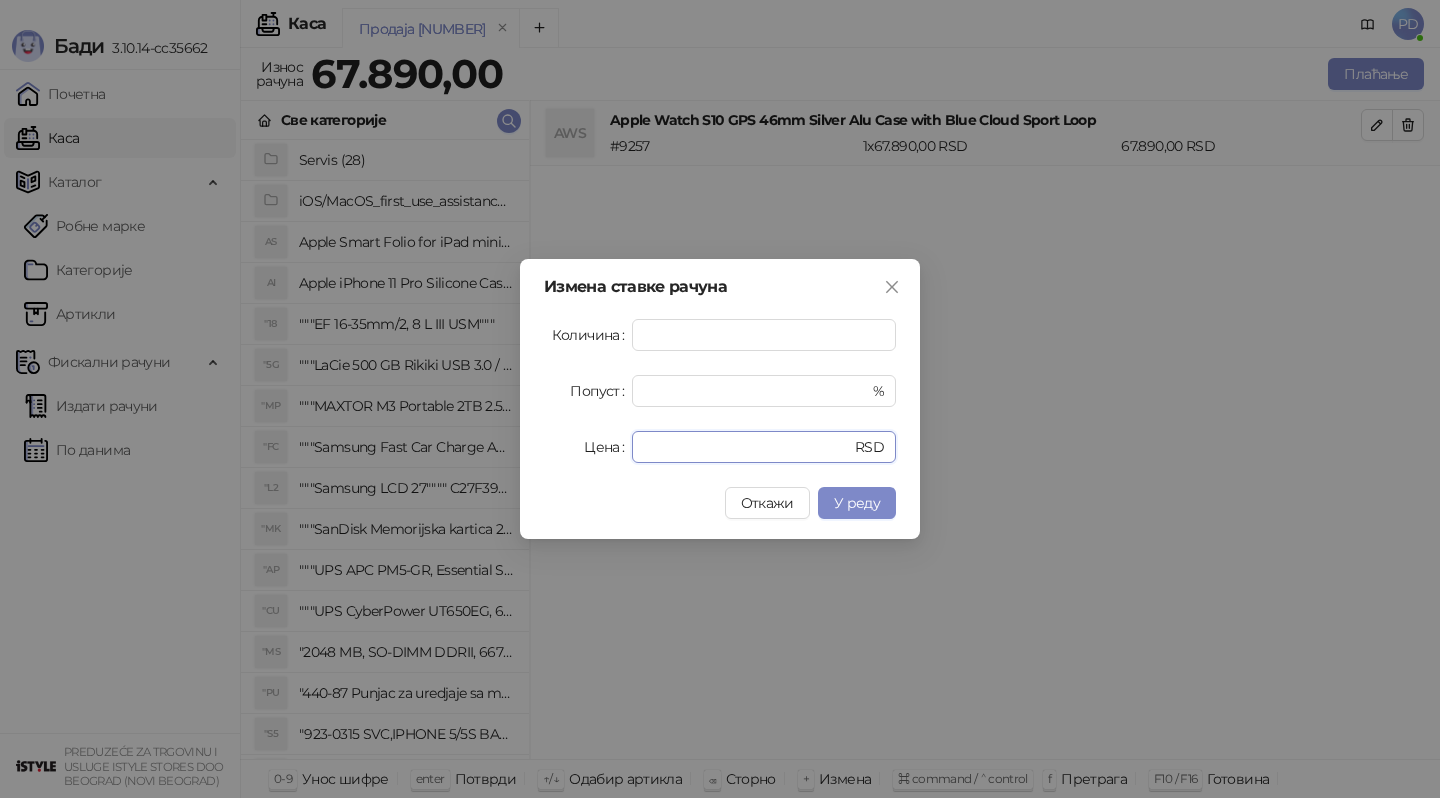 drag, startPoint x: 699, startPoint y: 446, endPoint x: 505, endPoint y: 446, distance: 194 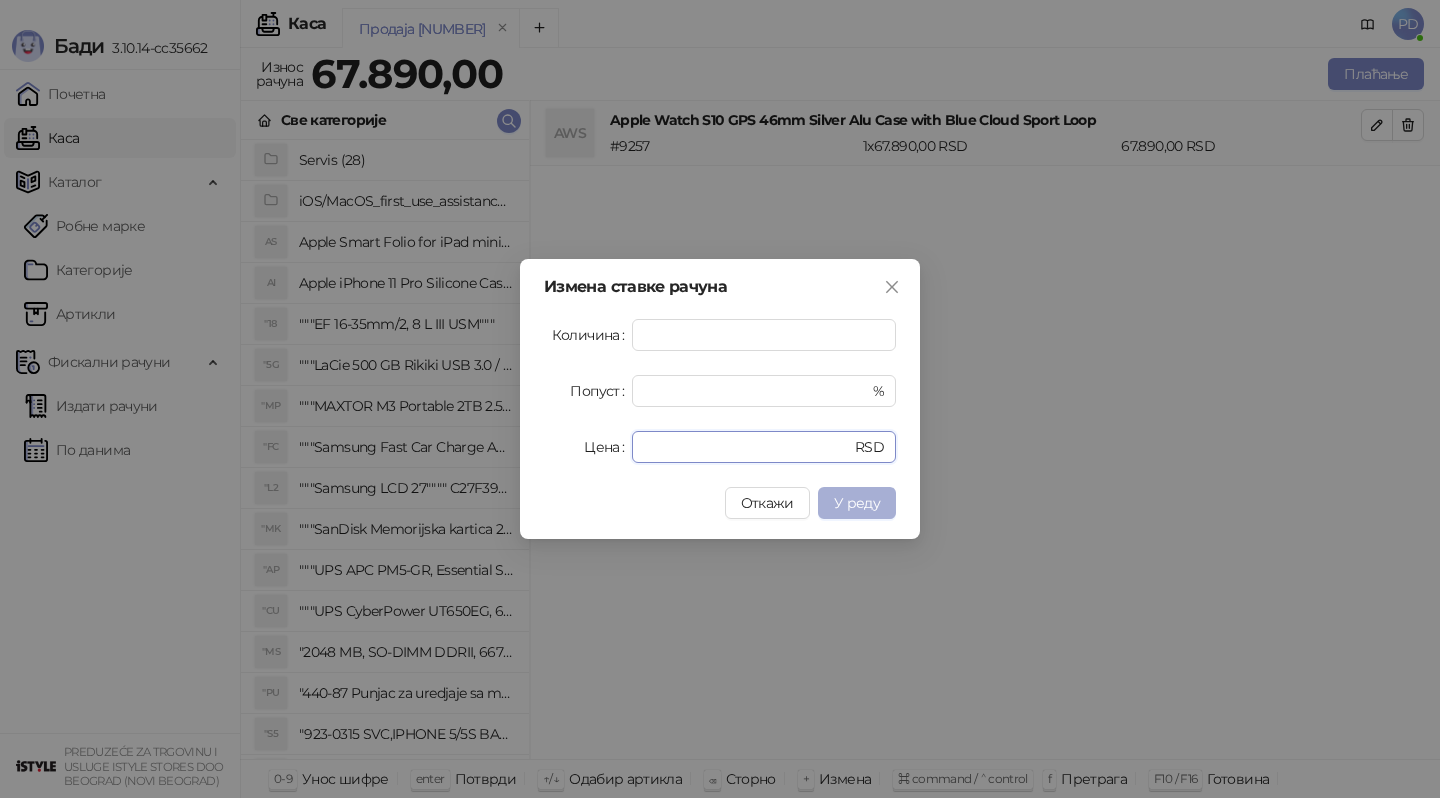 type on "*****" 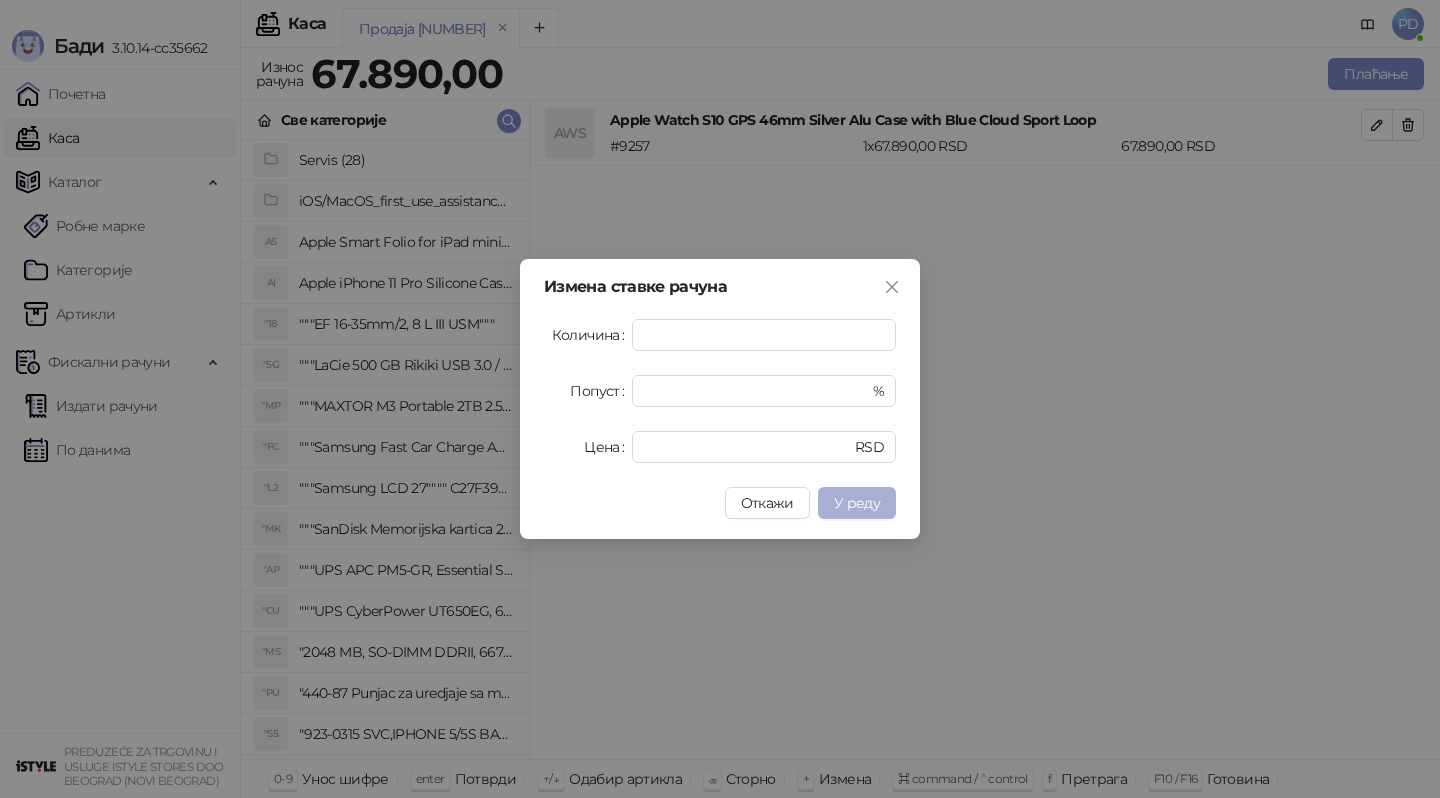 click on "У реду" at bounding box center (857, 503) 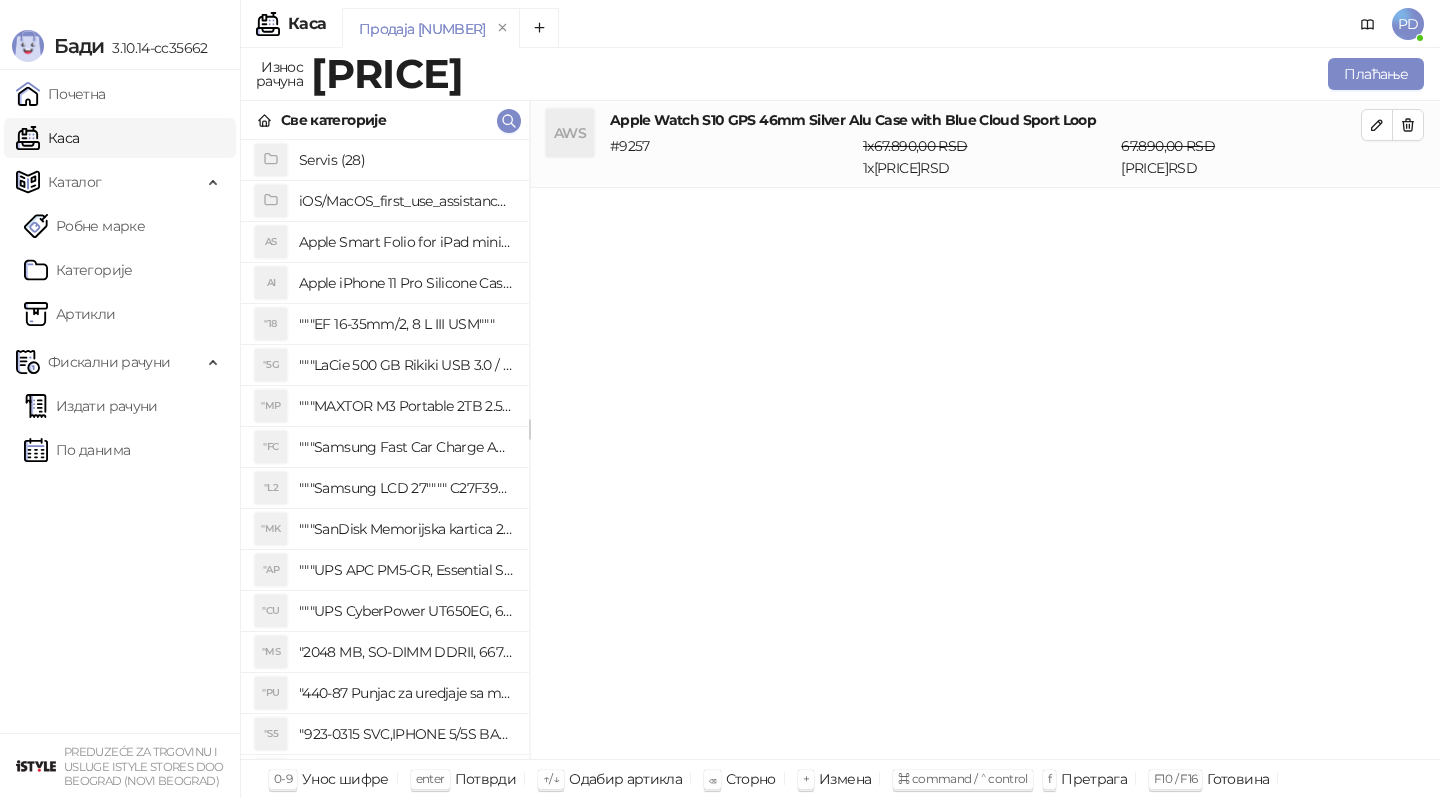 click on "Све категорије" at bounding box center (385, 120) 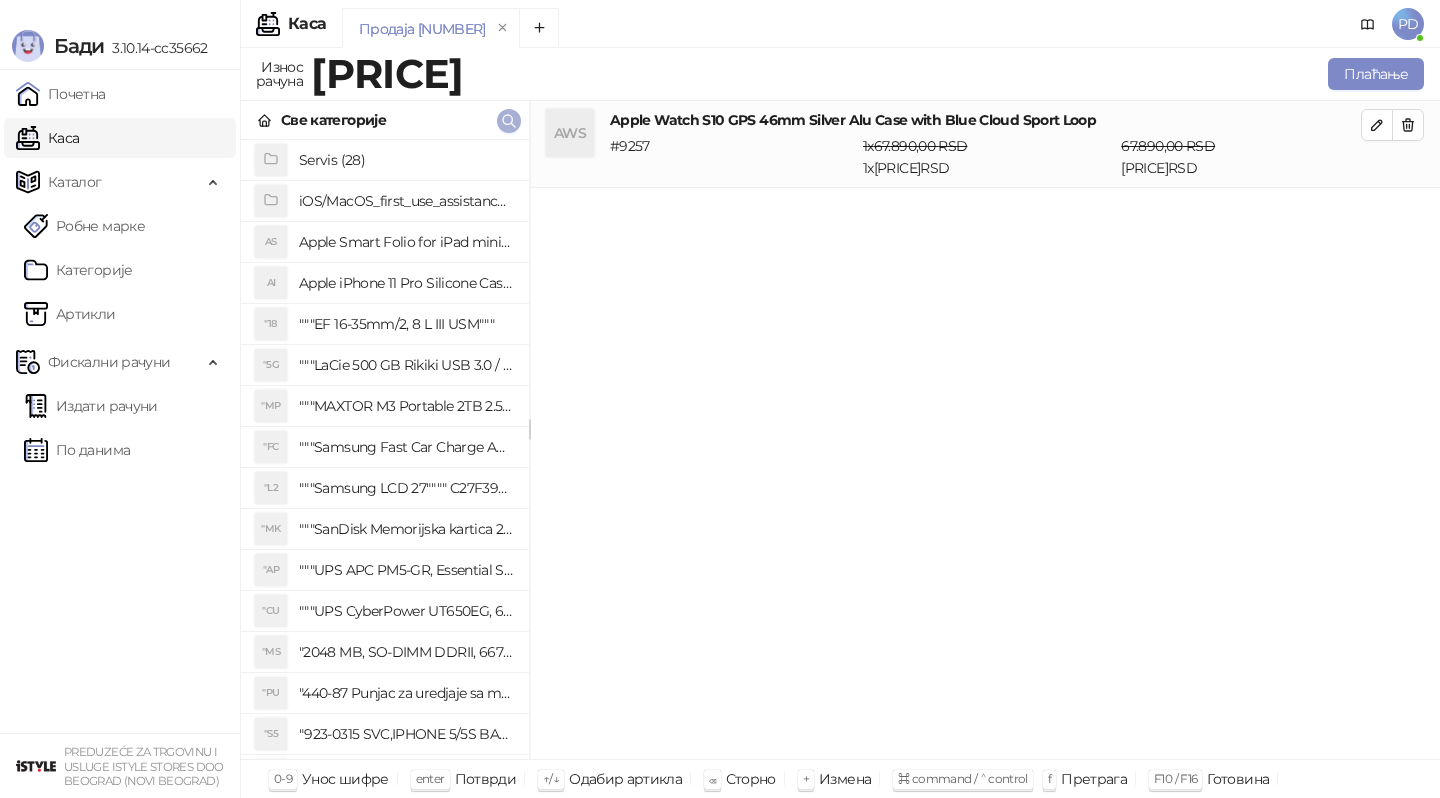 click at bounding box center [509, 121] 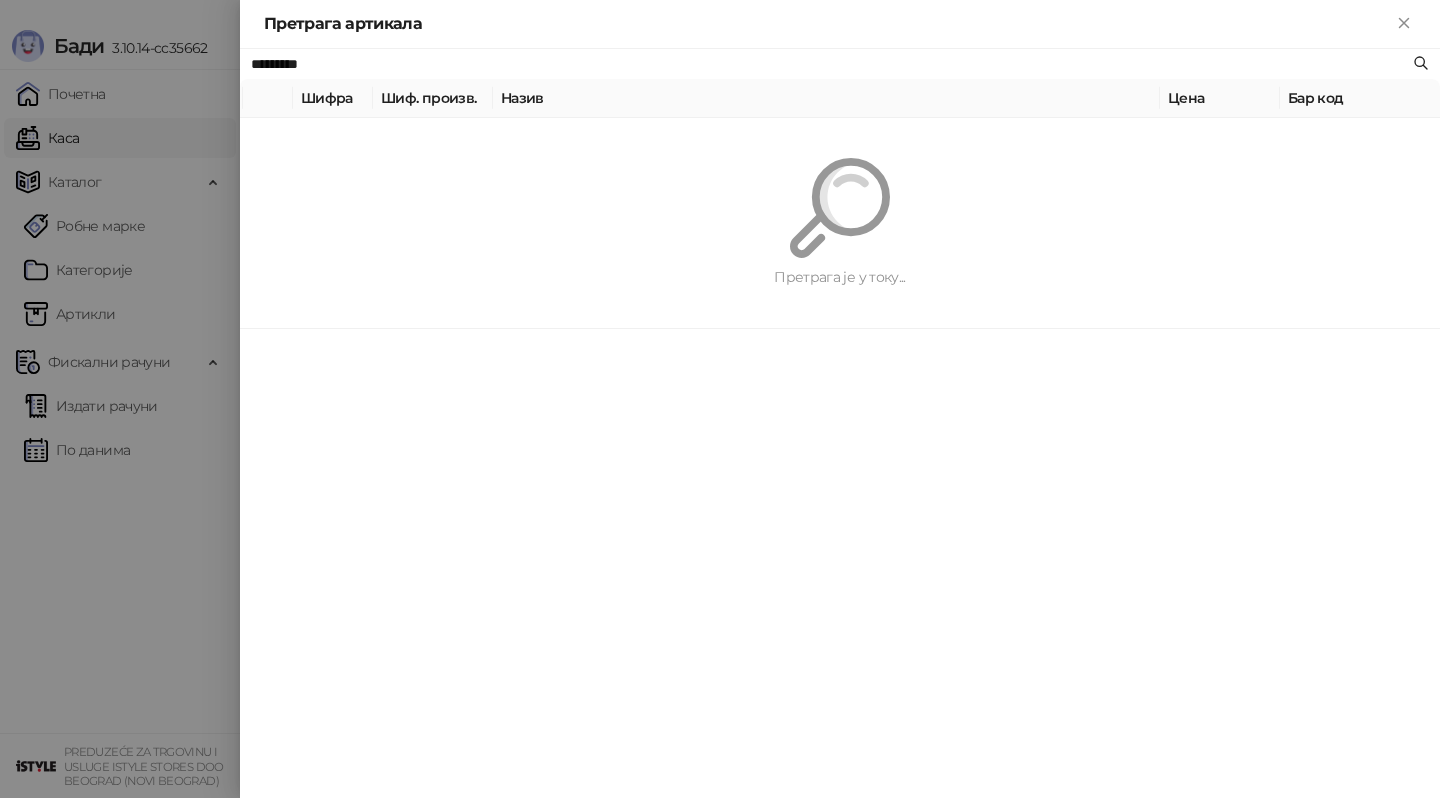 paste 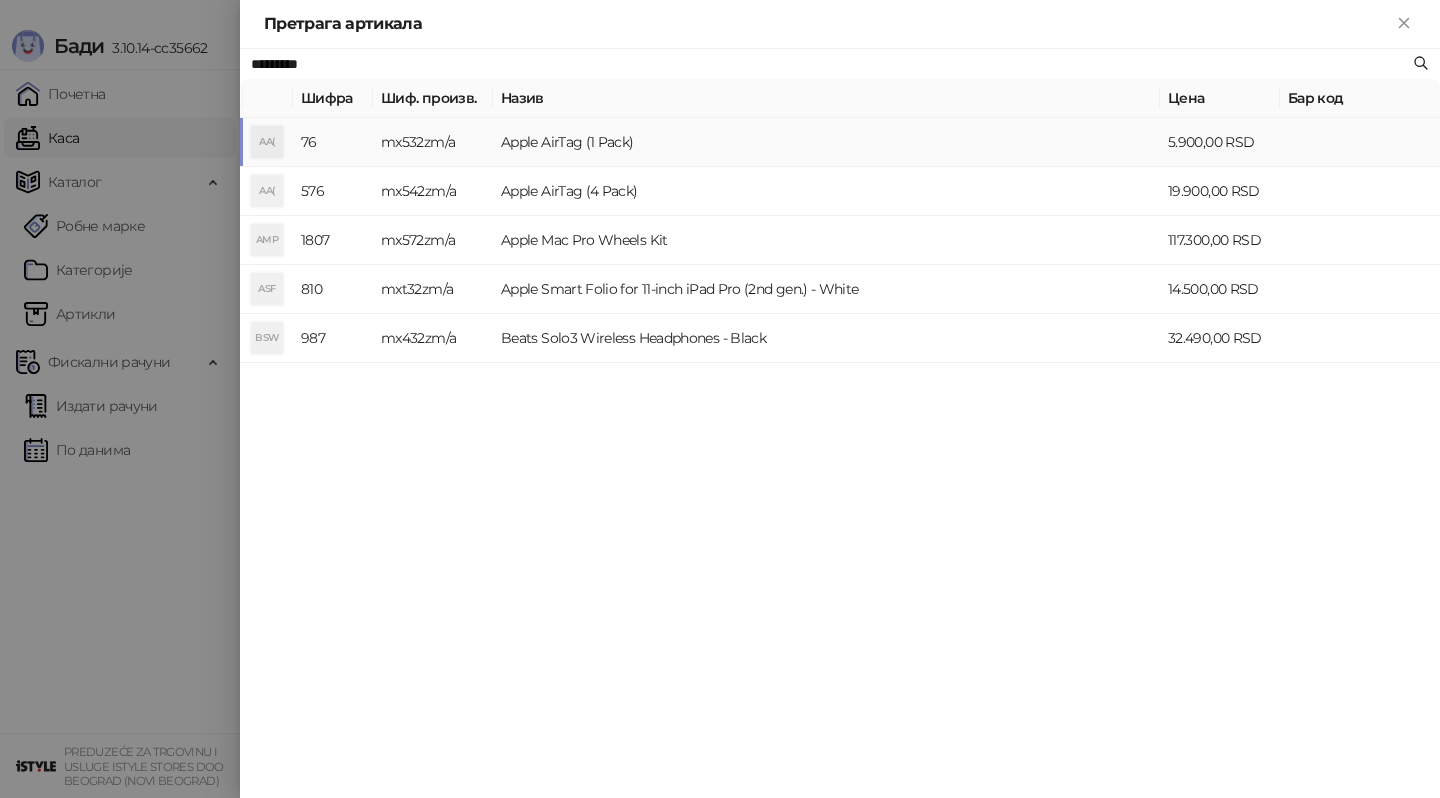 click on "mx532zm/a" at bounding box center [433, 142] 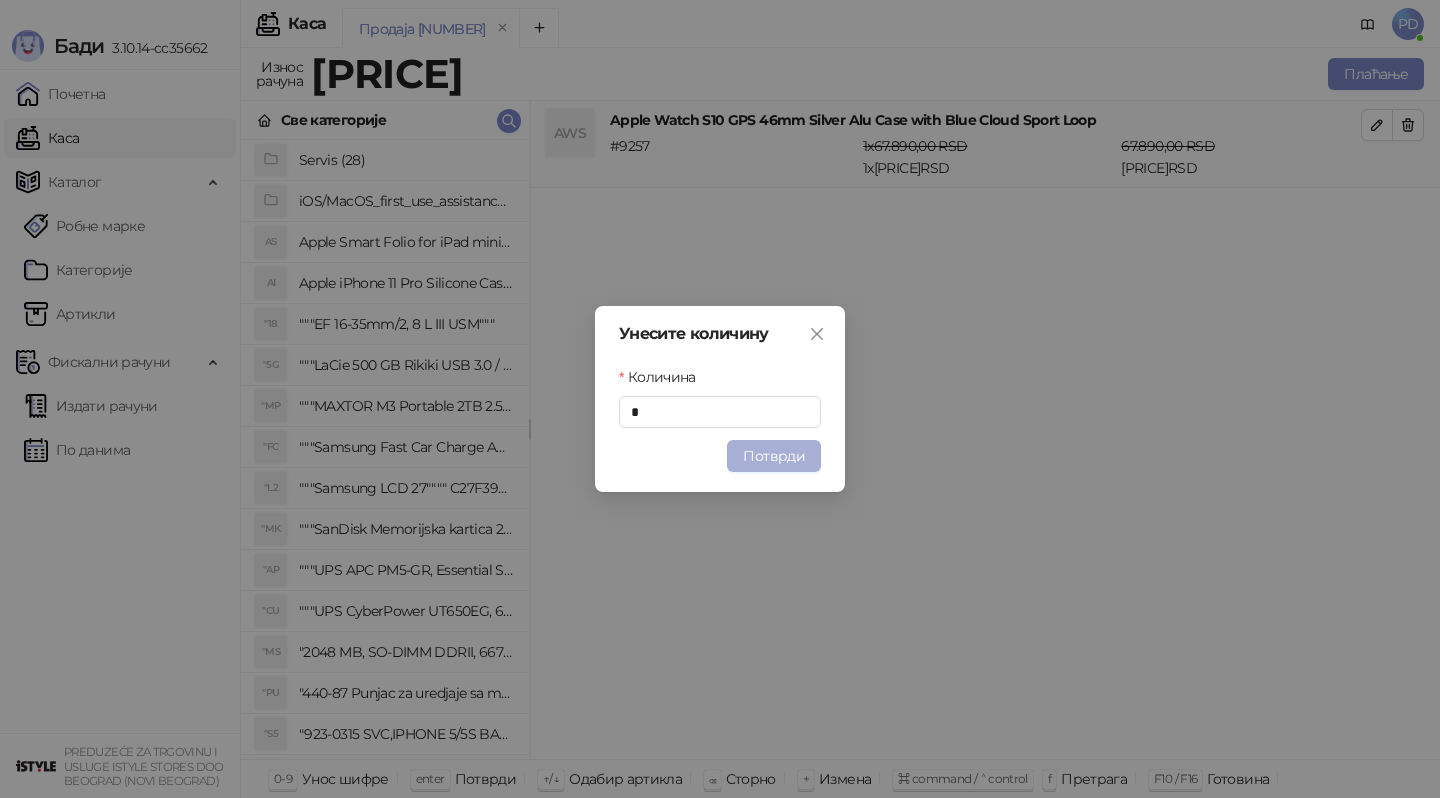 click on "Потврди" at bounding box center [774, 456] 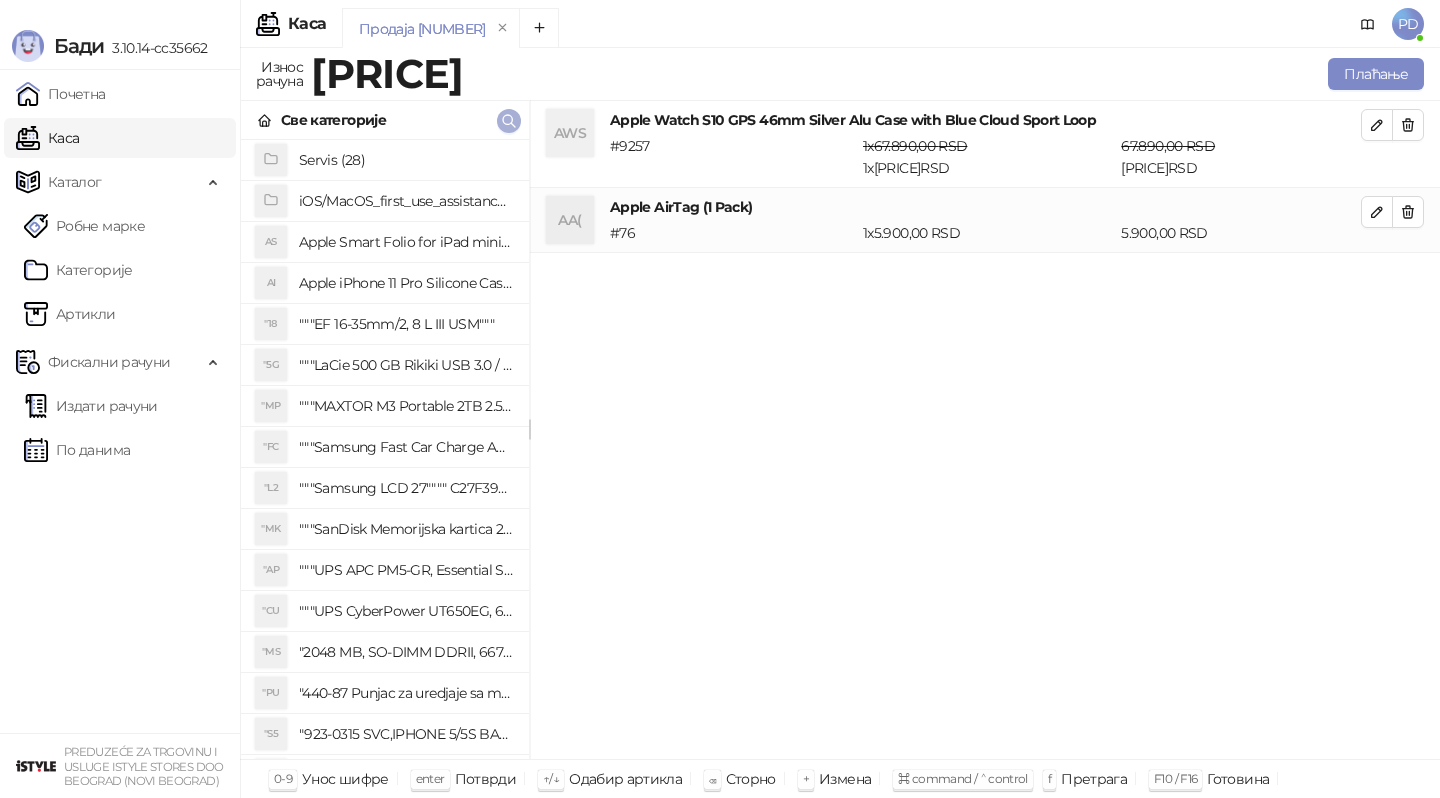 click 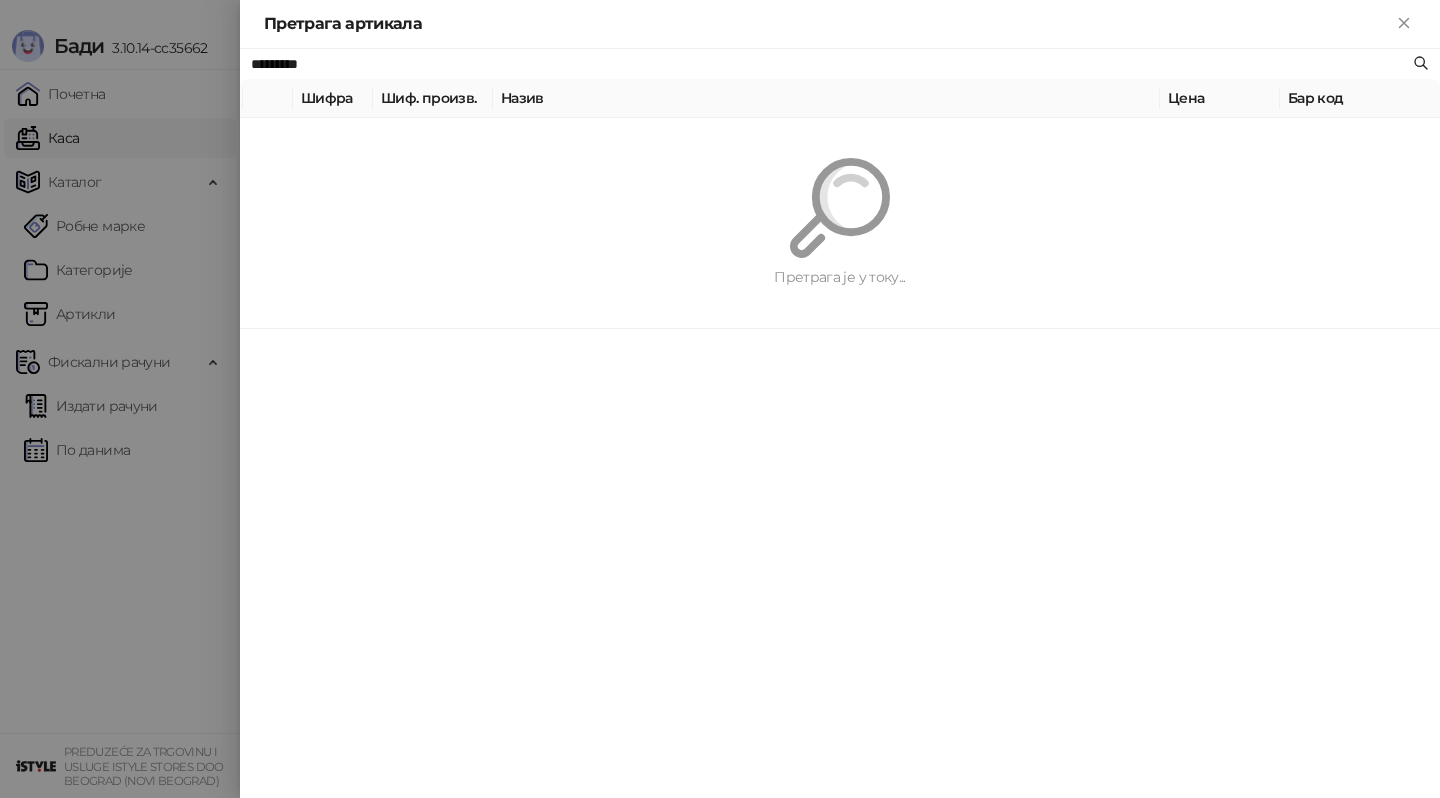 paste 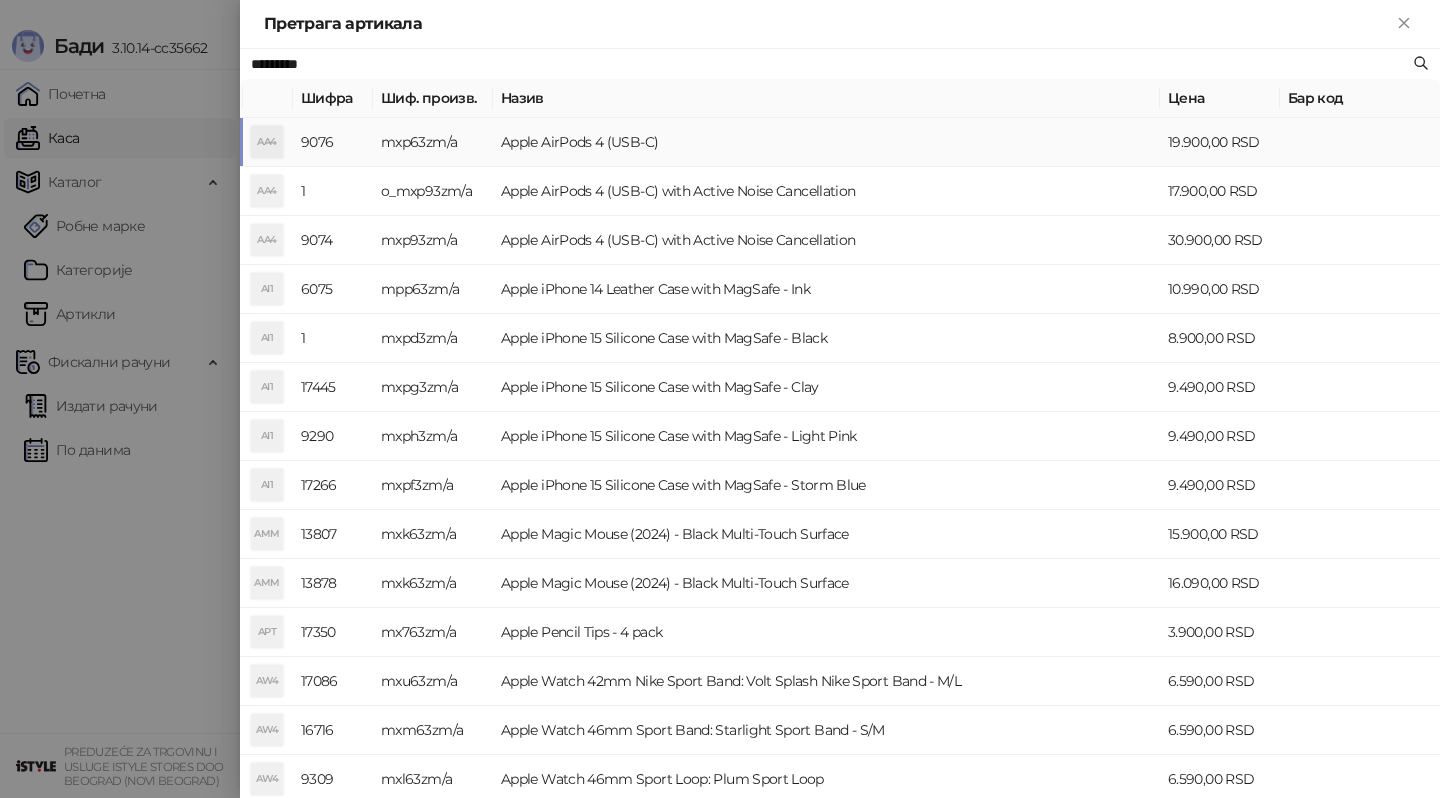 click on "mxp63zm/a" at bounding box center [433, 142] 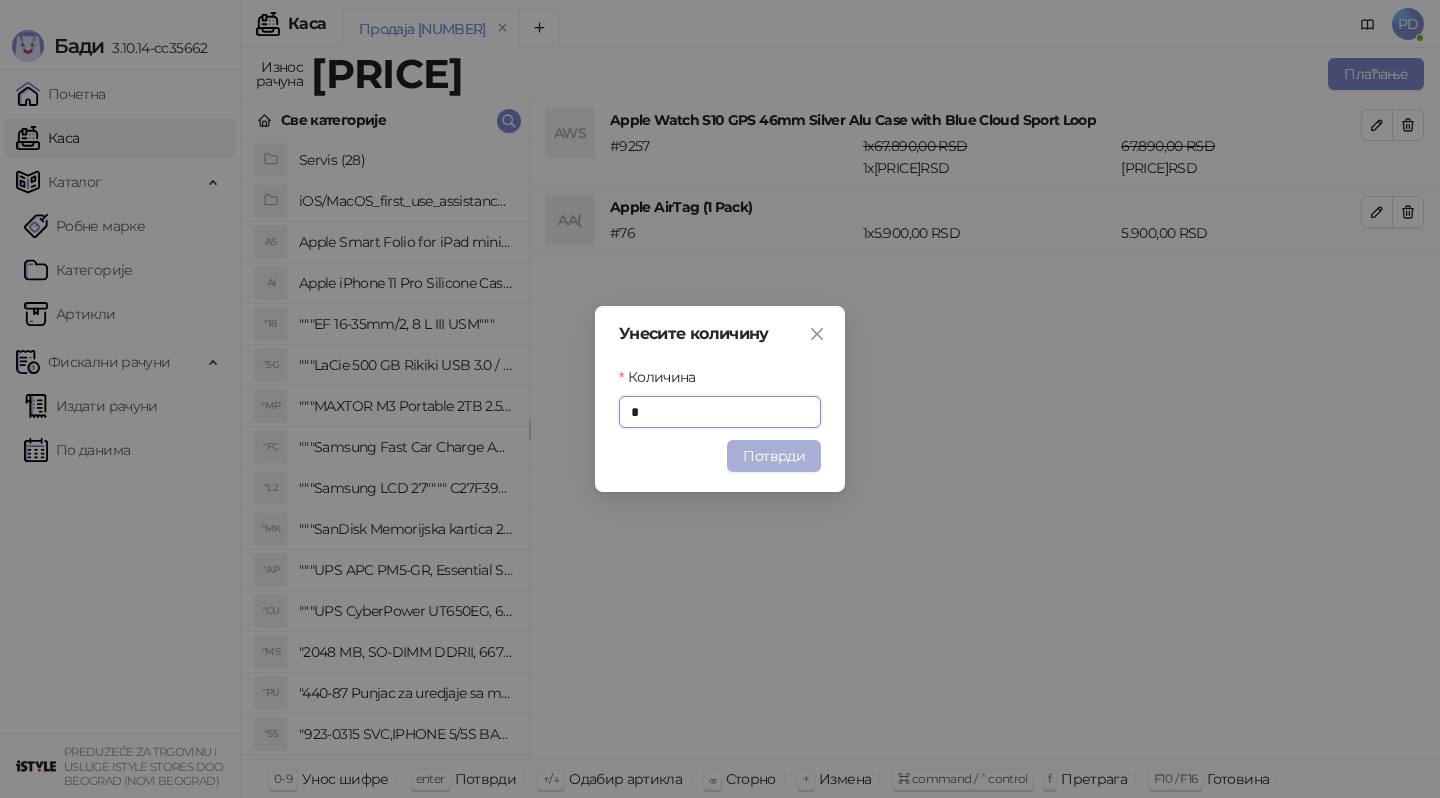 click on "Потврди" at bounding box center [774, 456] 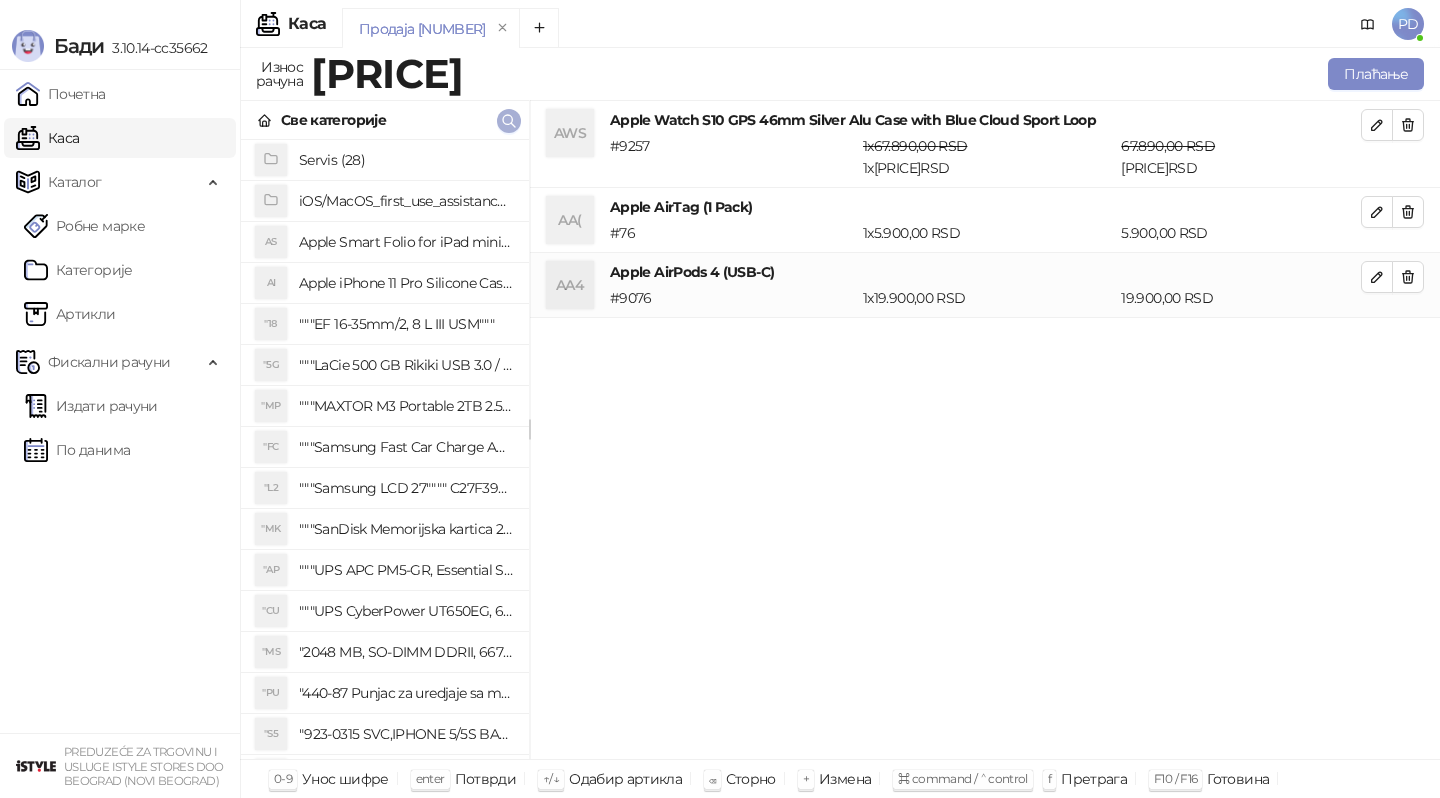 click 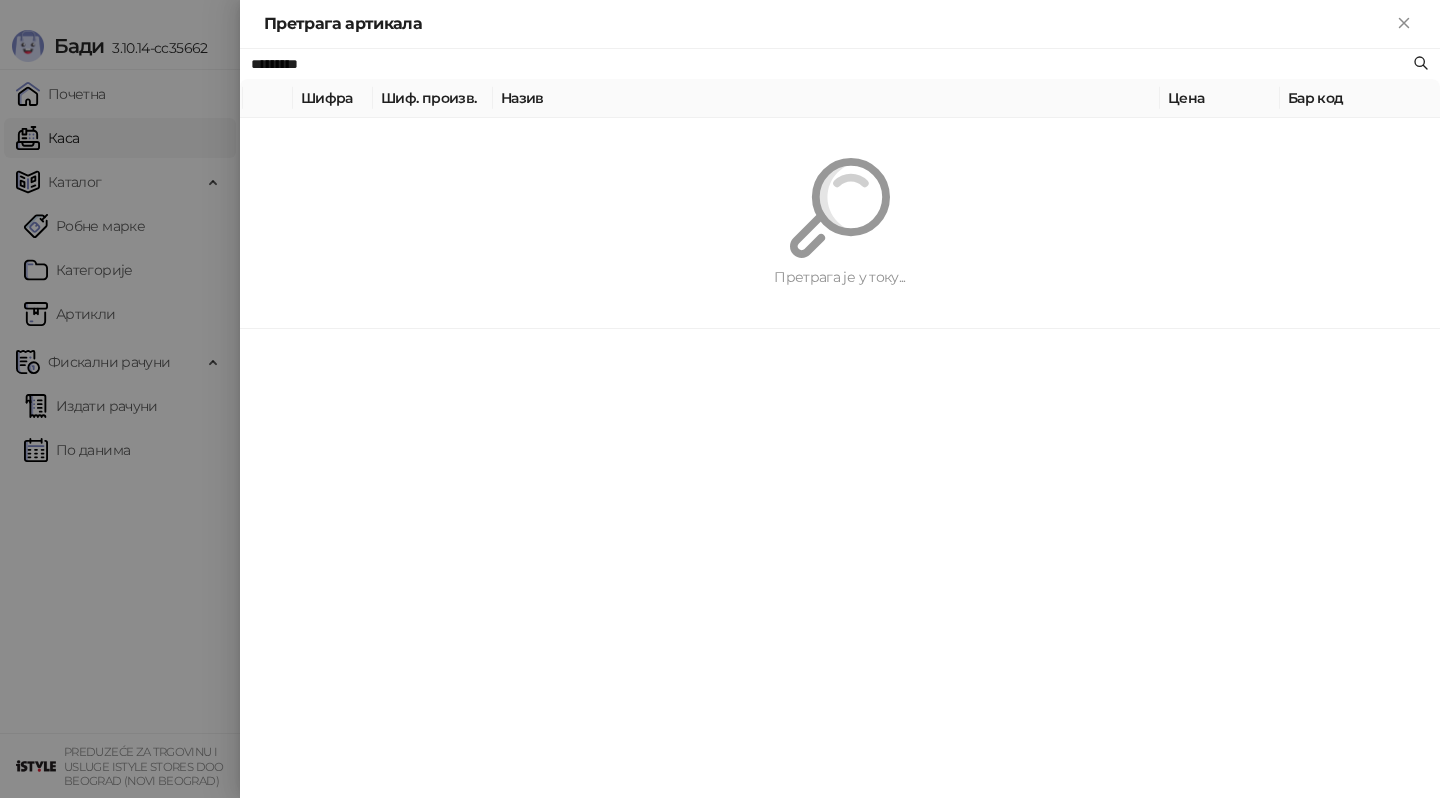 paste on "**********" 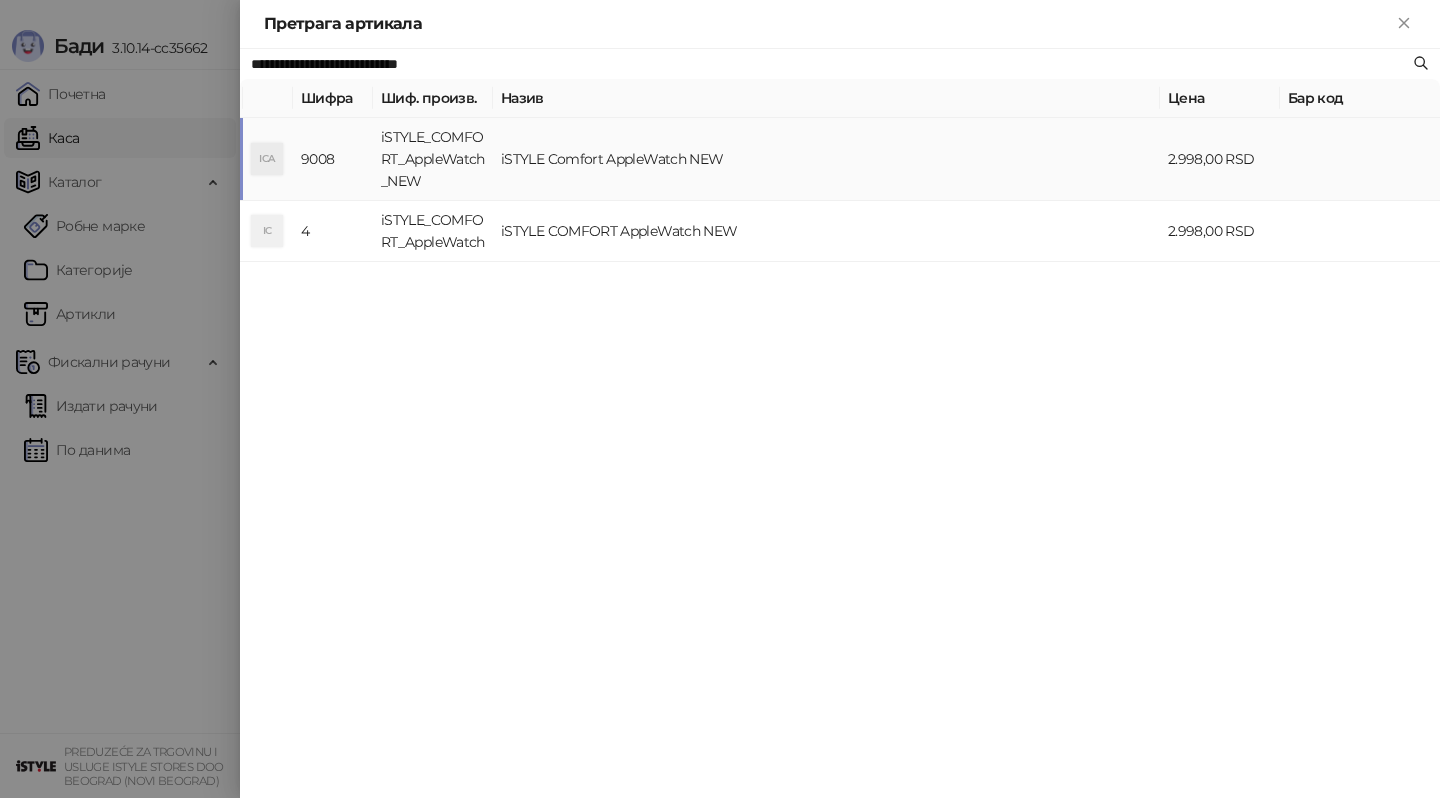 click on "iSTYLE_COMFORT_AppleWatch_NEW" at bounding box center [433, 159] 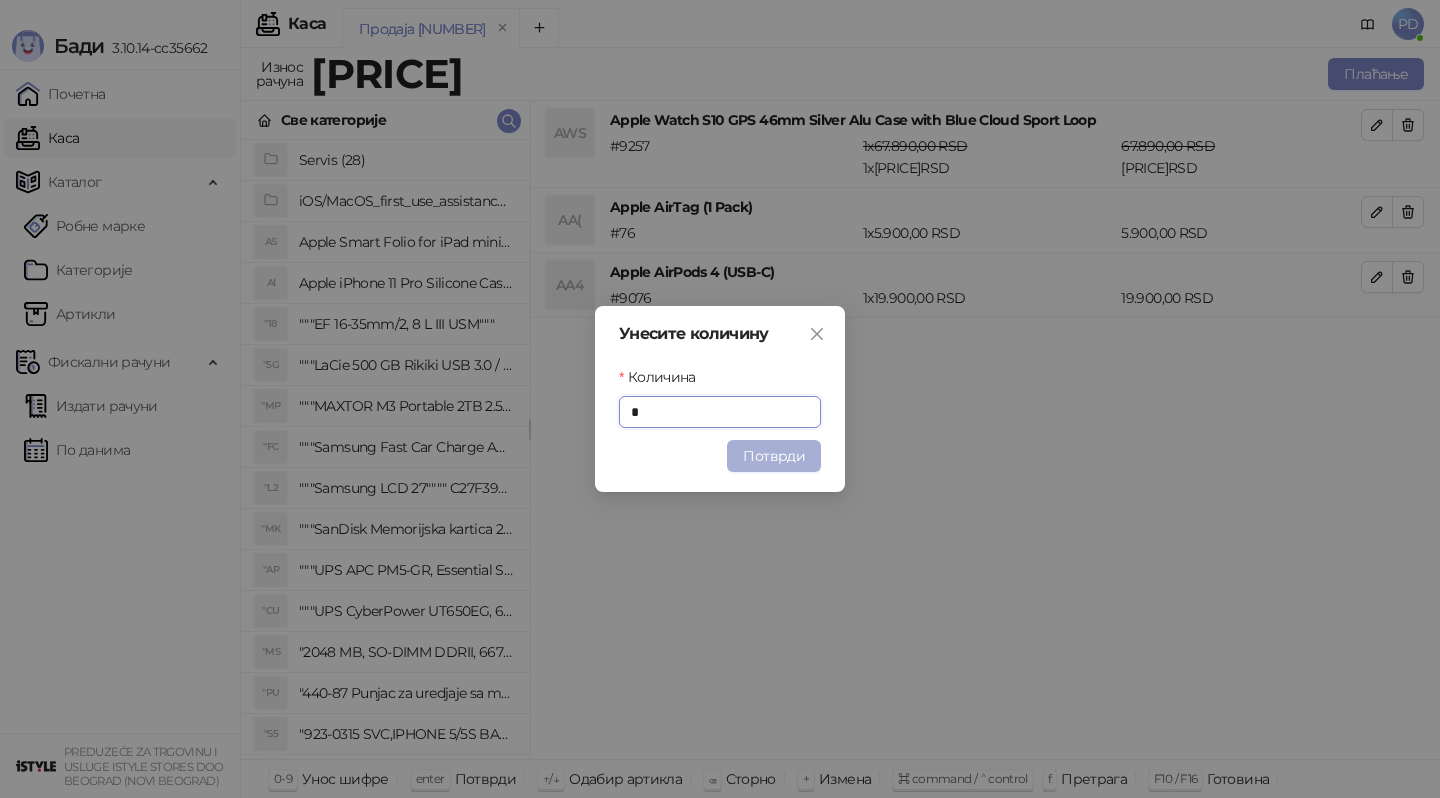 click on "Потврди" at bounding box center (774, 456) 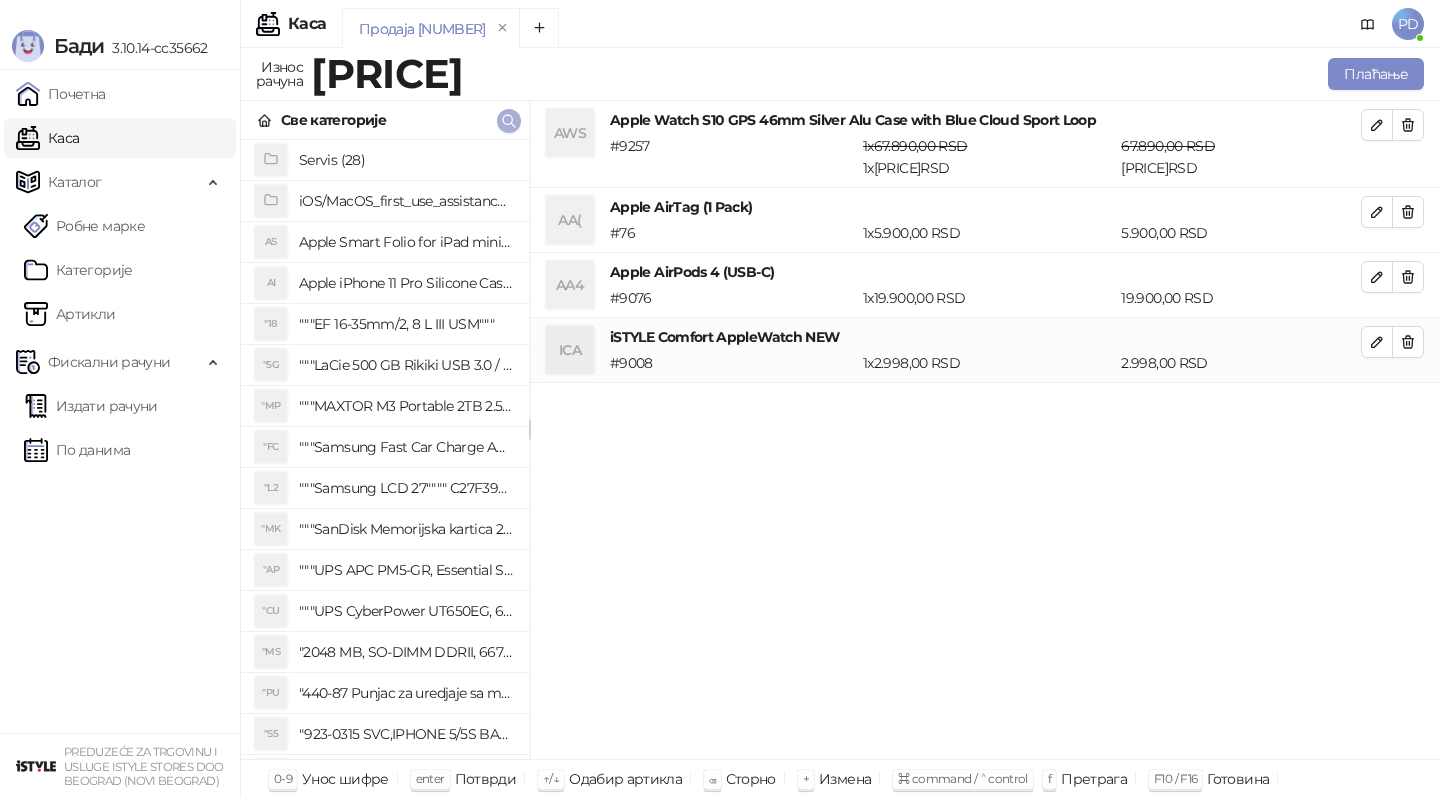 click 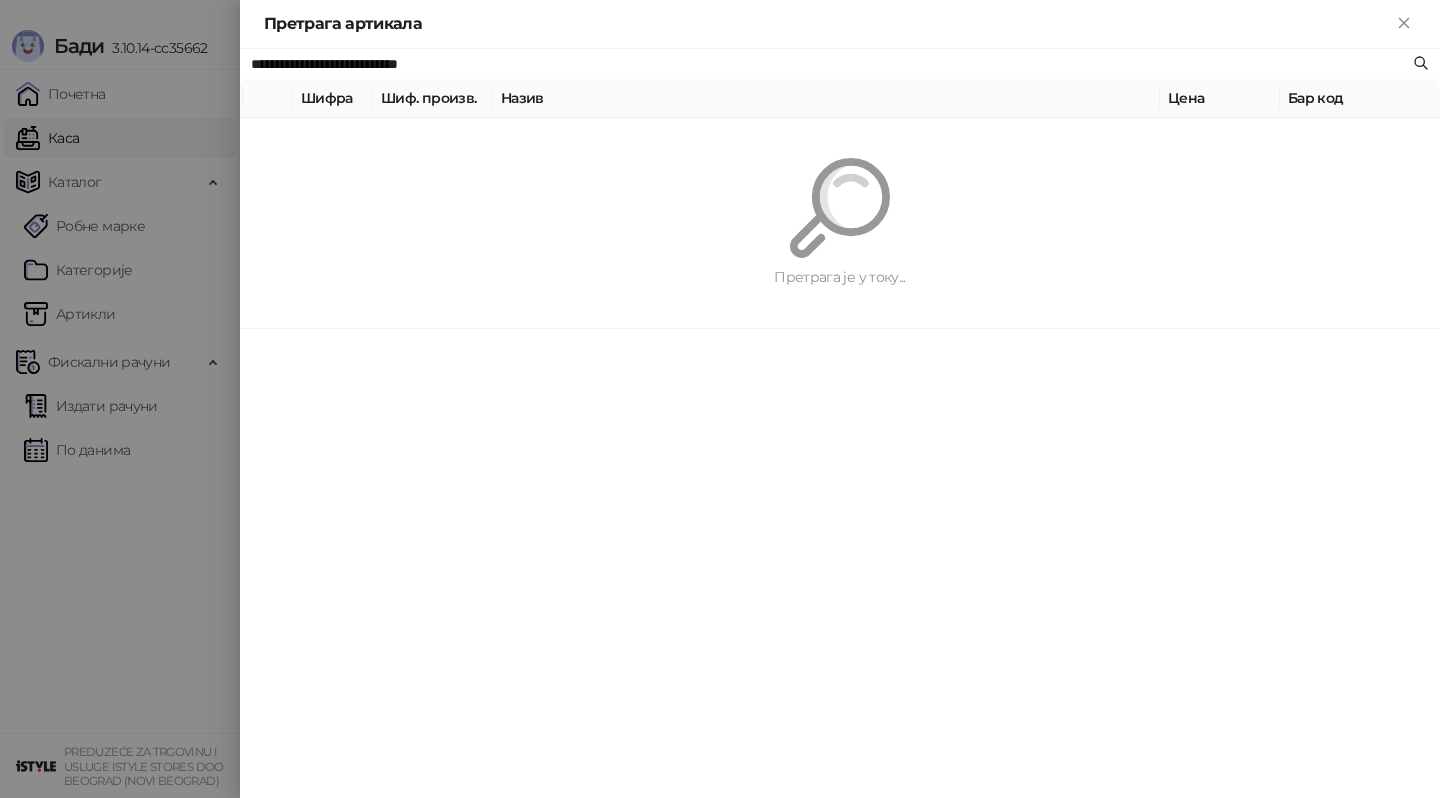 paste 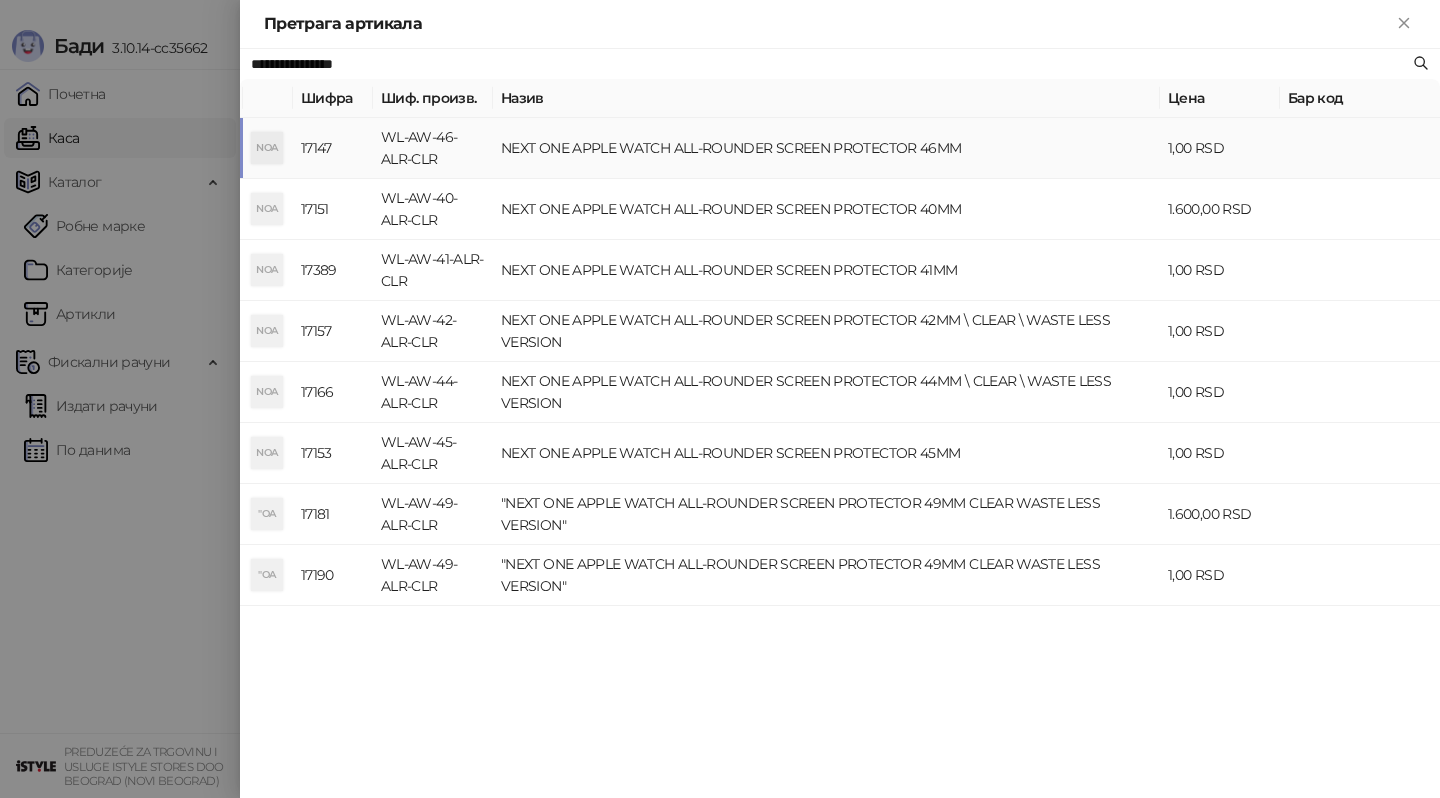 type on "**********" 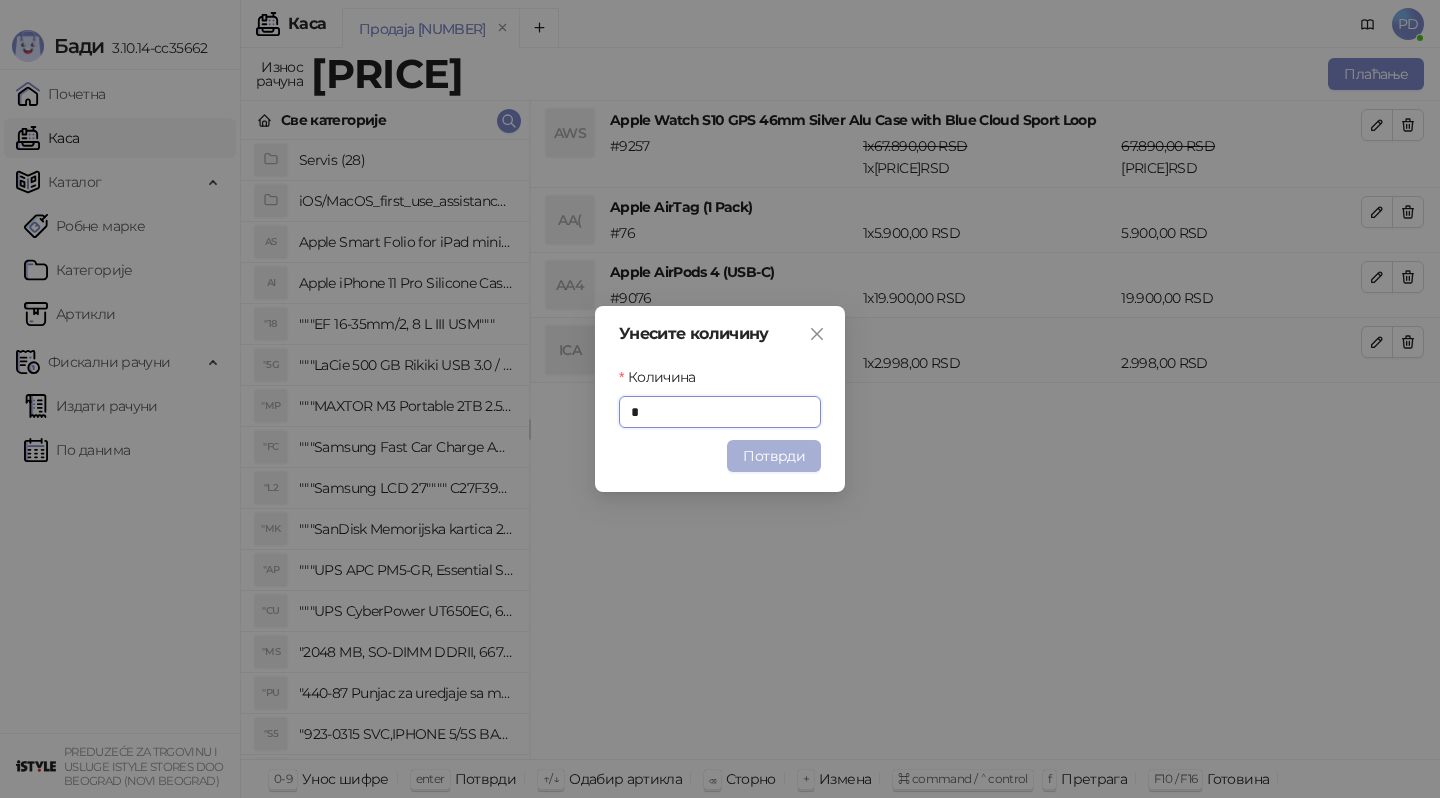 click on "Потврди" at bounding box center (774, 456) 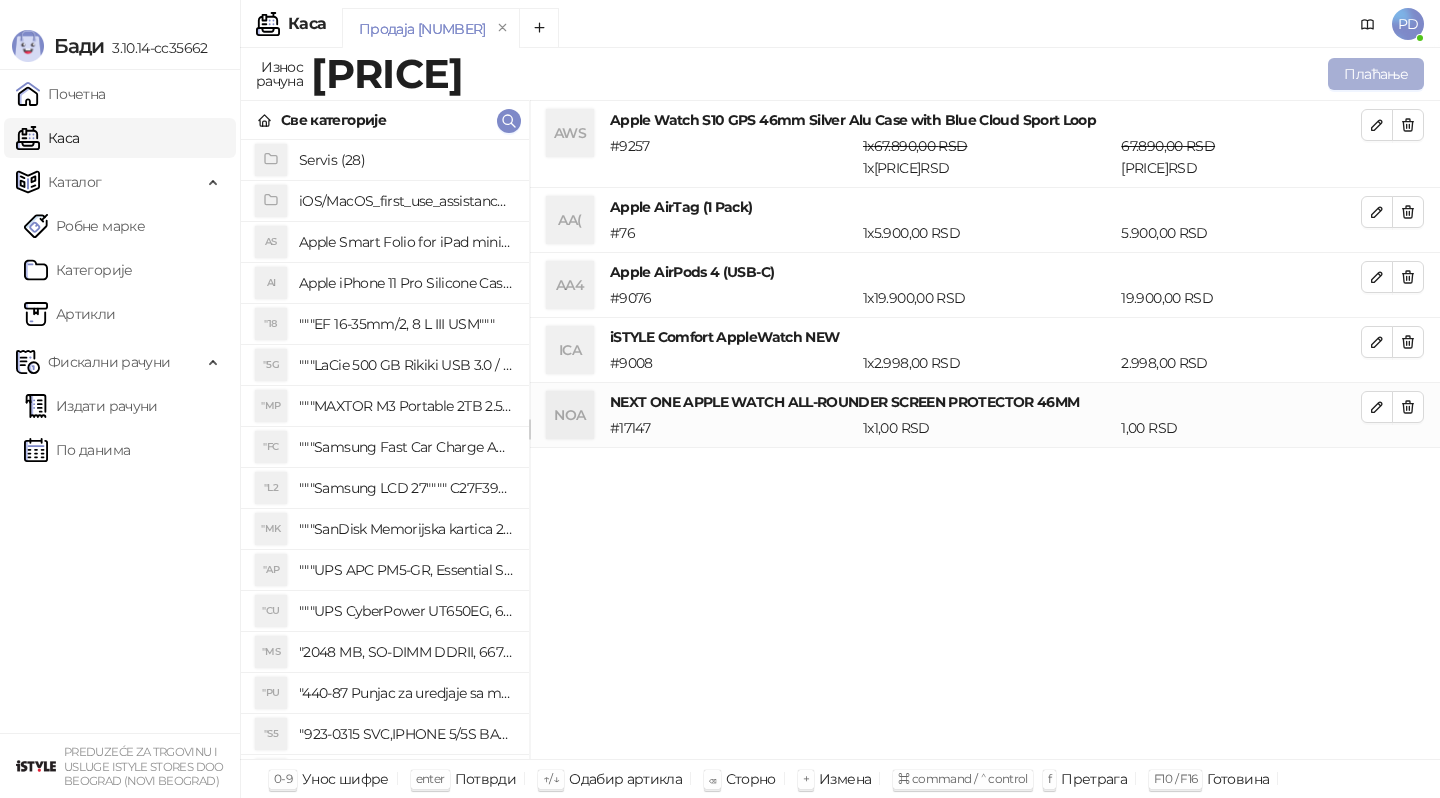 click on "Плаћање" at bounding box center [1376, 74] 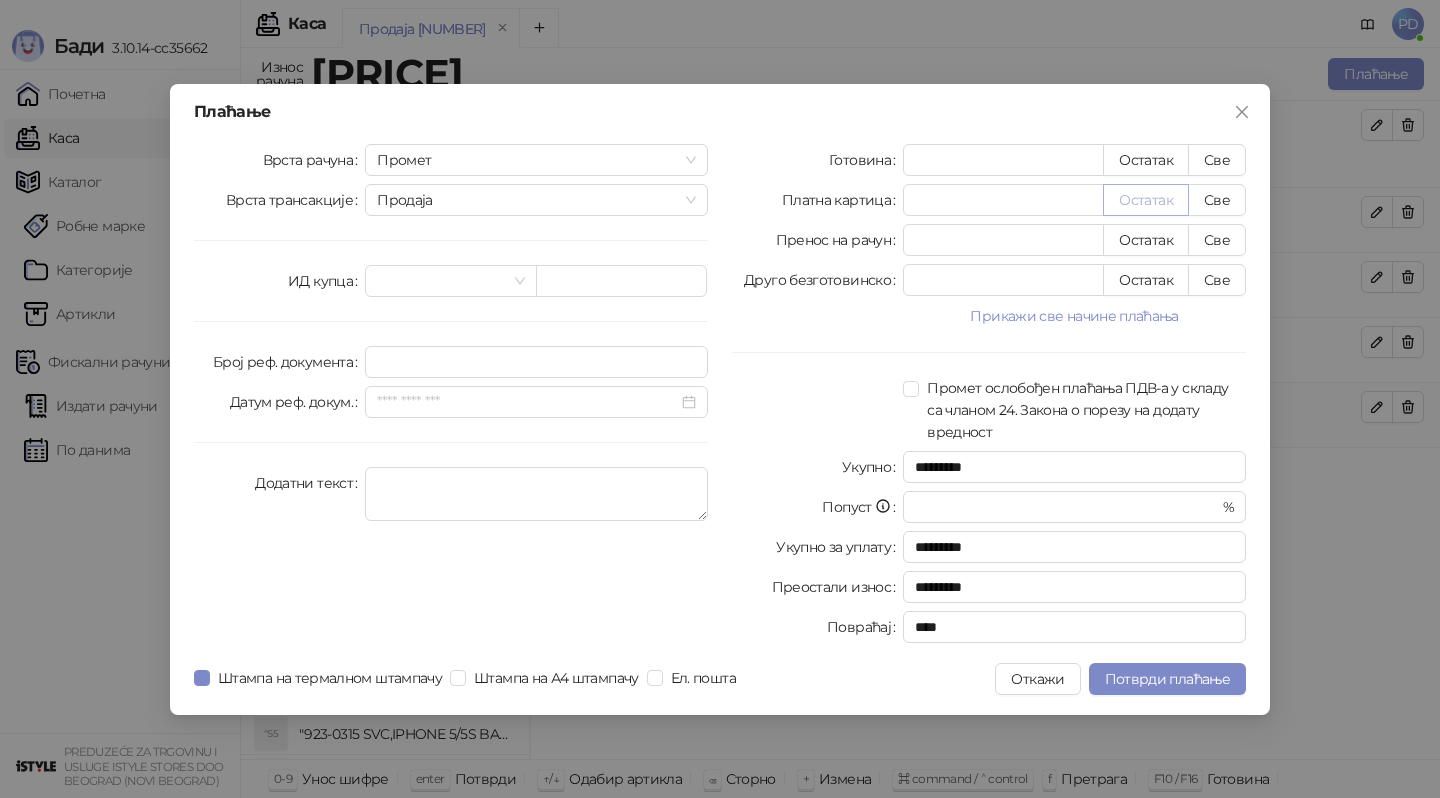 click on "Остатак" at bounding box center (1146, 200) 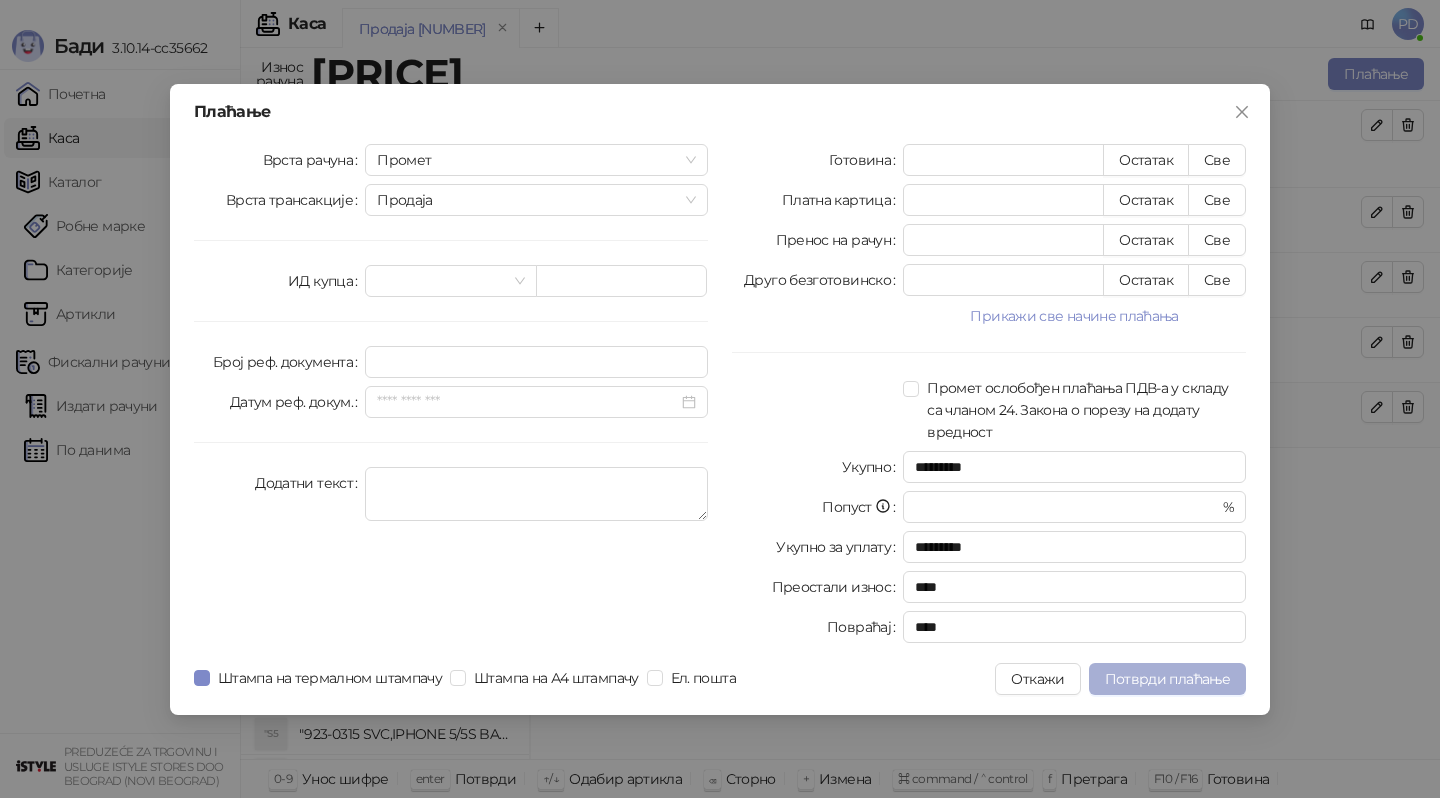 click on "Потврди плаћање" at bounding box center [1167, 679] 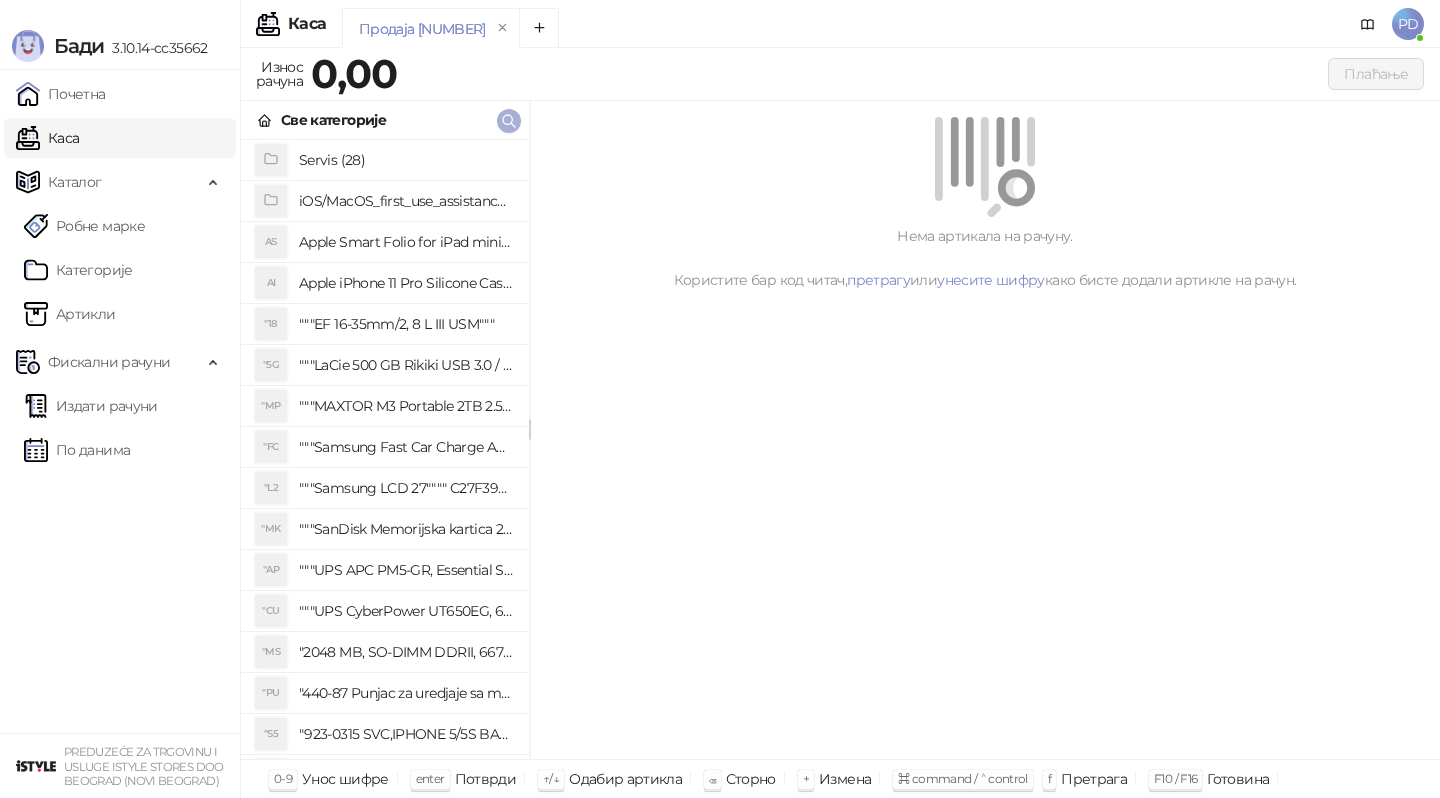 click 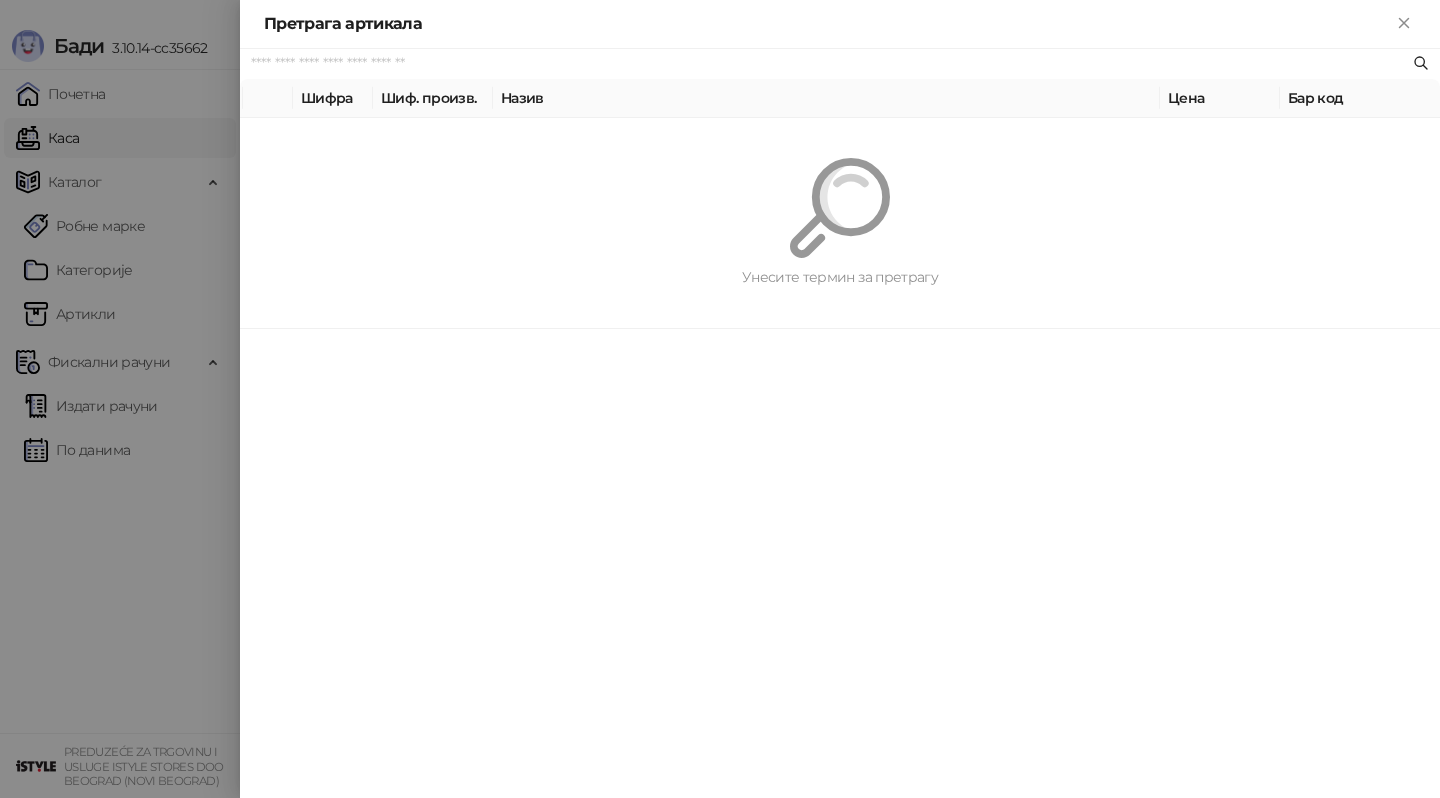 paste on "*********" 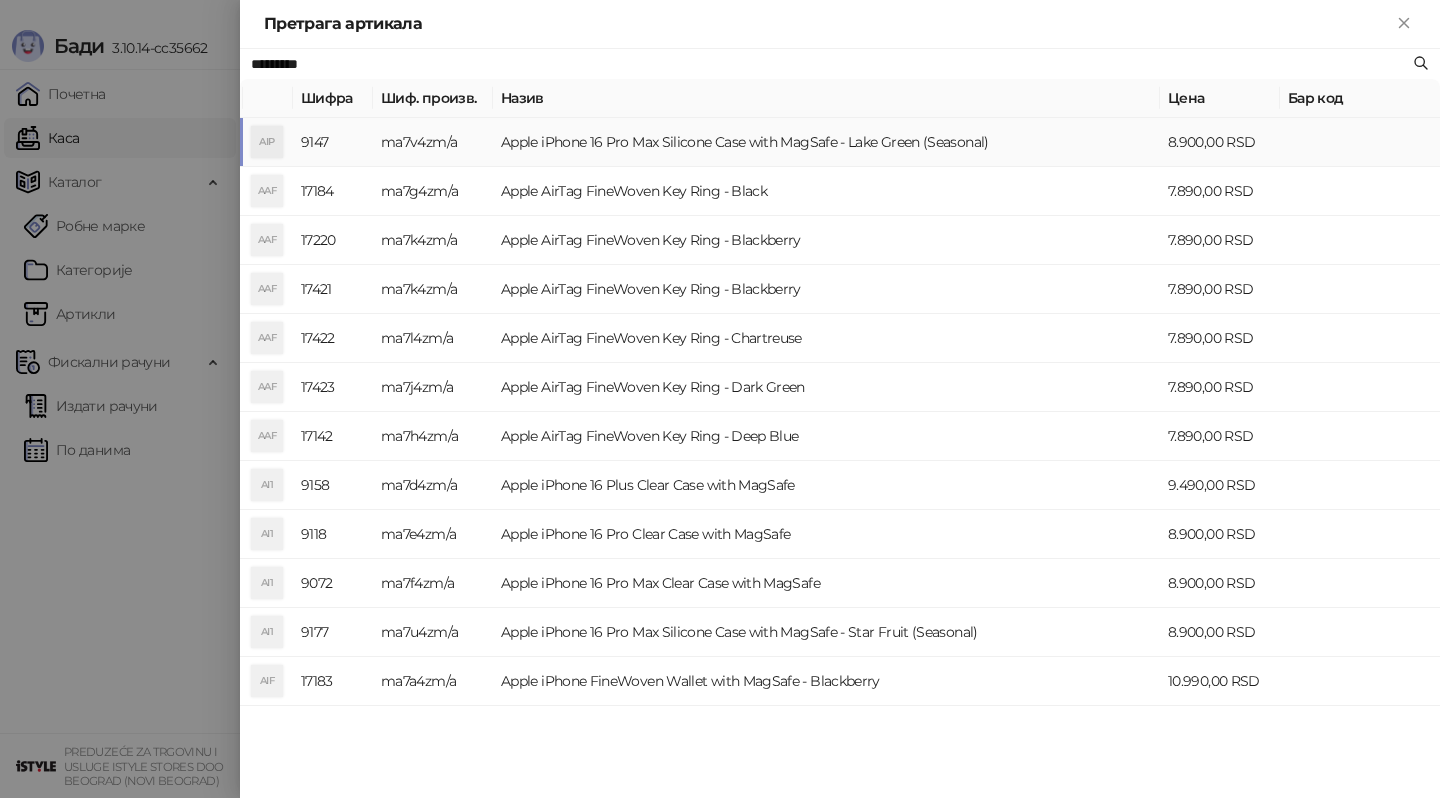 type on "*********" 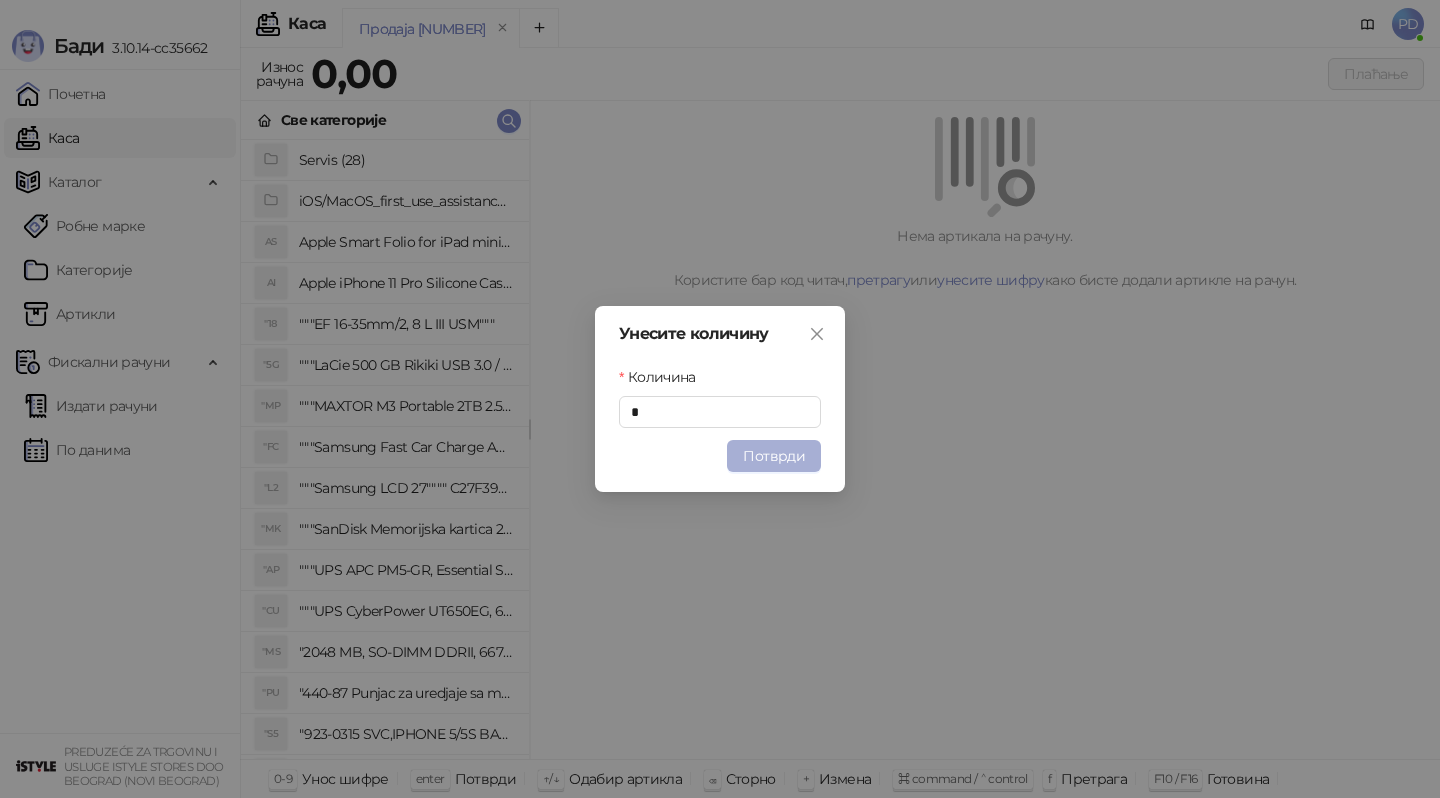 click on "Потврди" at bounding box center [774, 456] 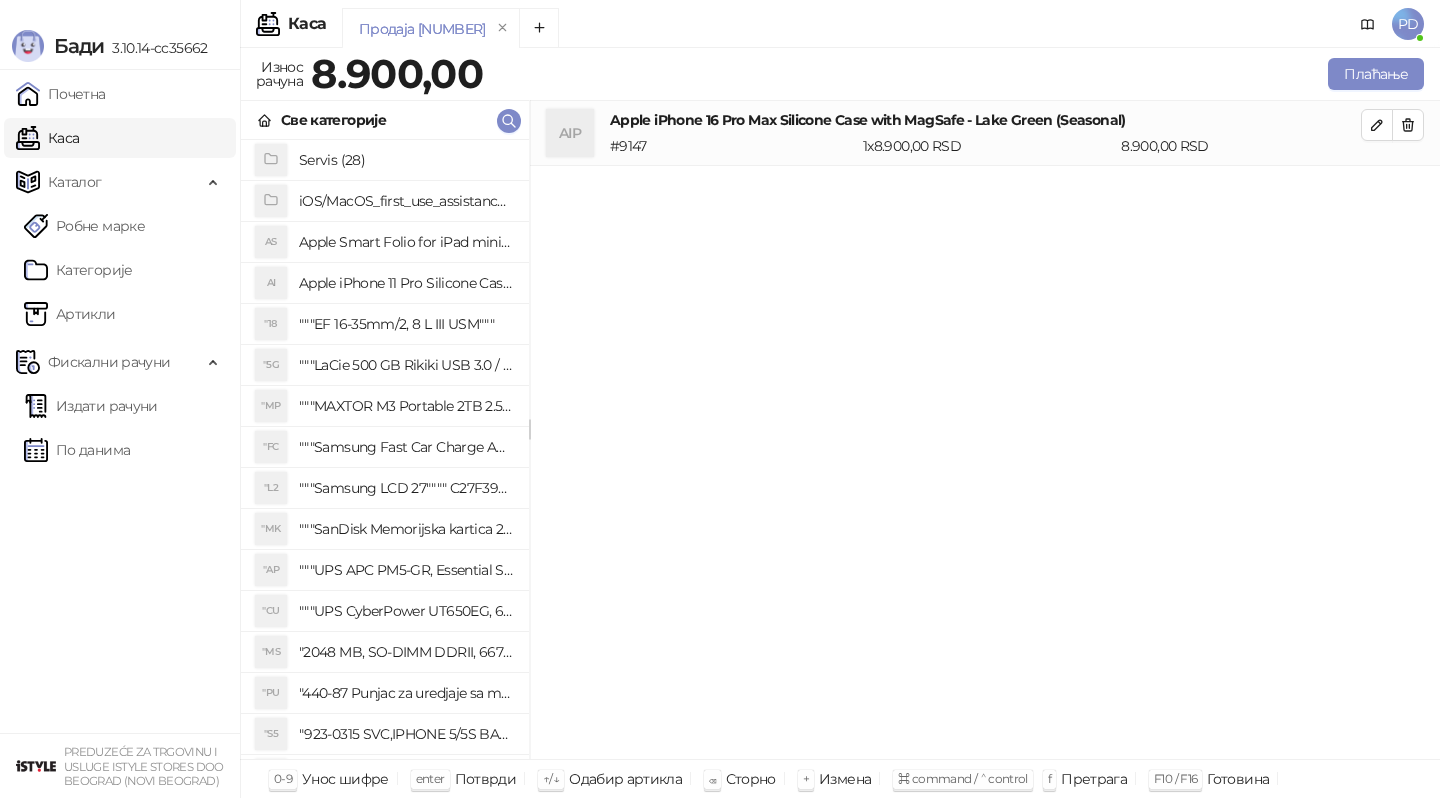 type 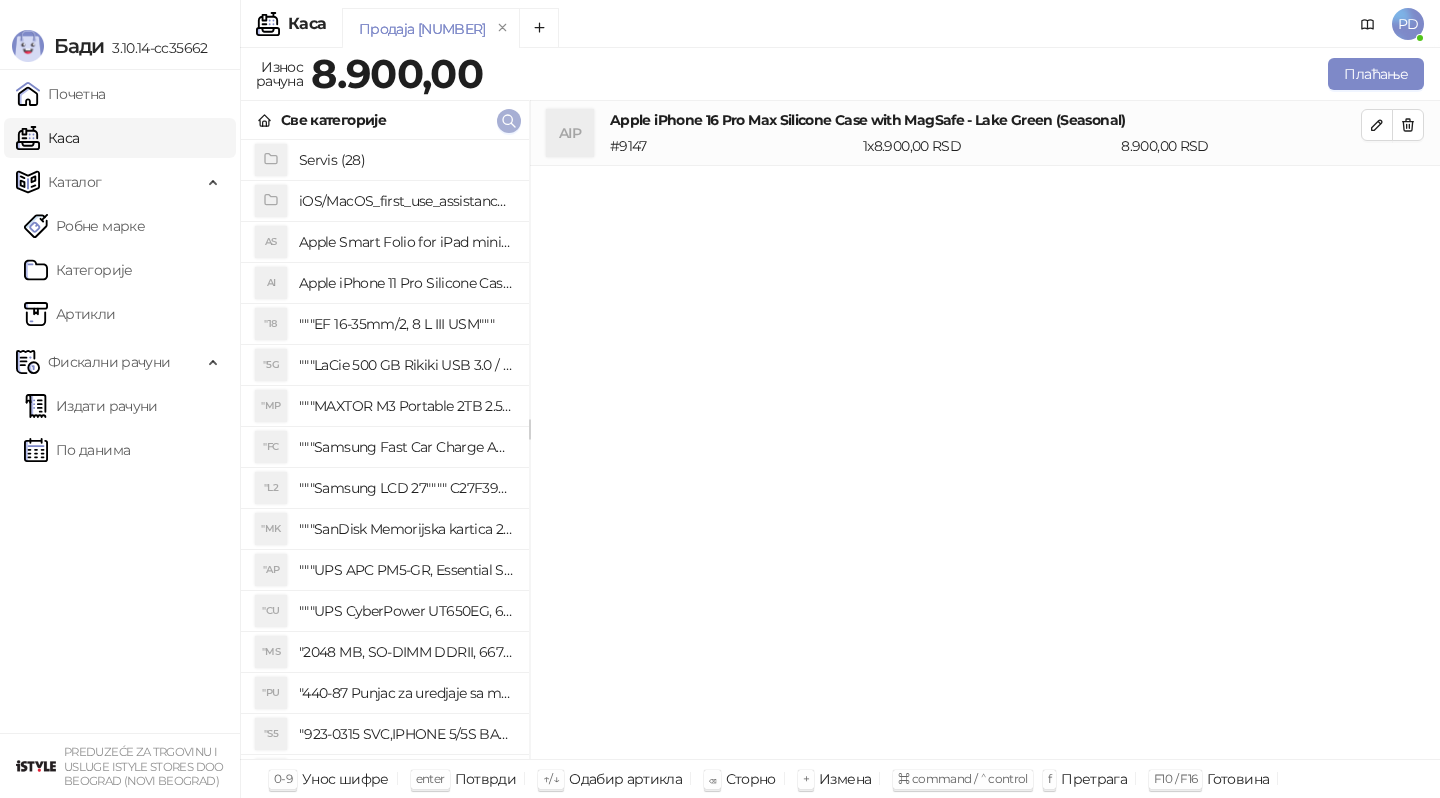 click 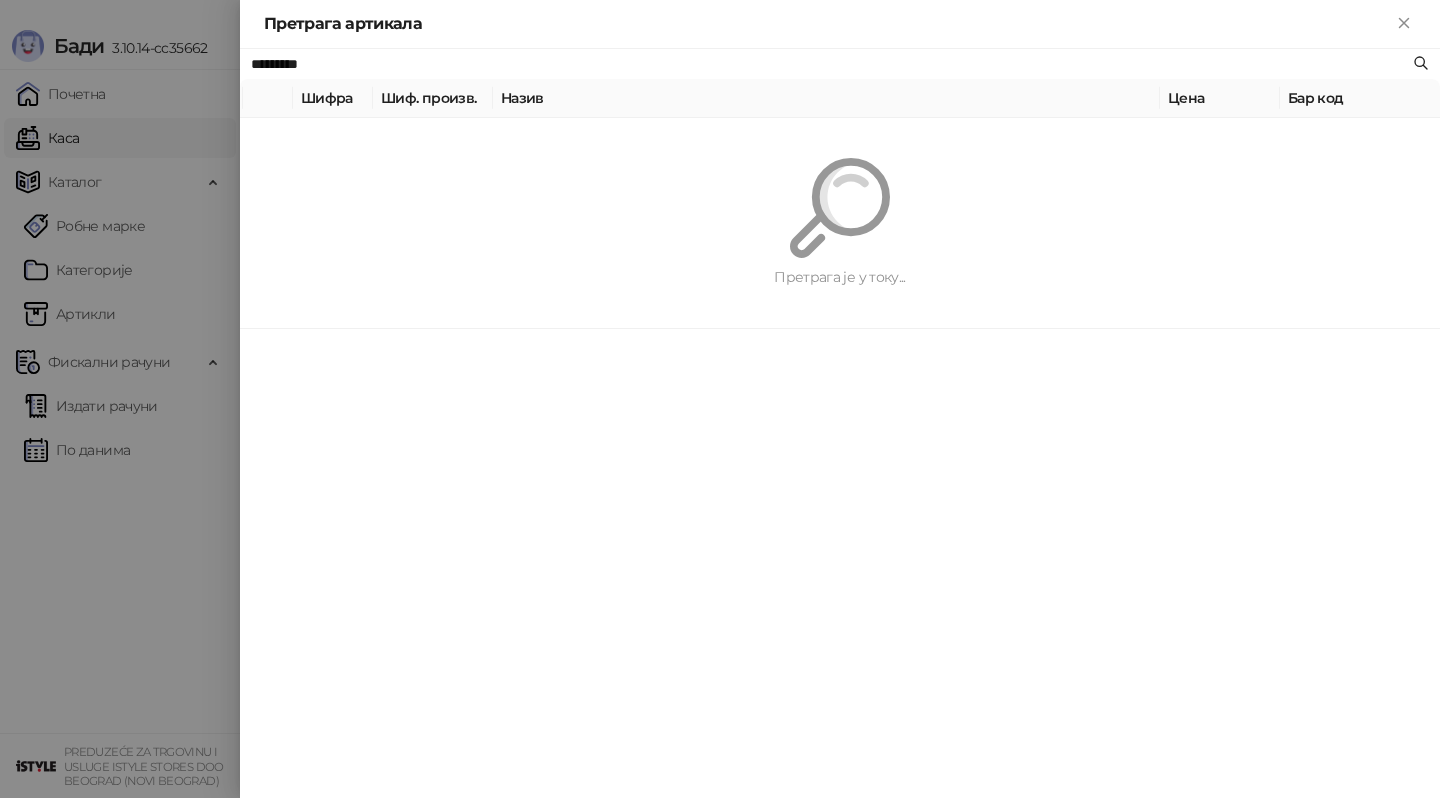 paste 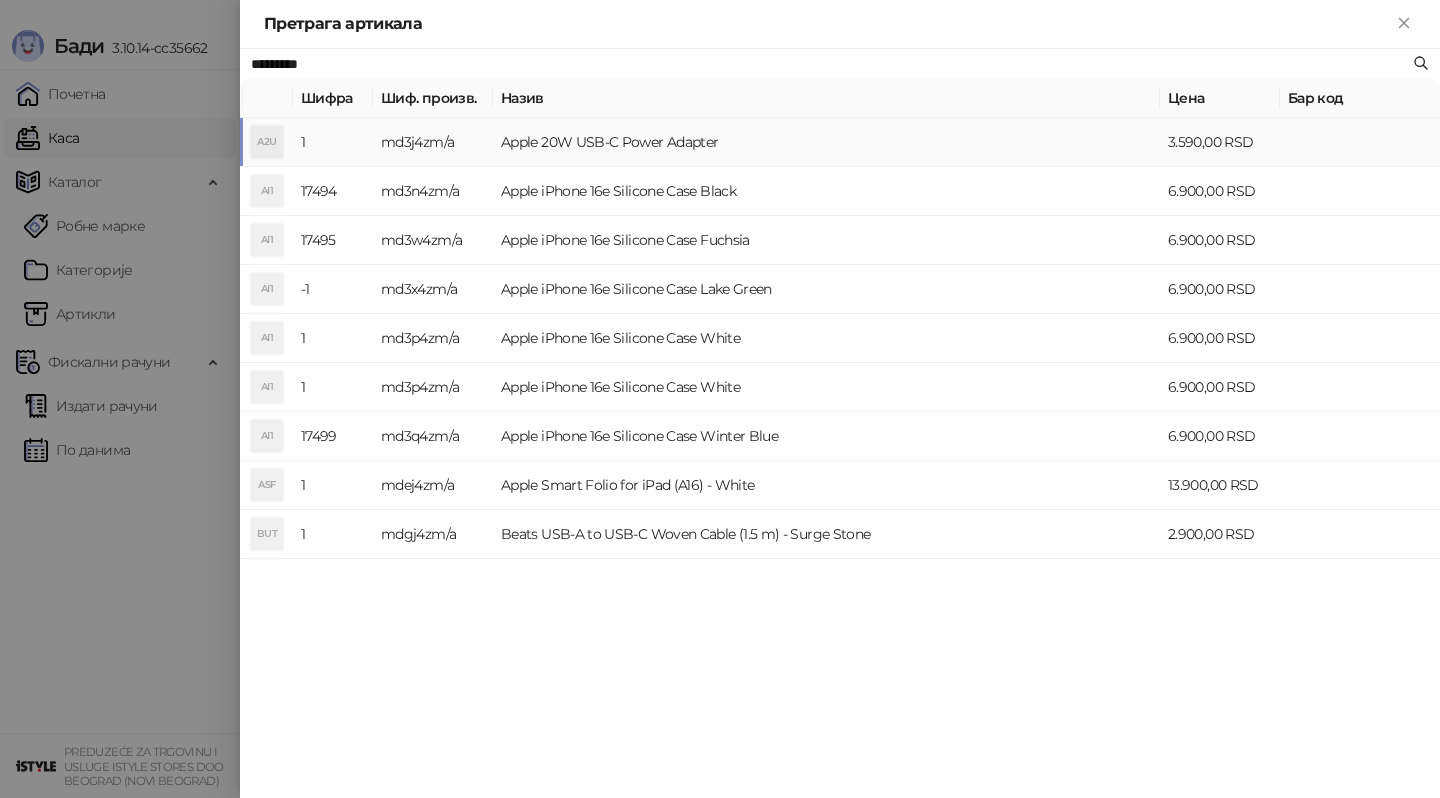 click on "md3j4zm/a" at bounding box center [433, 142] 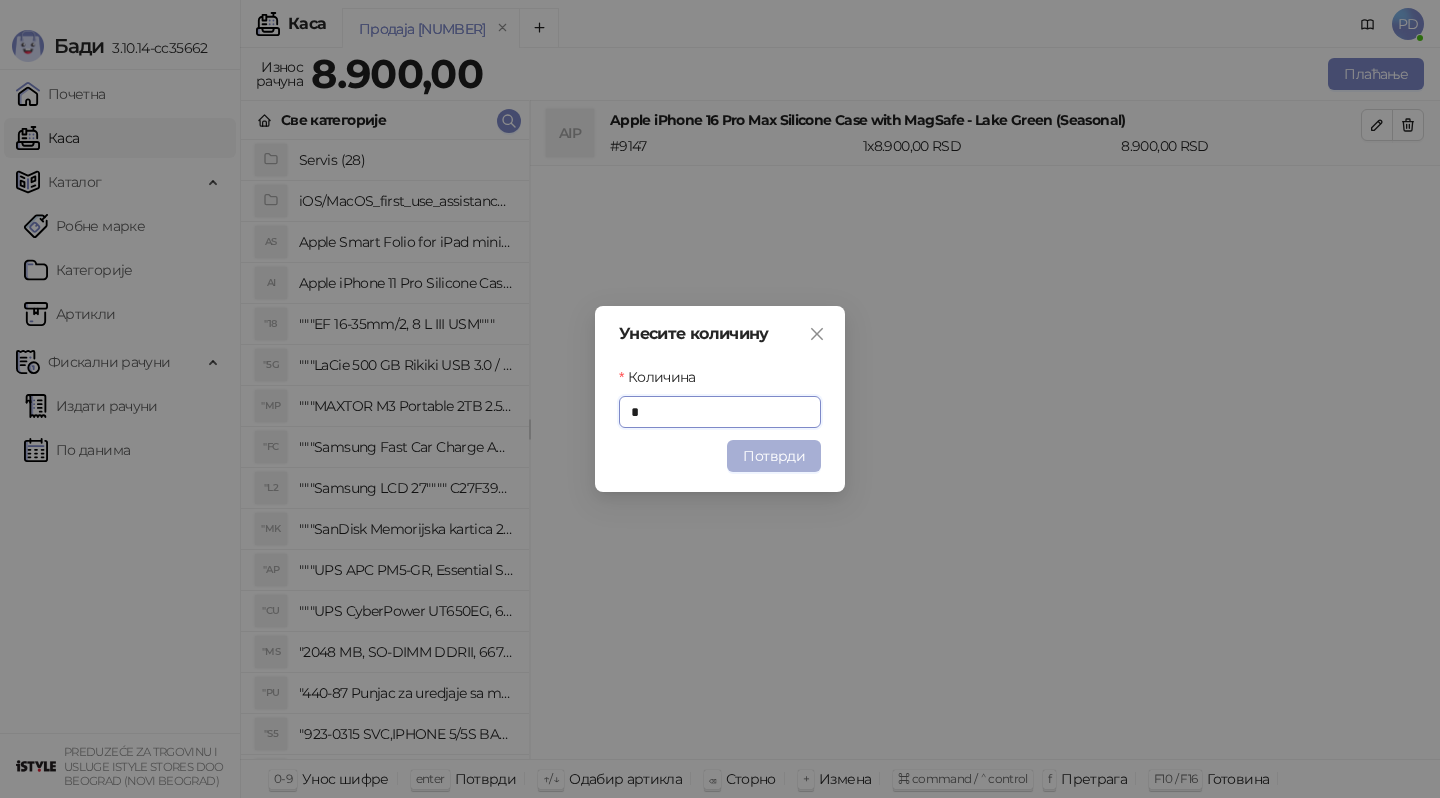 click on "Потврди" at bounding box center [774, 456] 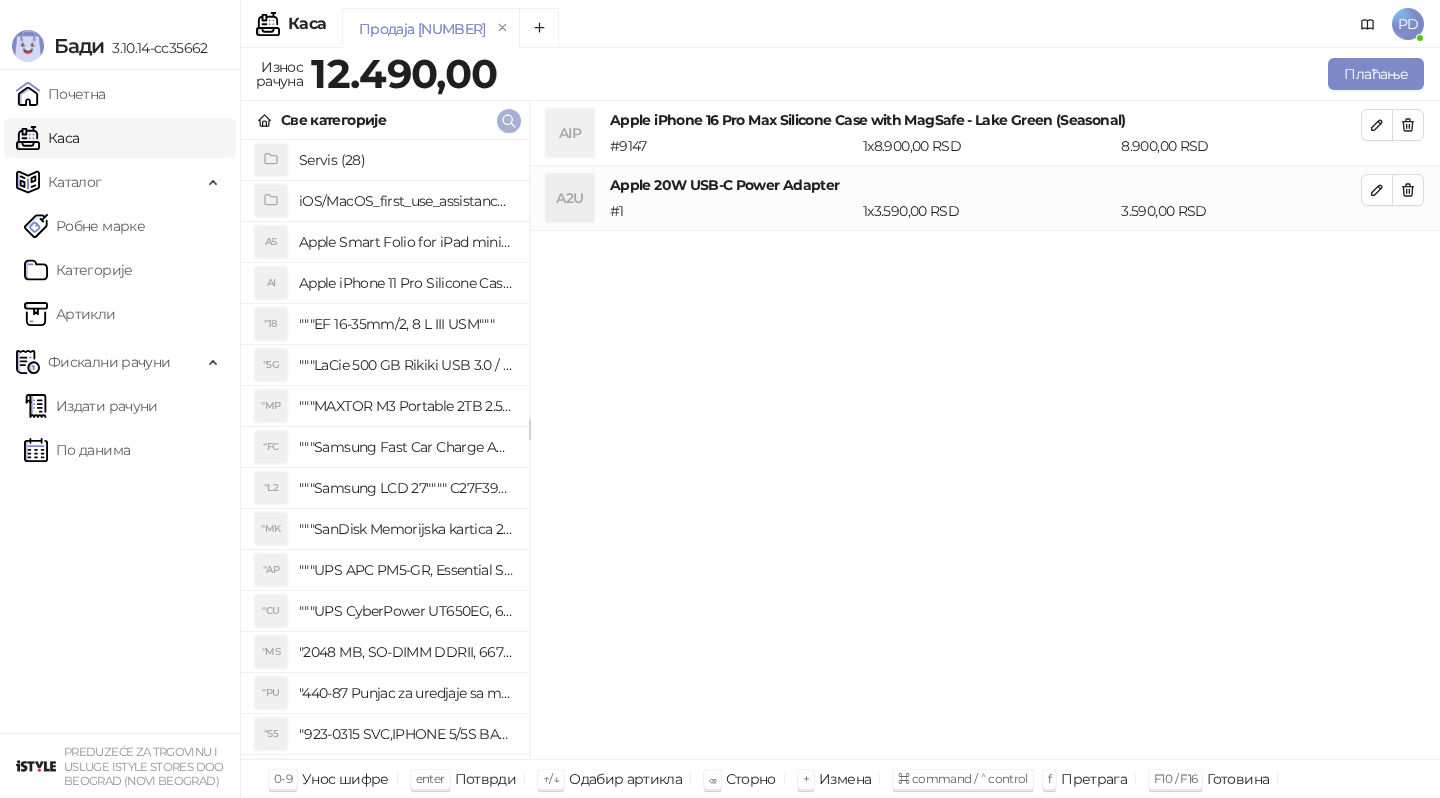 click 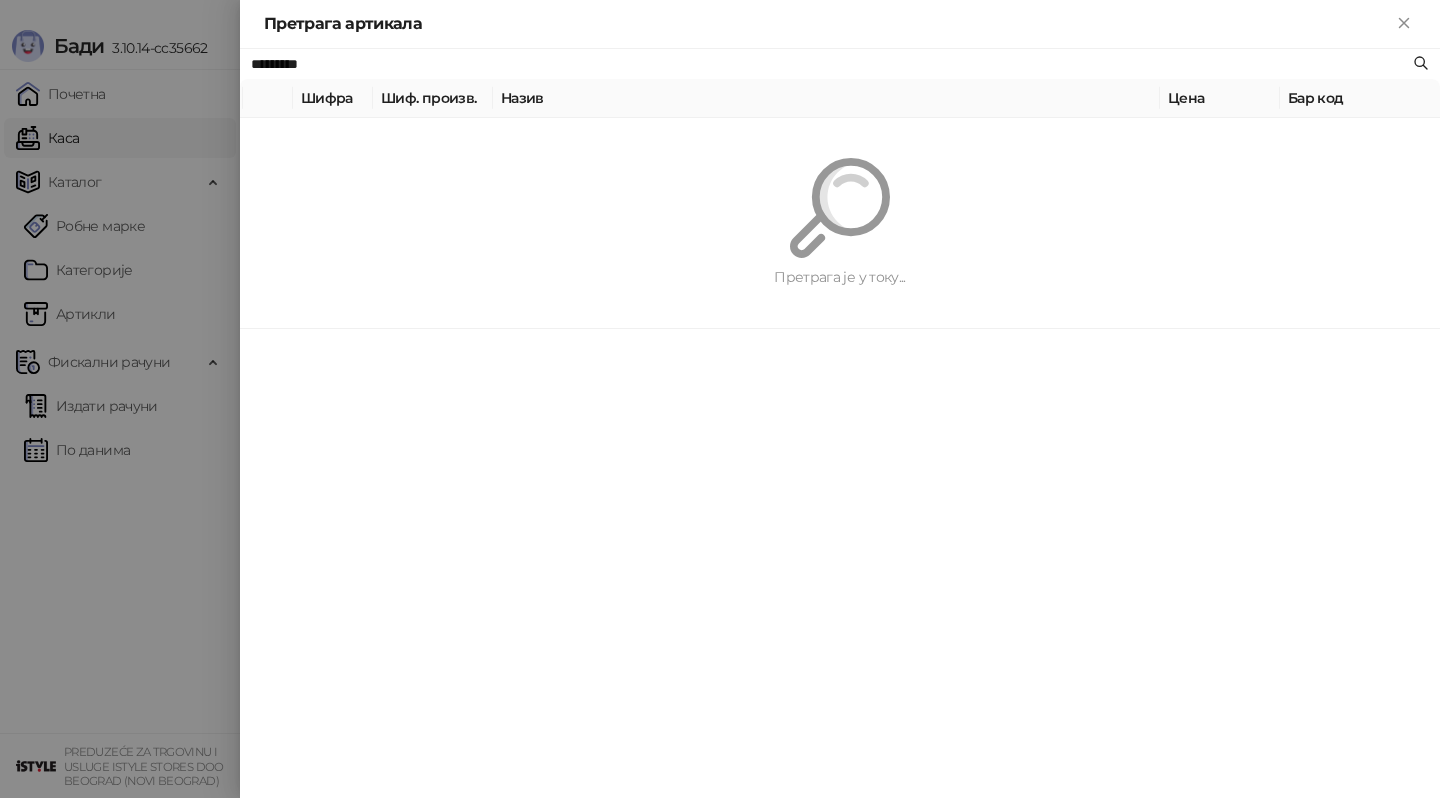 paste on "**********" 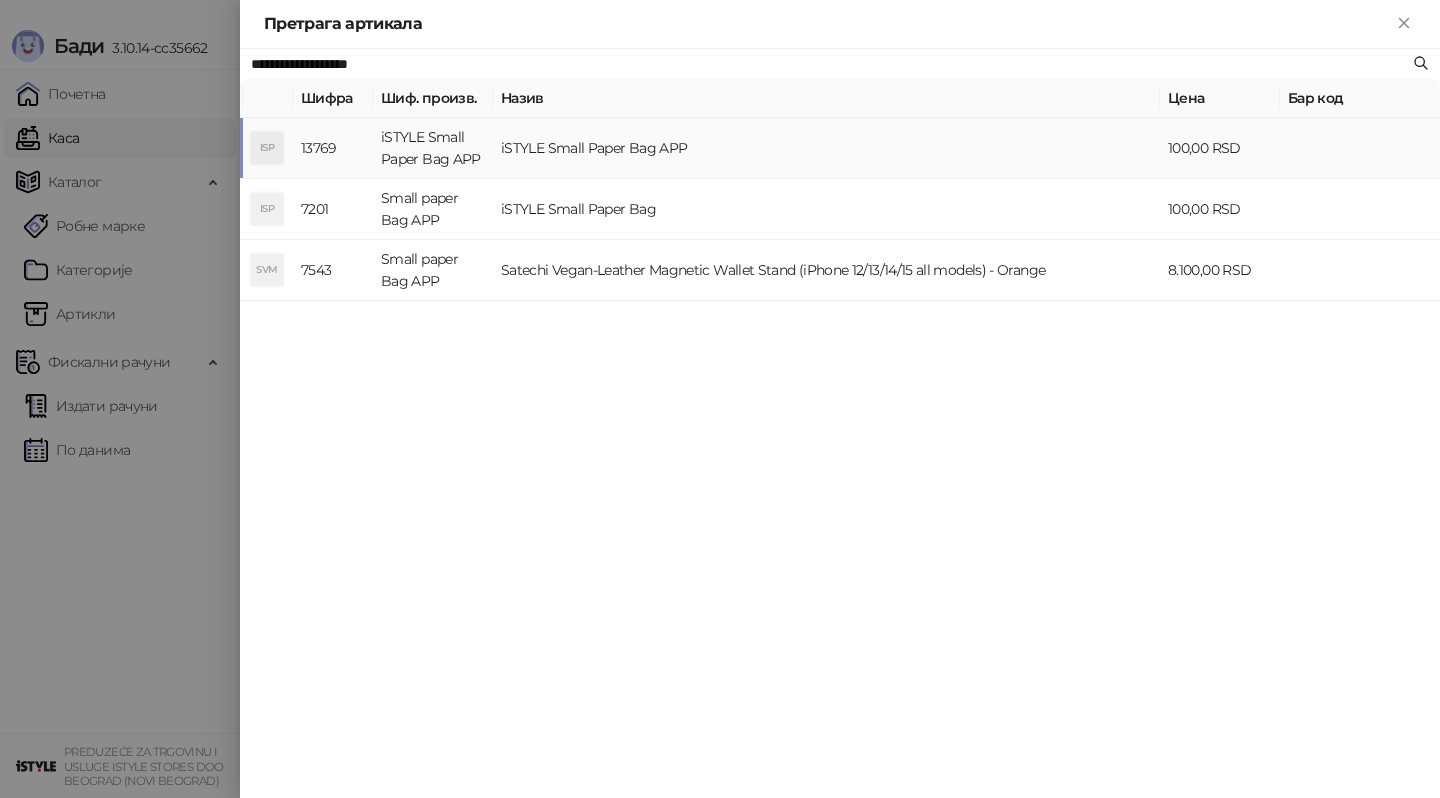 type on "**********" 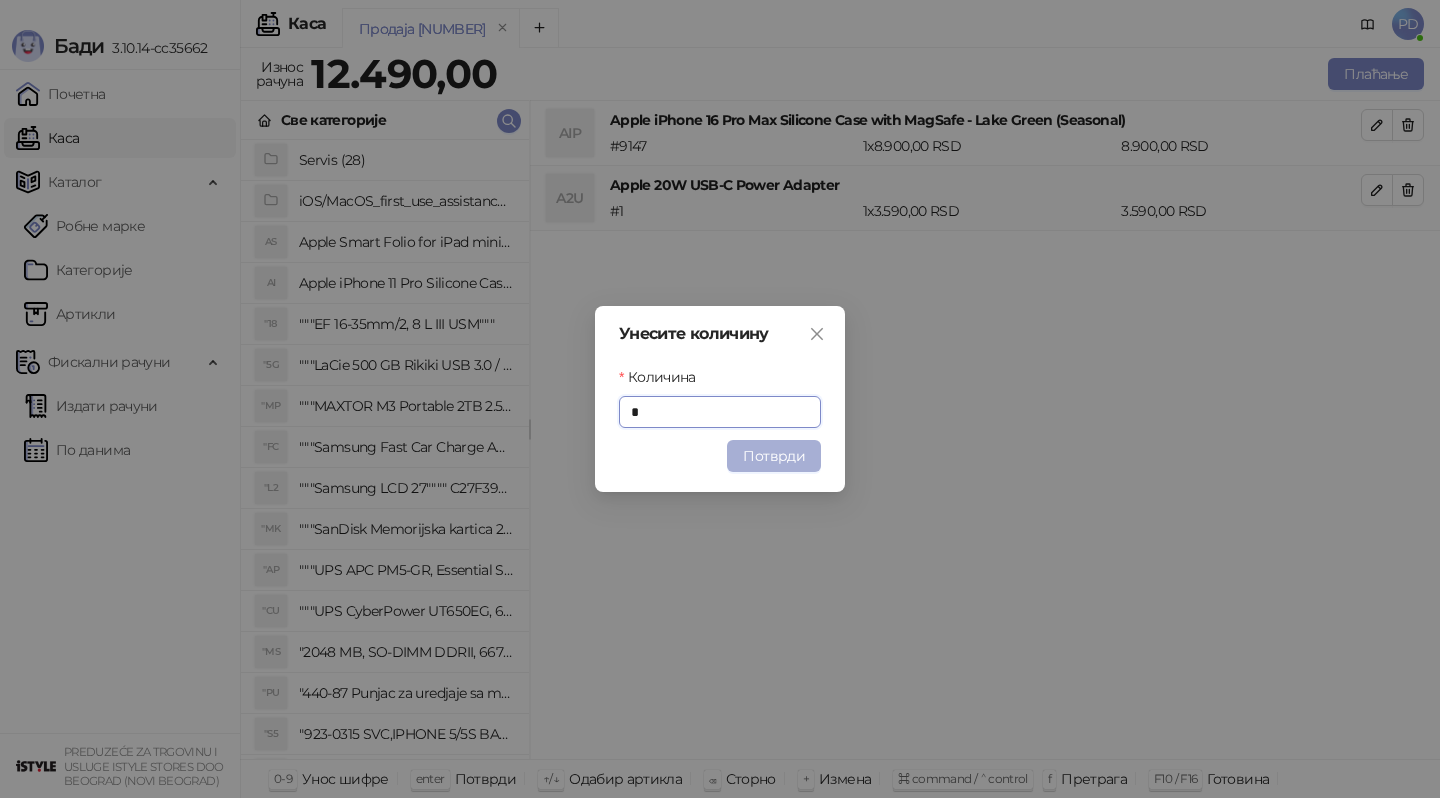 click on "Потврди" at bounding box center [774, 456] 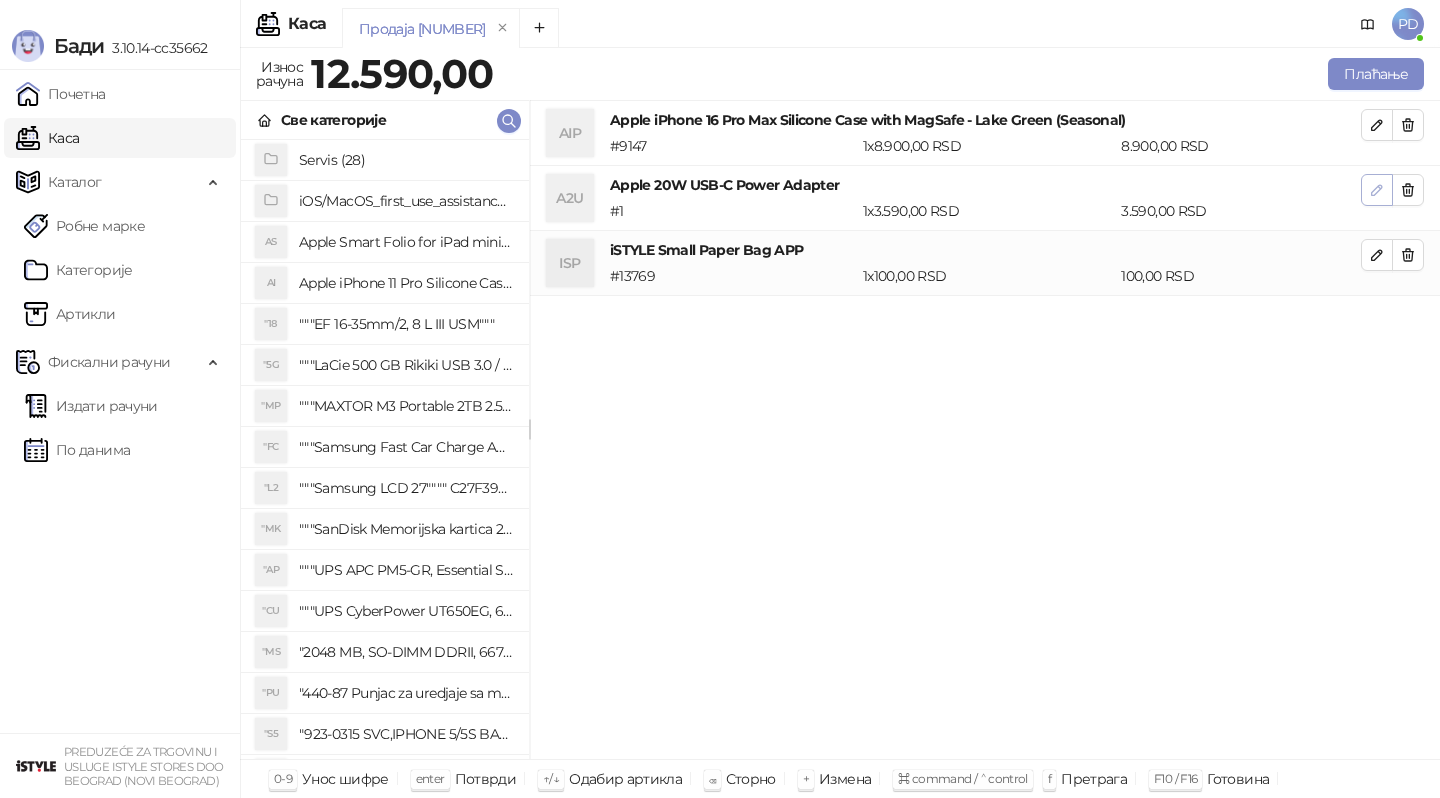click 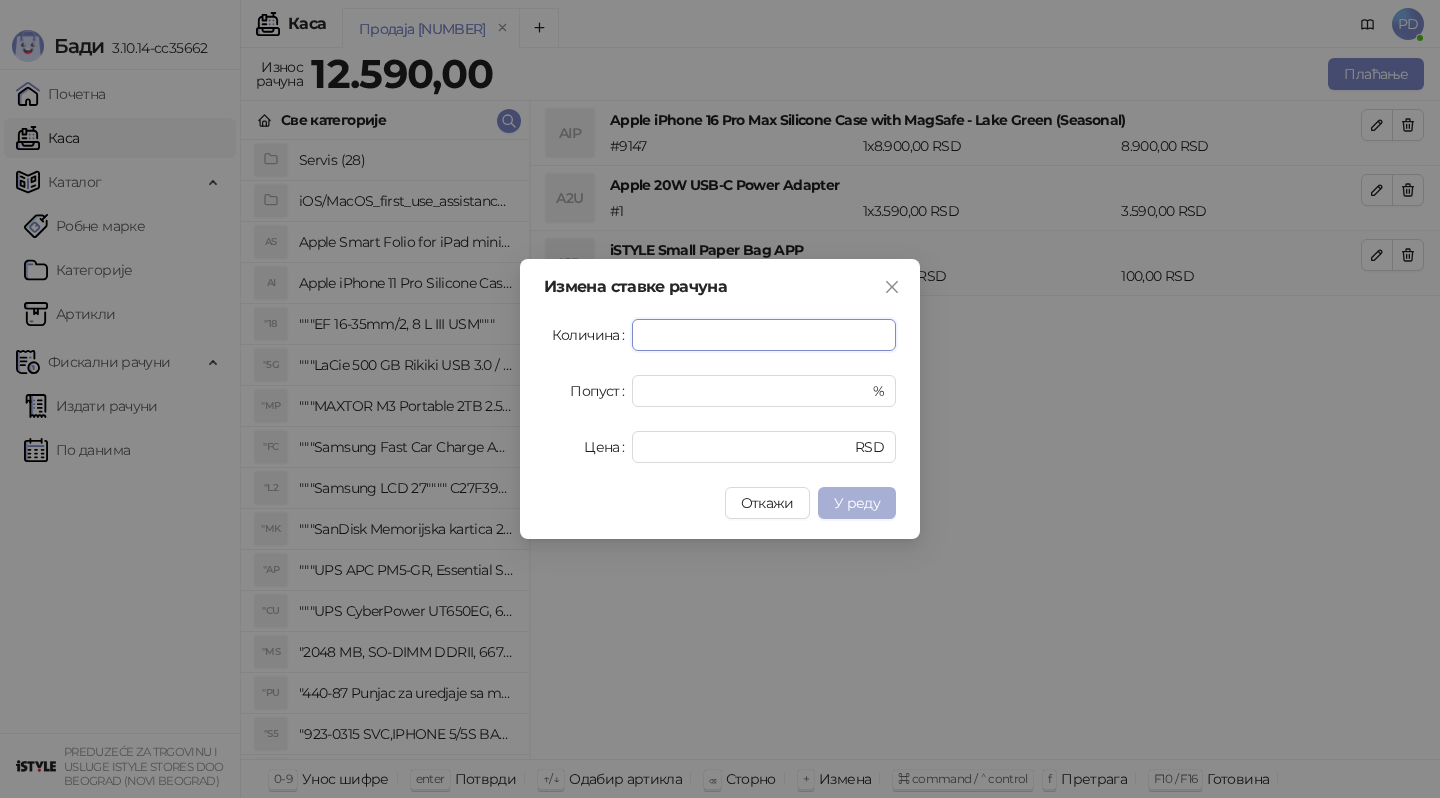 type on "*" 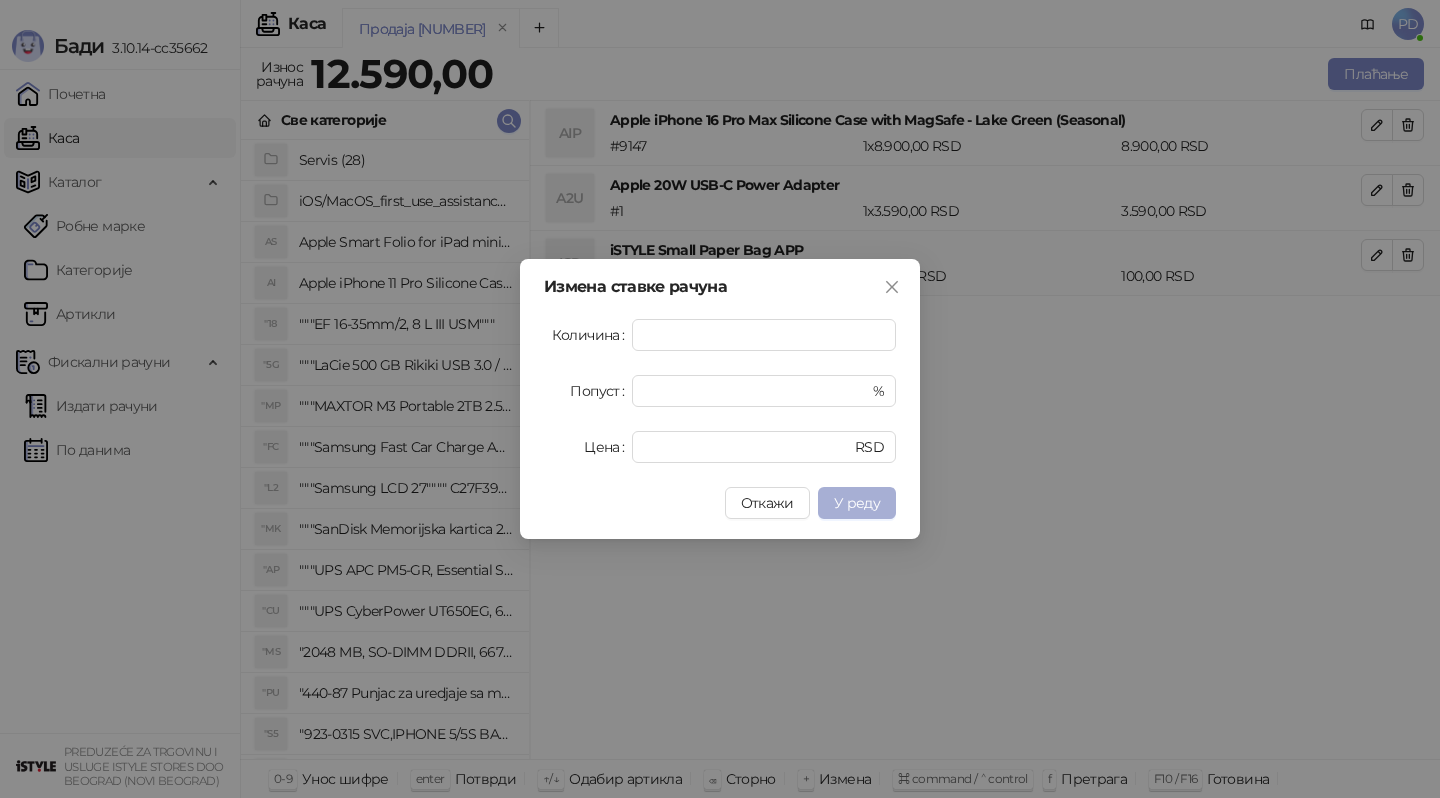 click on "У реду" at bounding box center [857, 503] 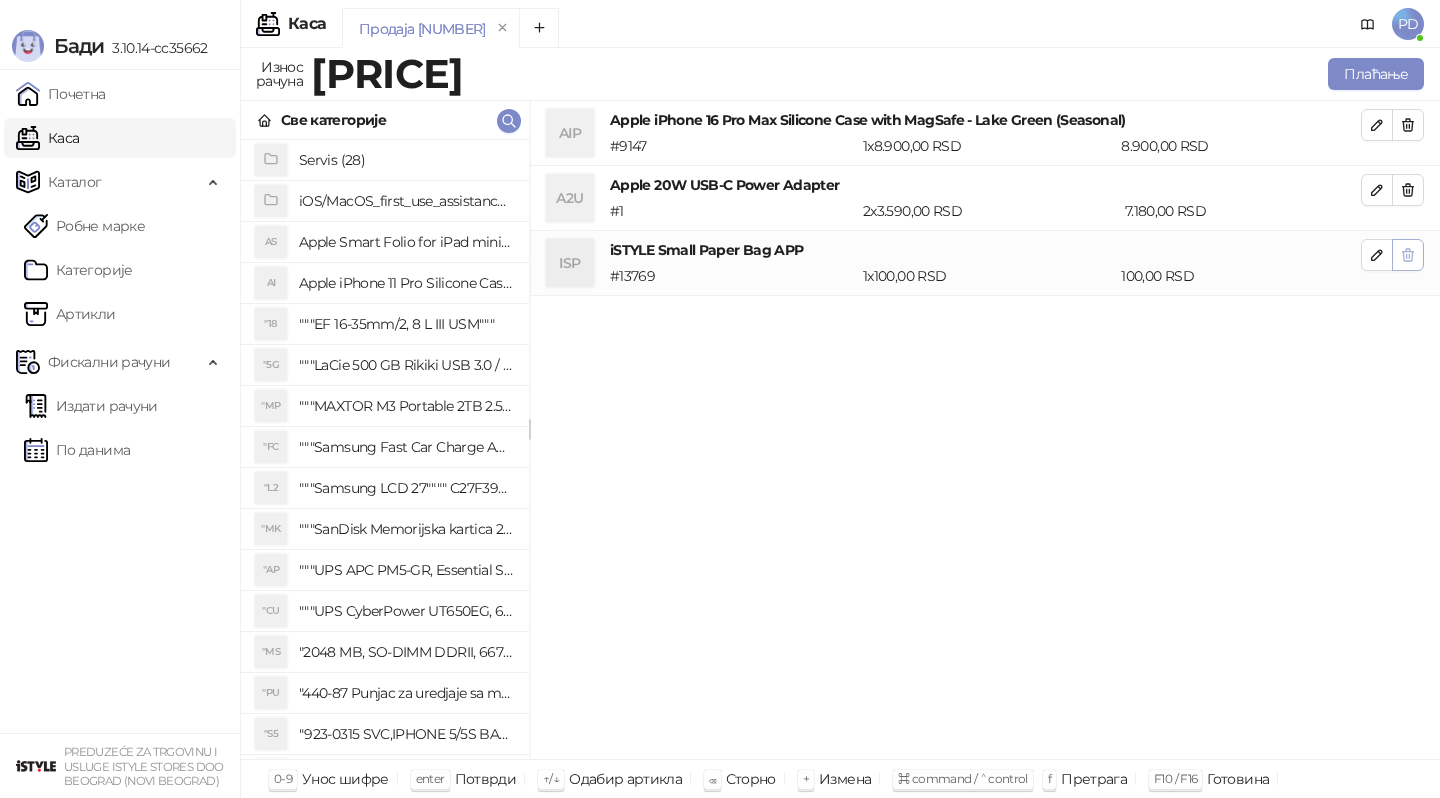 click at bounding box center (1408, 255) 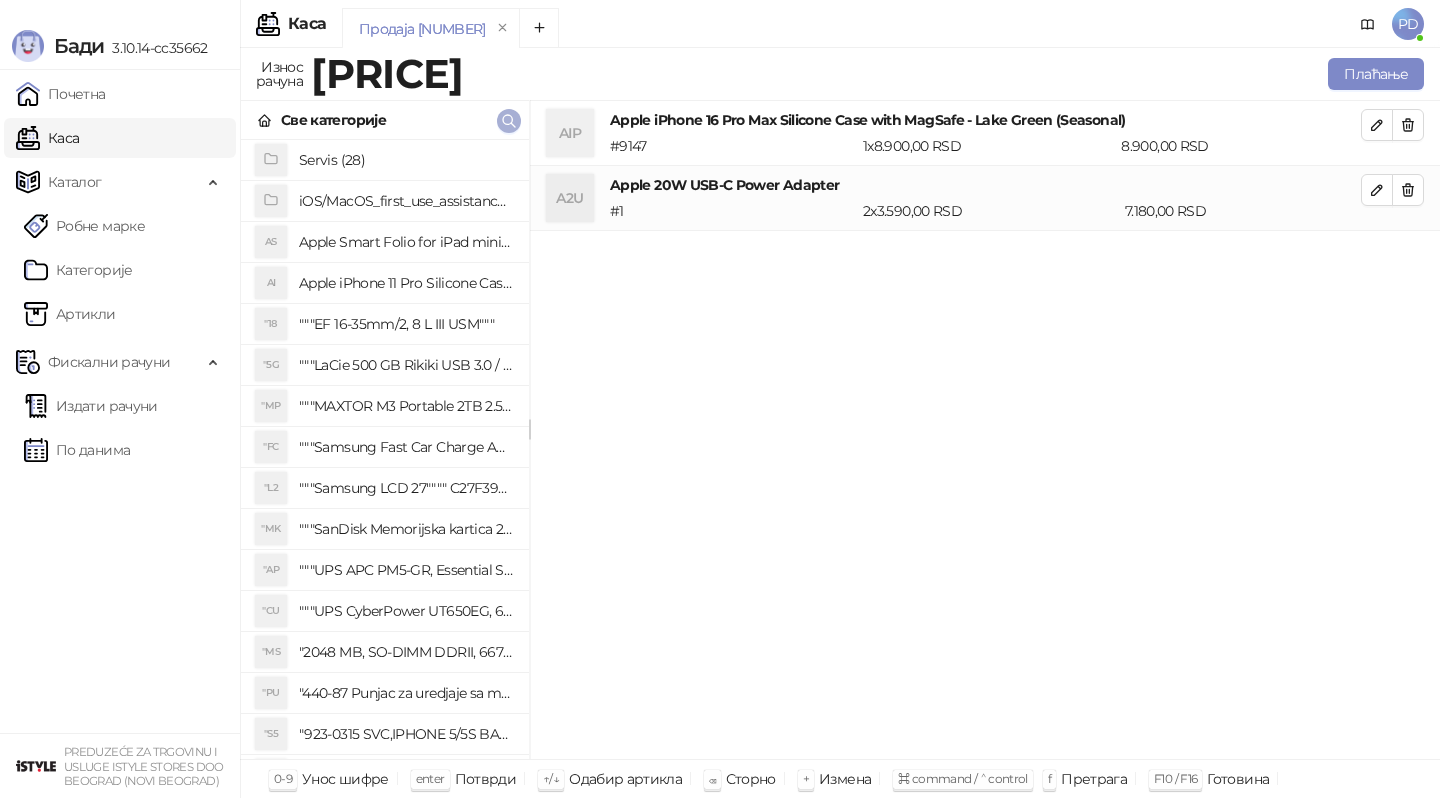 click 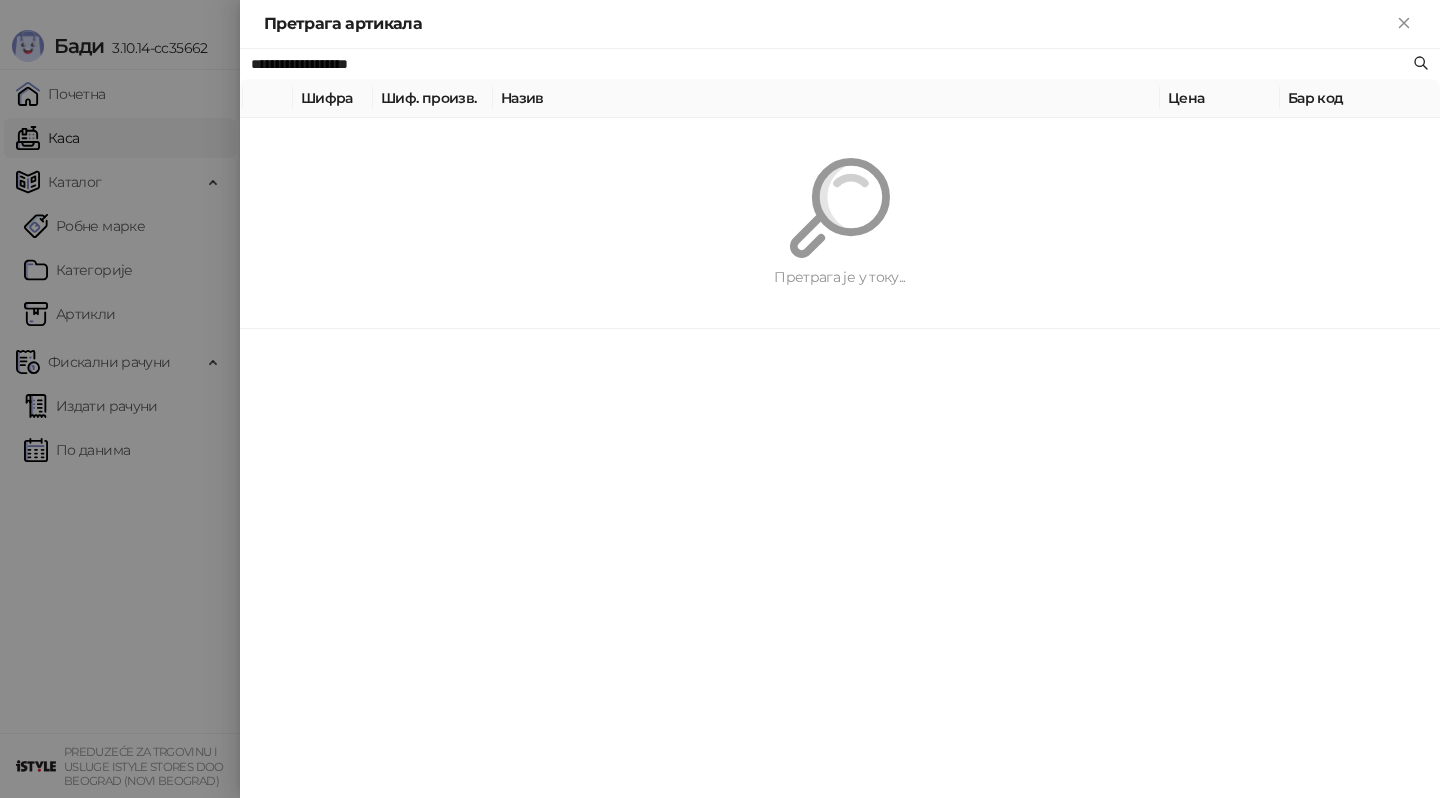 paste 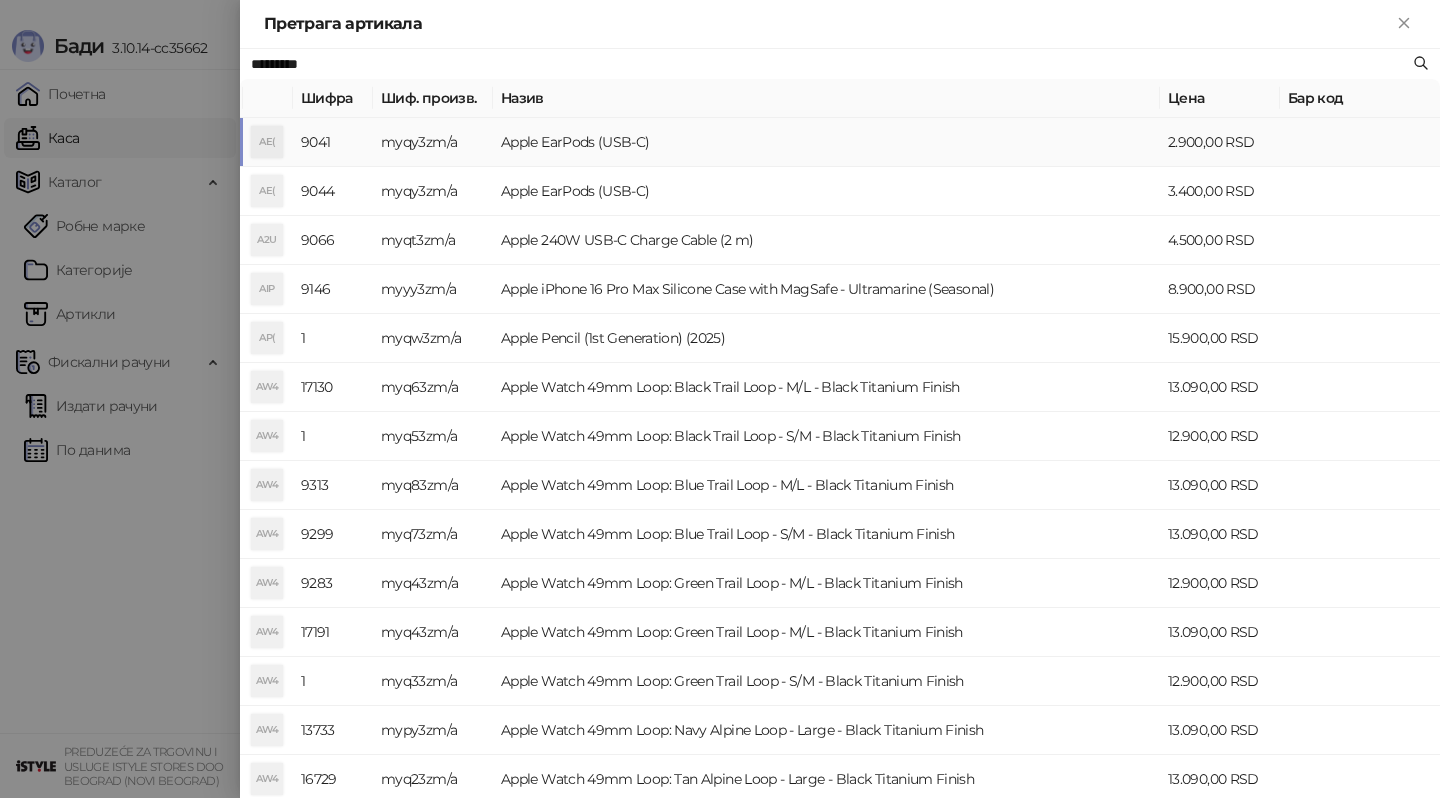 type on "*********" 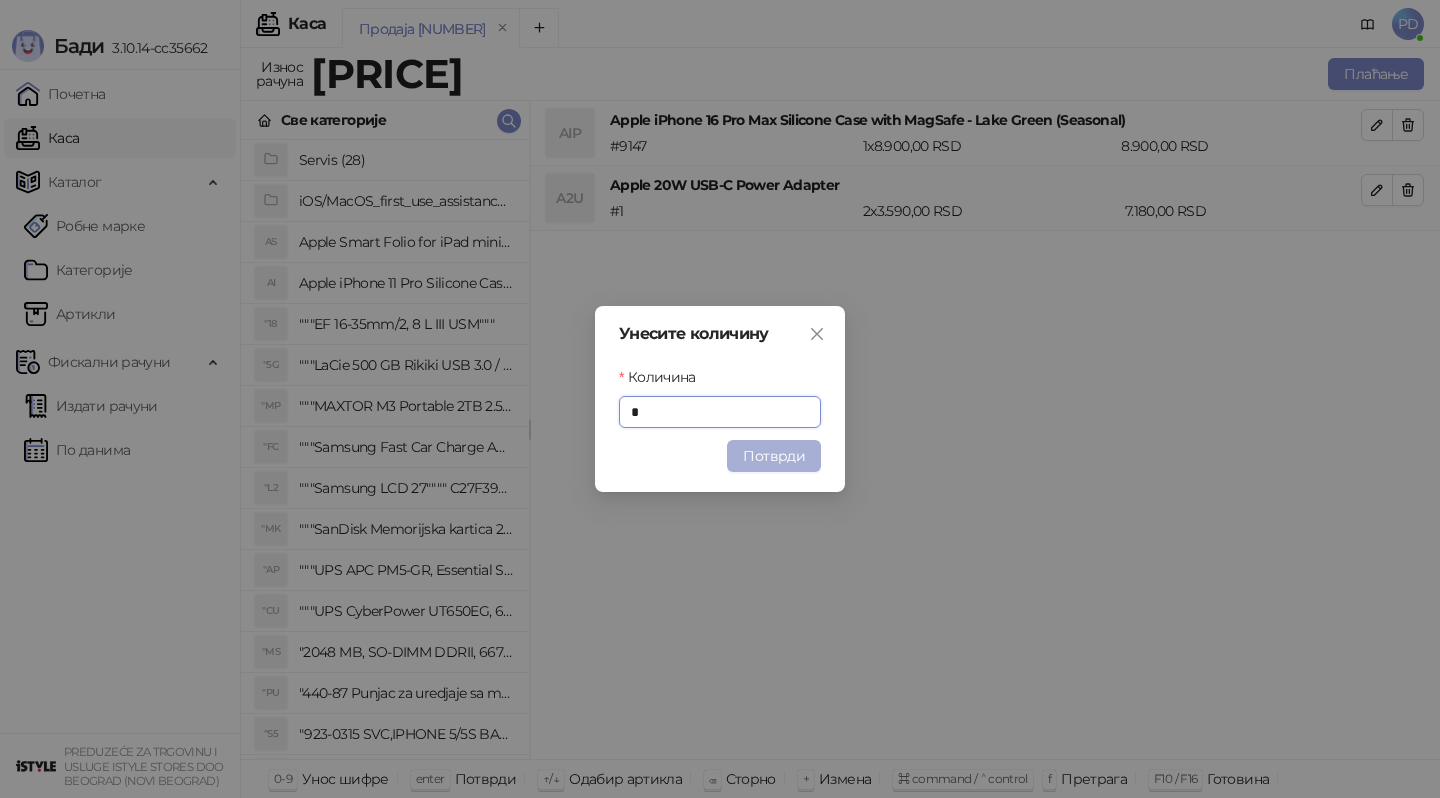click on "Потврди" at bounding box center [774, 456] 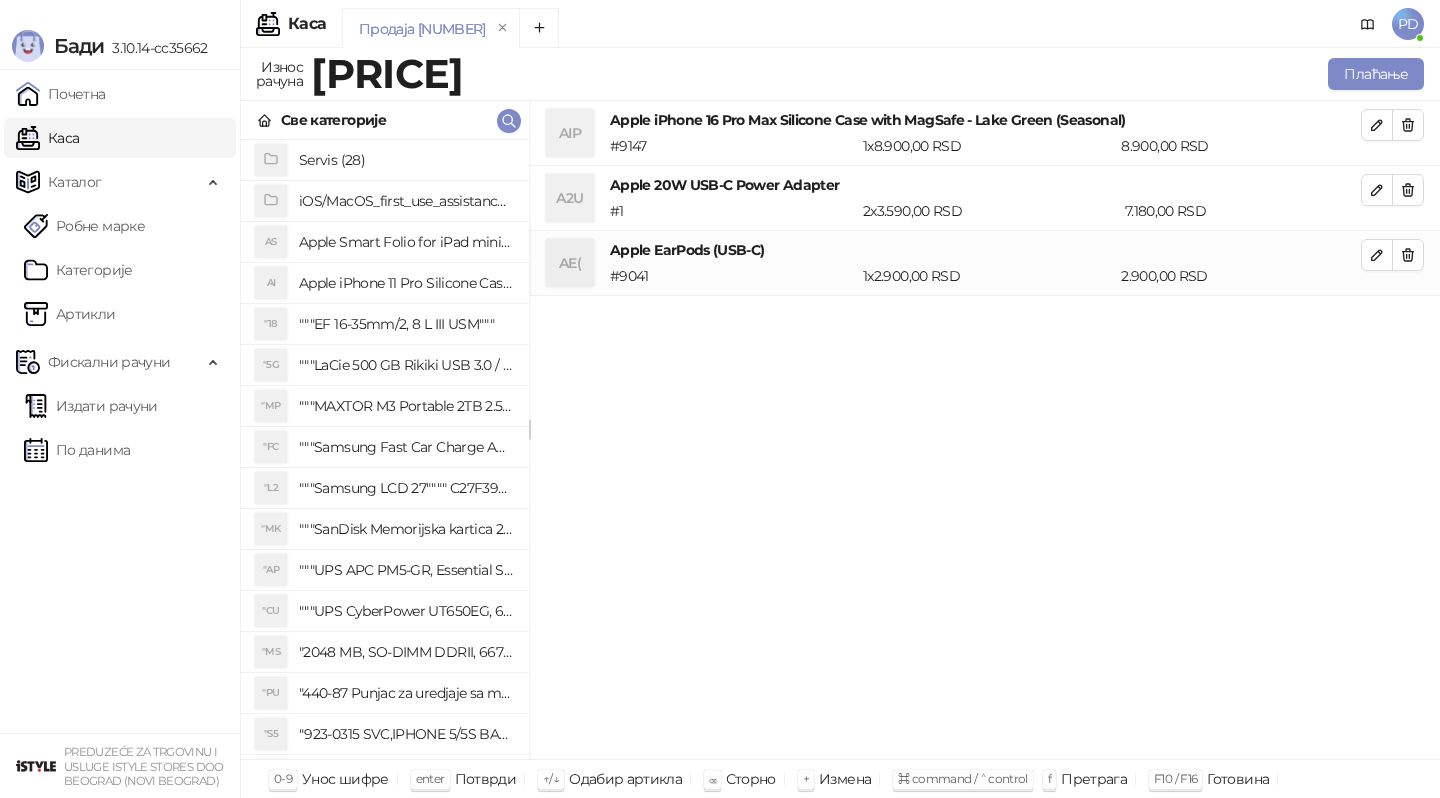 drag, startPoint x: 828, startPoint y: 412, endPoint x: 894, endPoint y: 412, distance: 66 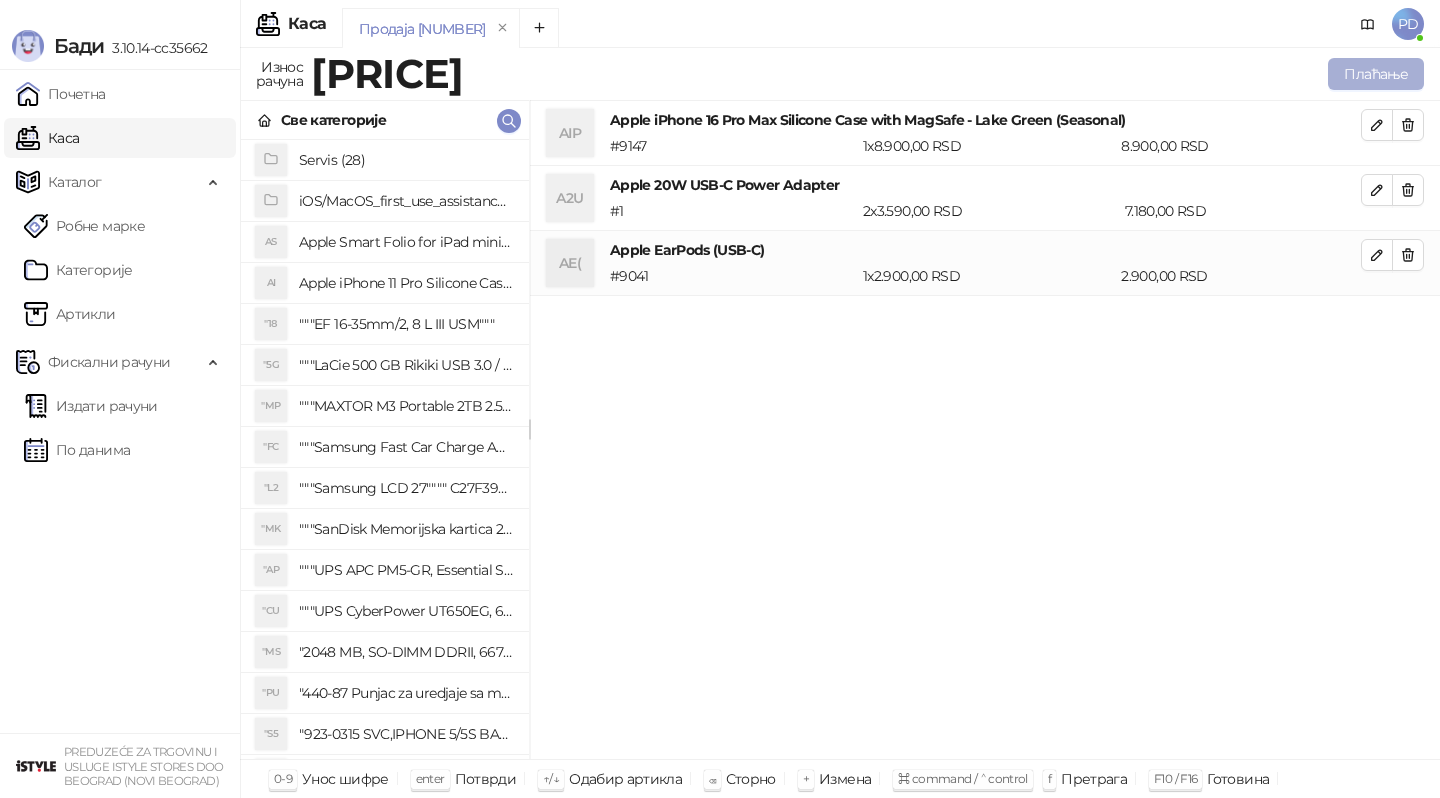 click on "Плаћање" at bounding box center (1376, 74) 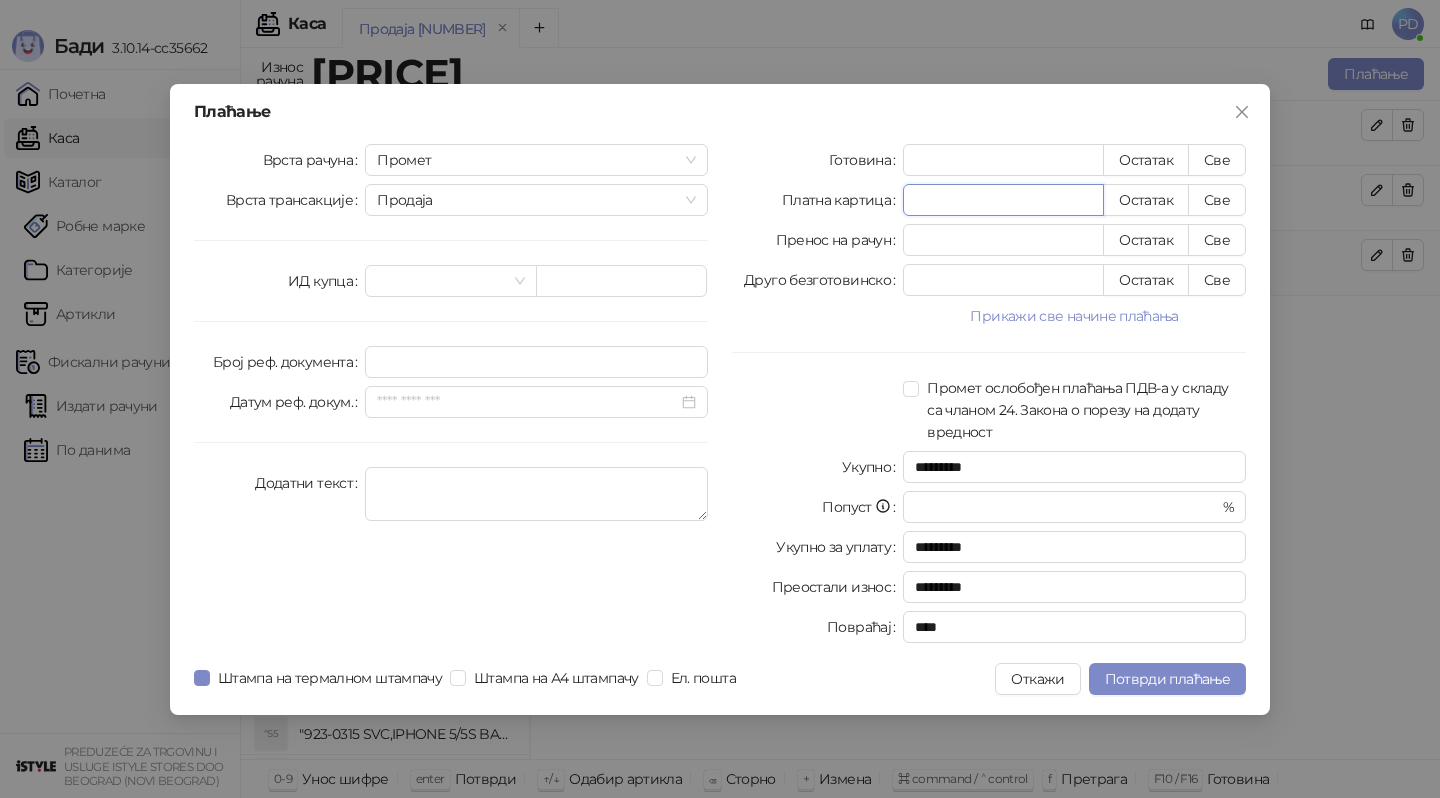 click on "*" at bounding box center [1003, 200] 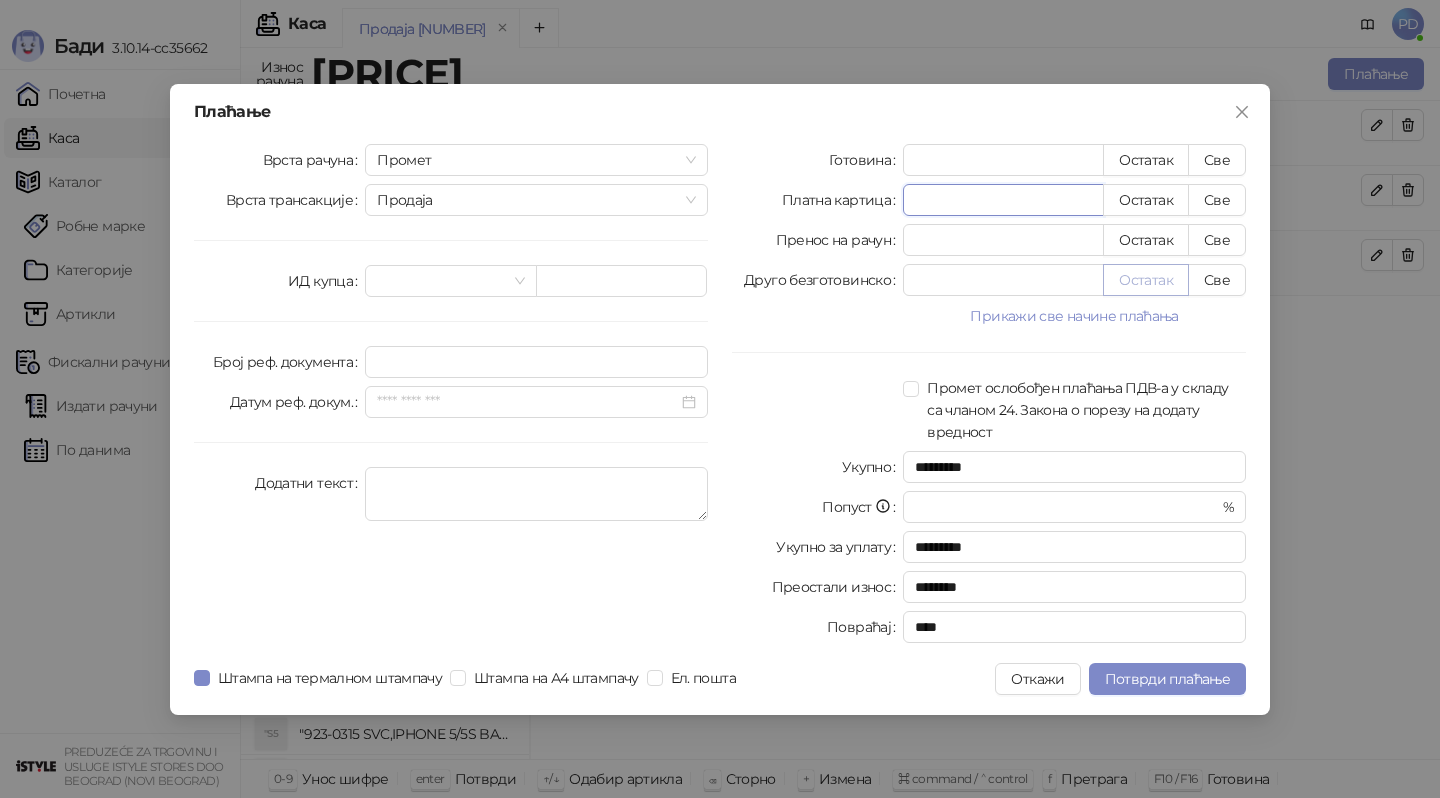 type on "*****" 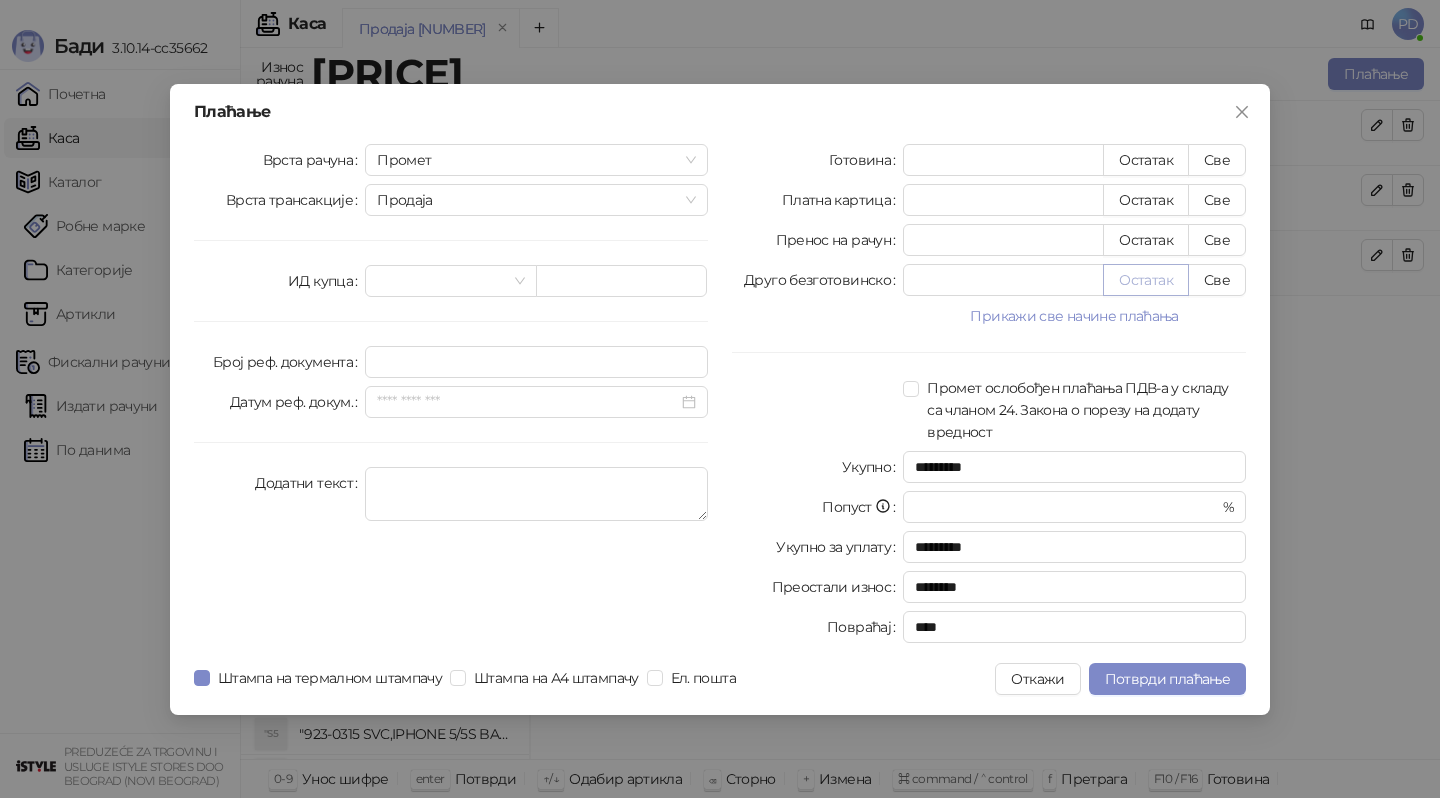 click on "Остатак" at bounding box center (1146, 280) 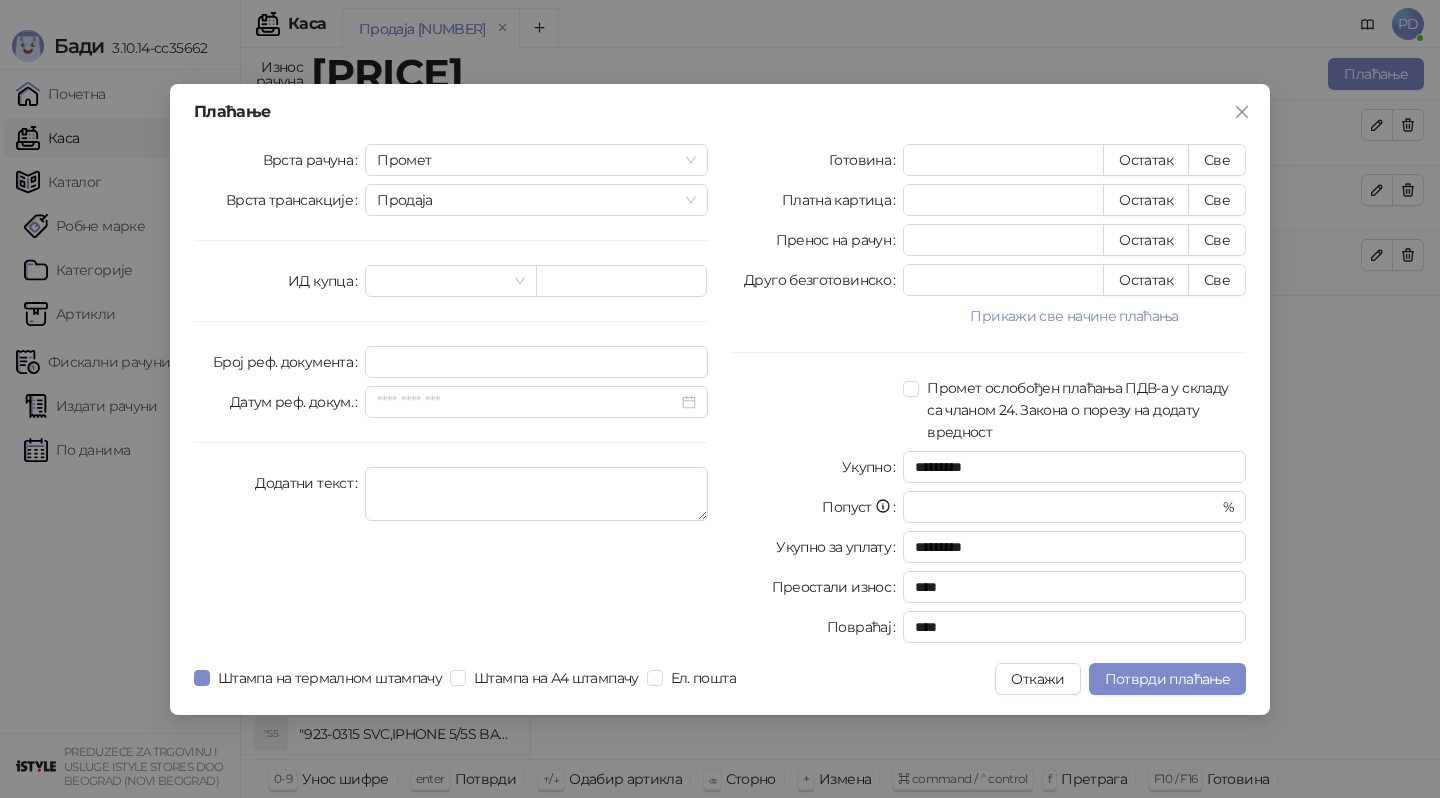 type 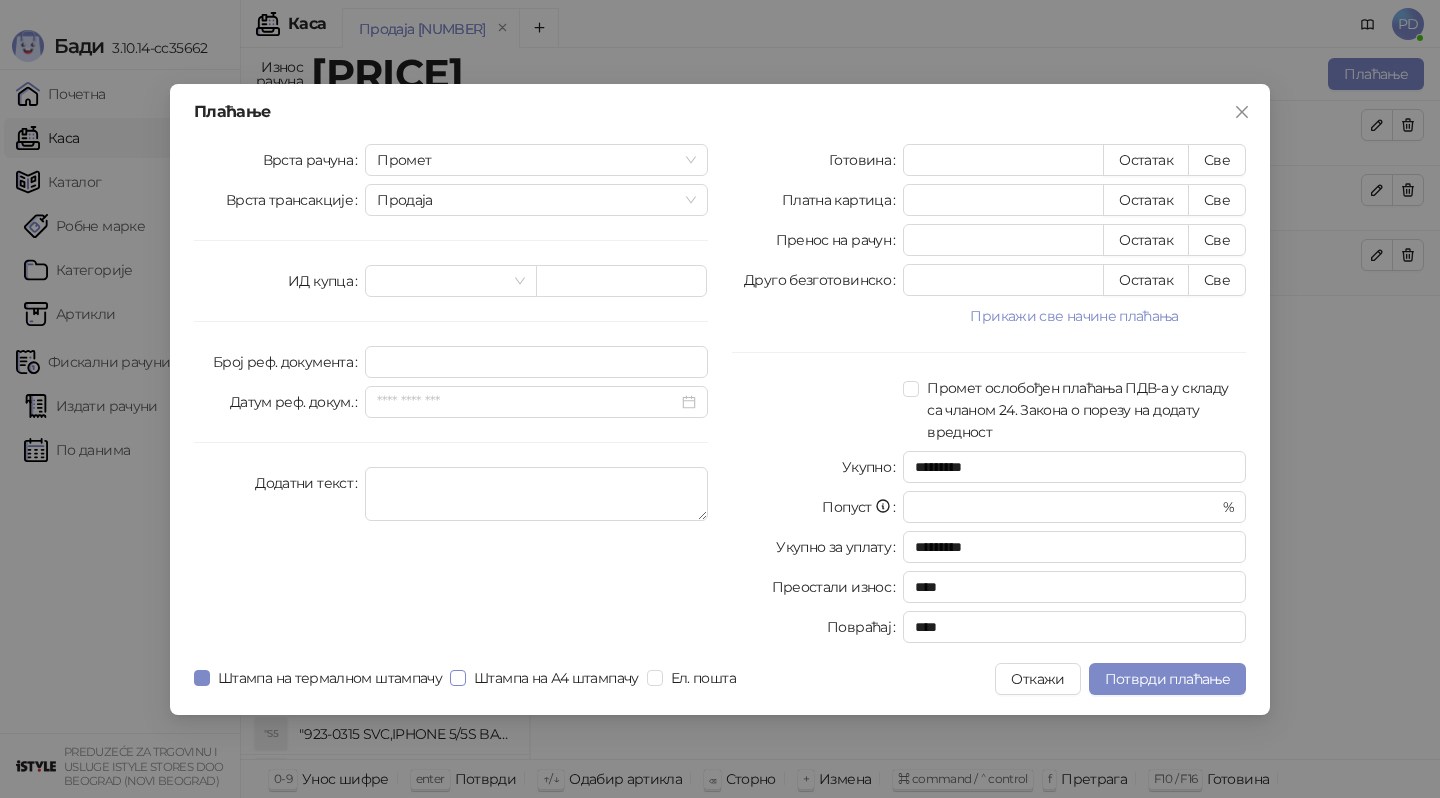 click on "Штампа на термалном штампачу" at bounding box center (330, 678) 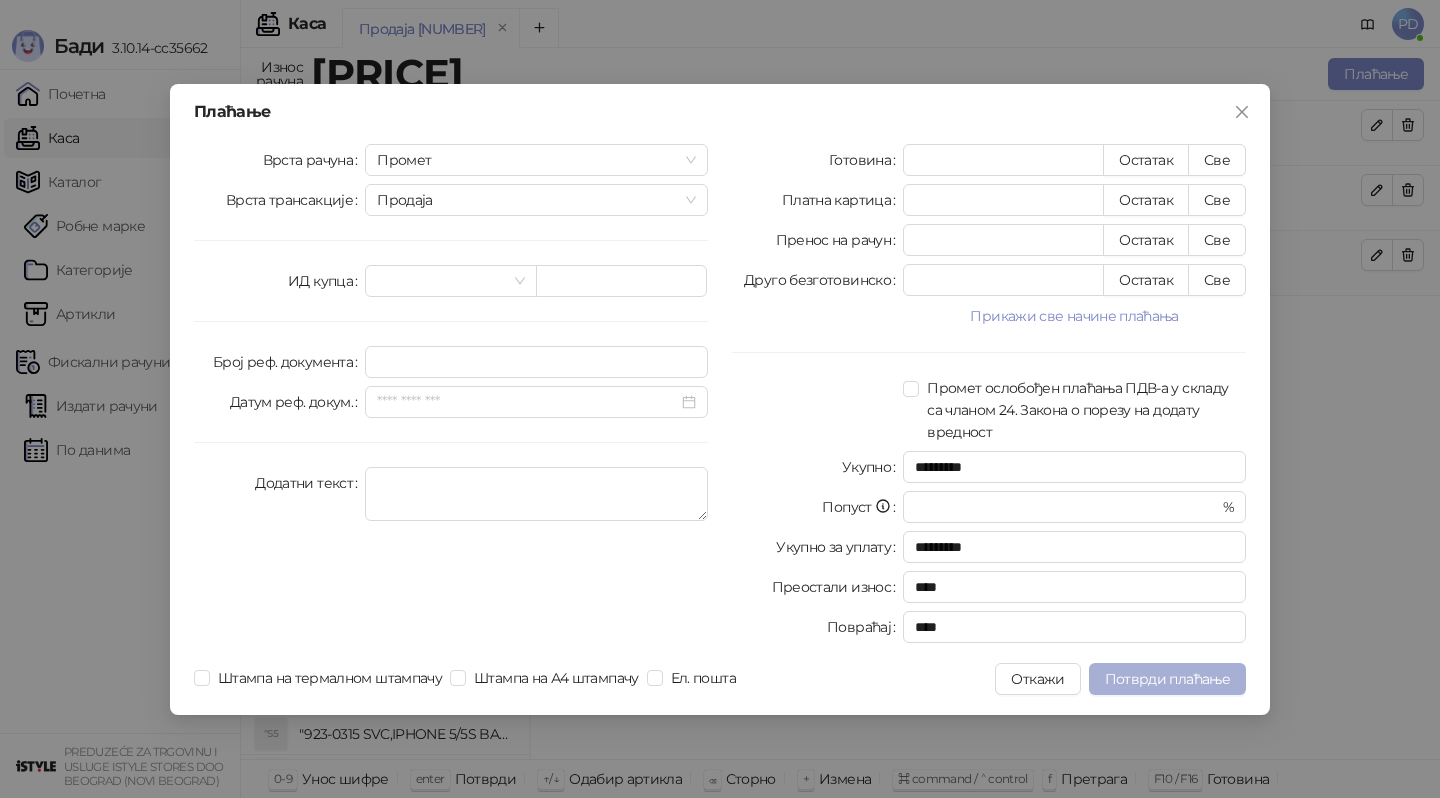 click on "Потврди плаћање" at bounding box center [1167, 679] 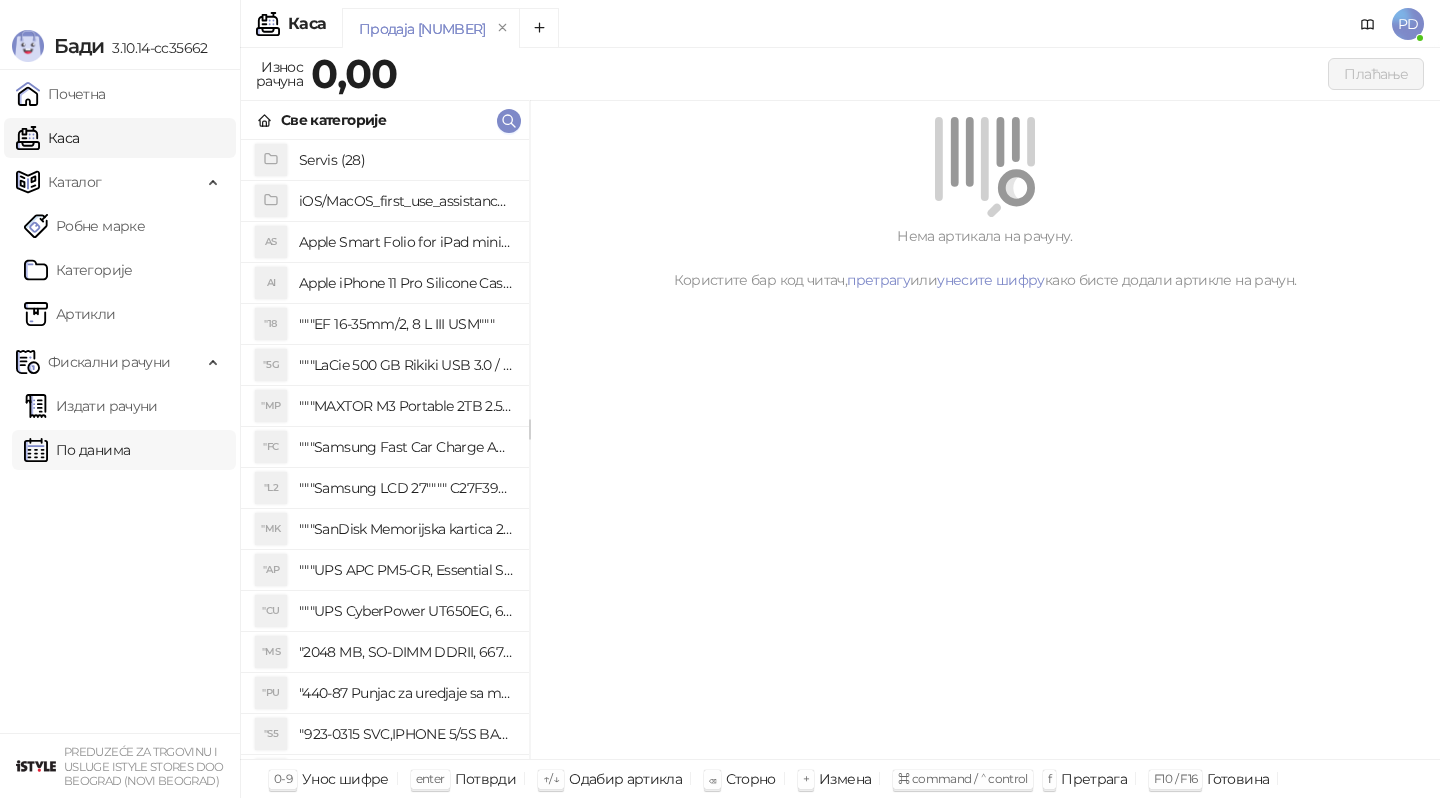 click on "По данима" at bounding box center (77, 450) 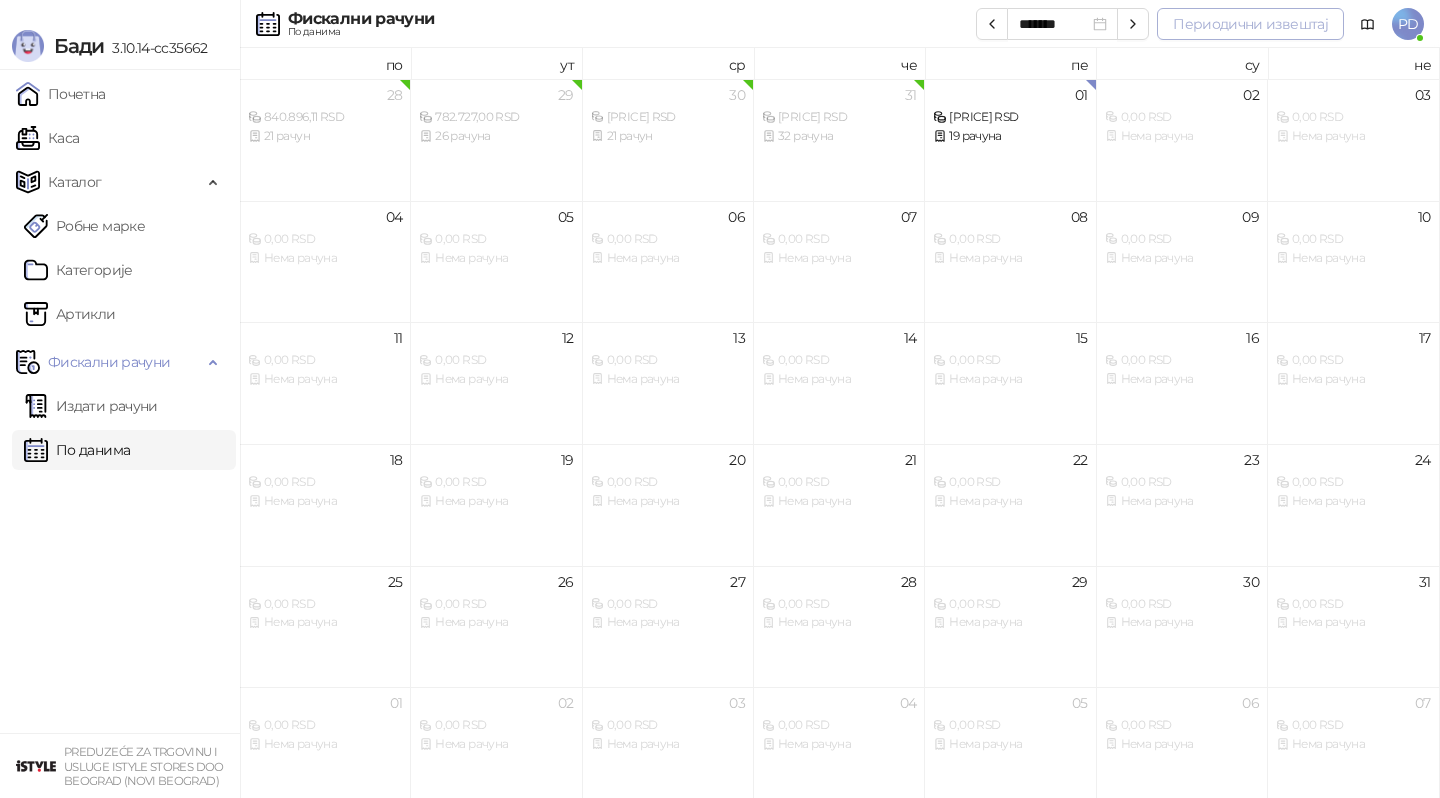 click on "Периодични извештај" at bounding box center (1250, 24) 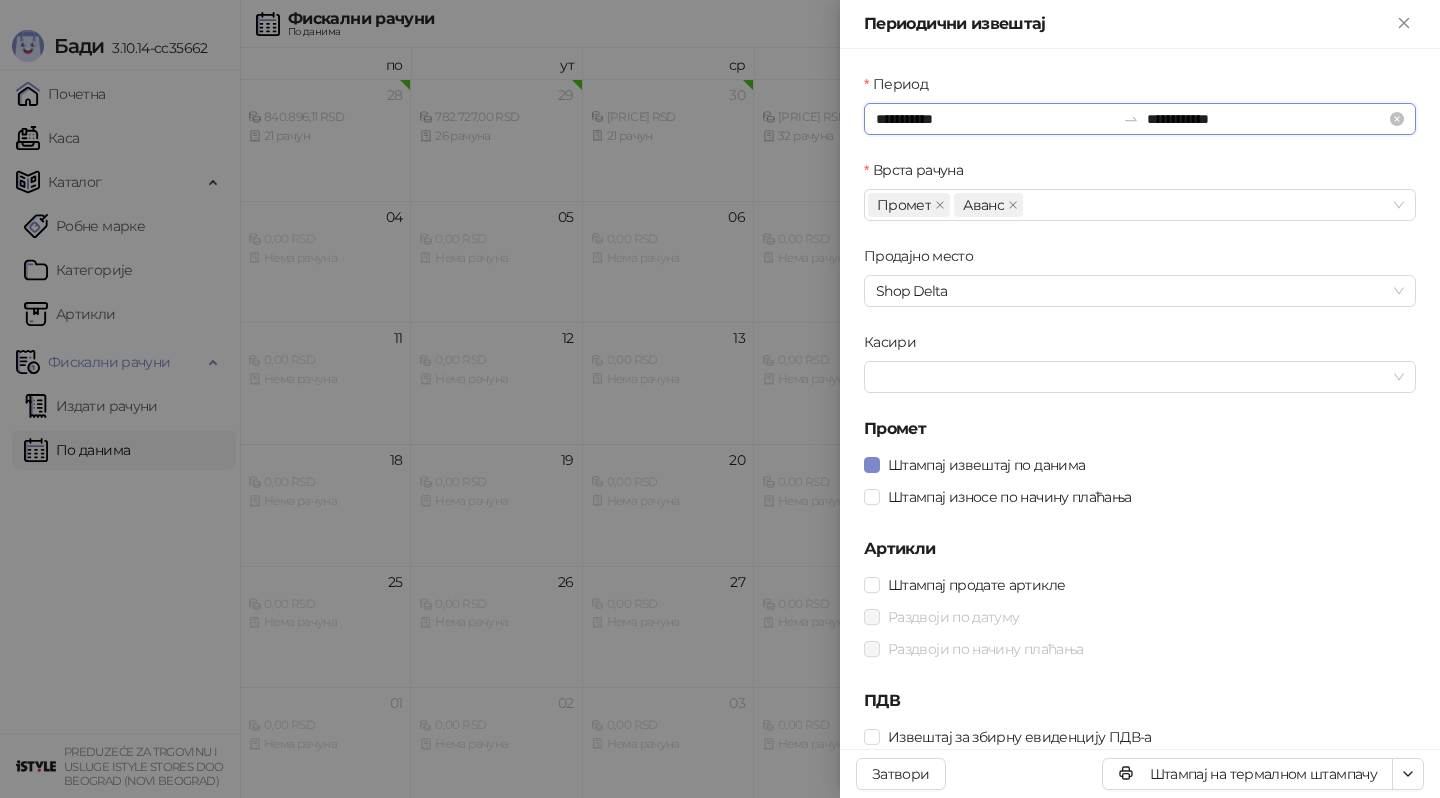 click on "**********" at bounding box center [995, 119] 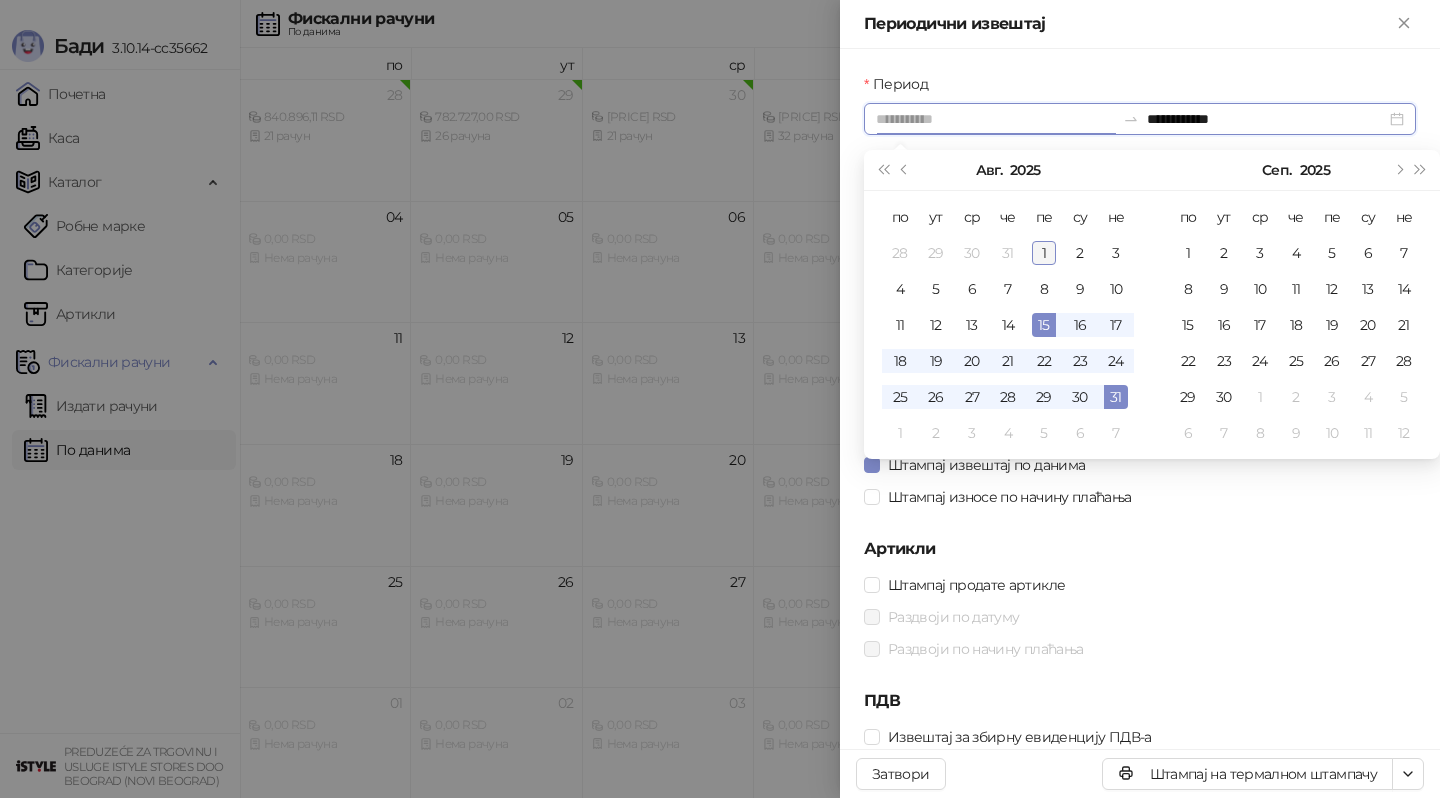 type on "**********" 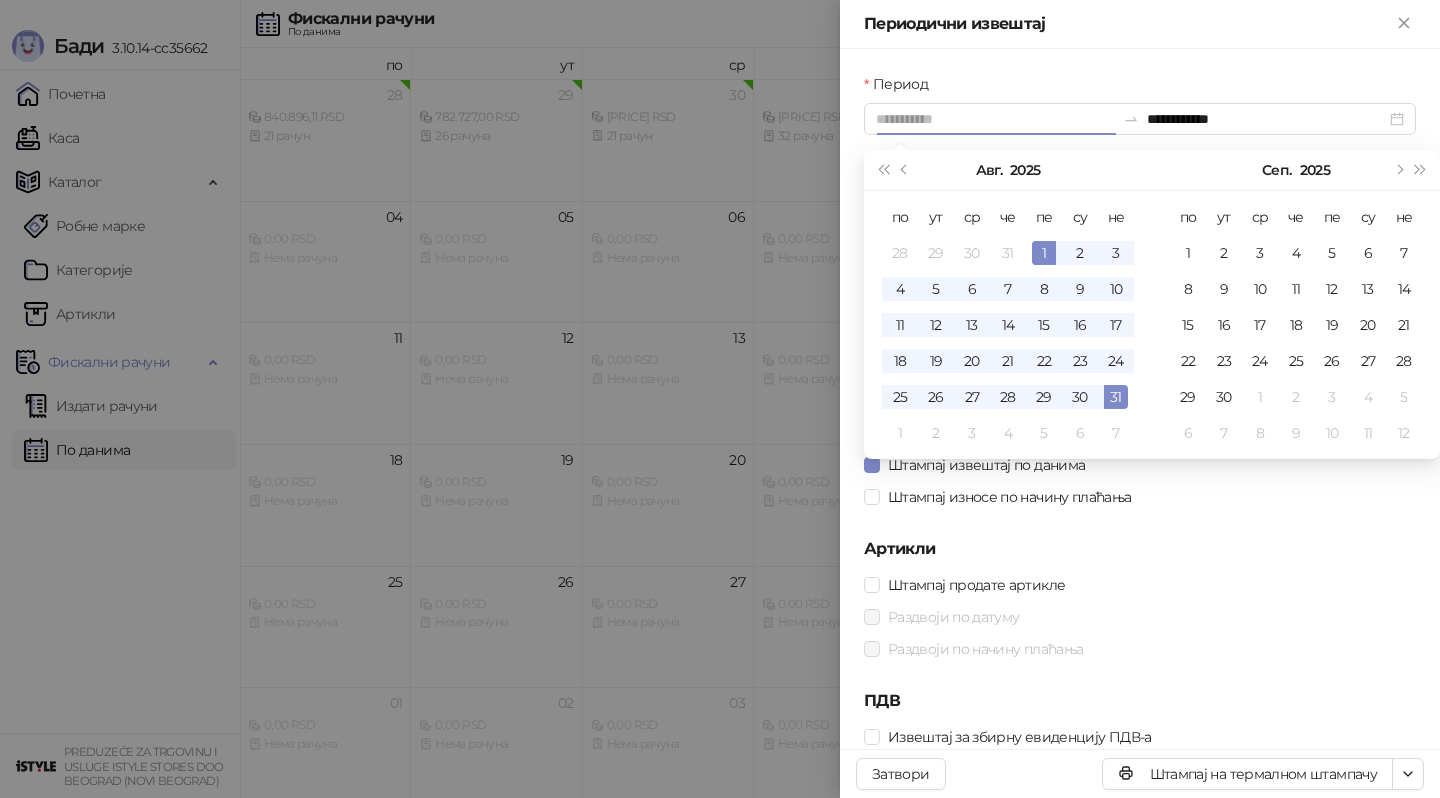 click on "1" at bounding box center (1044, 253) 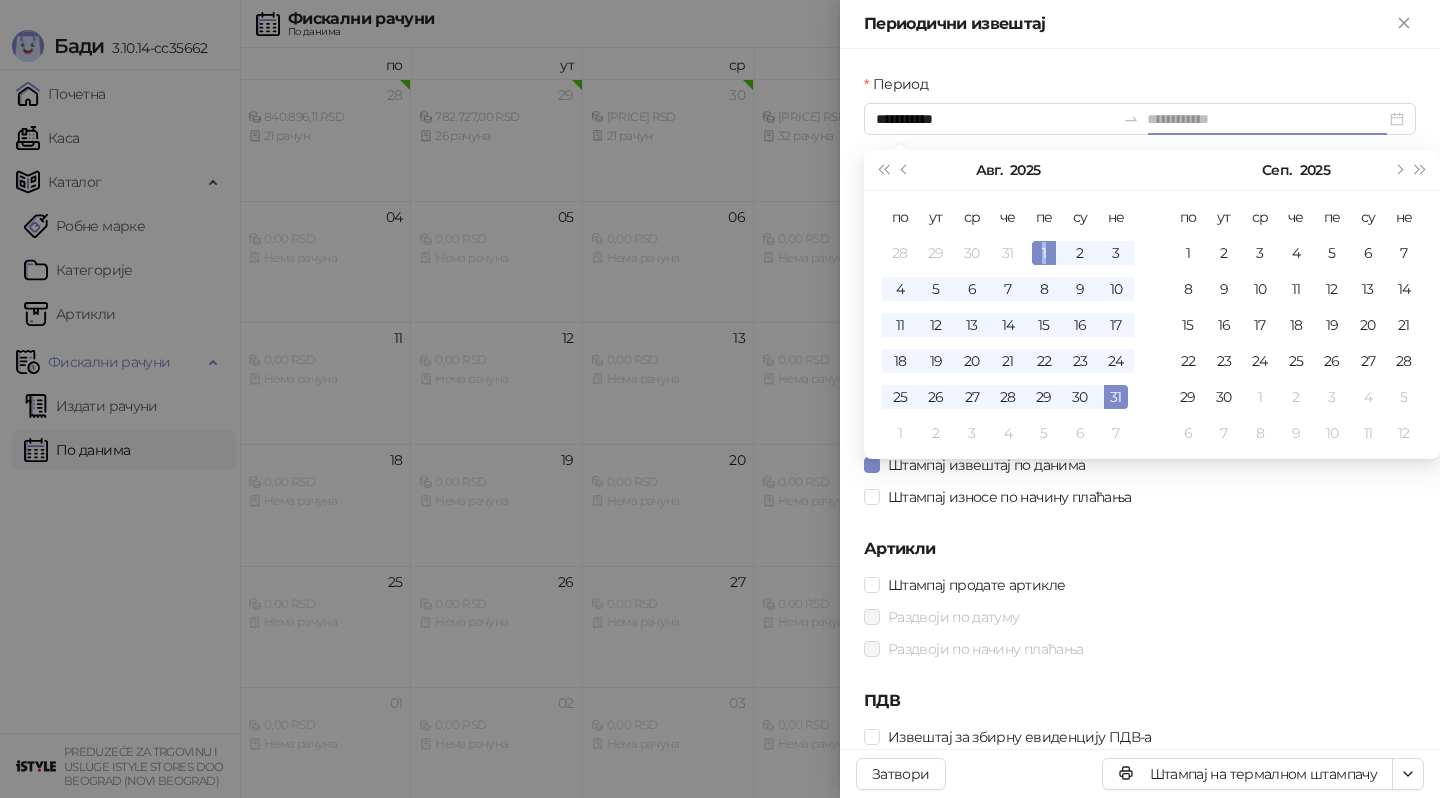click on "1" at bounding box center (1044, 253) 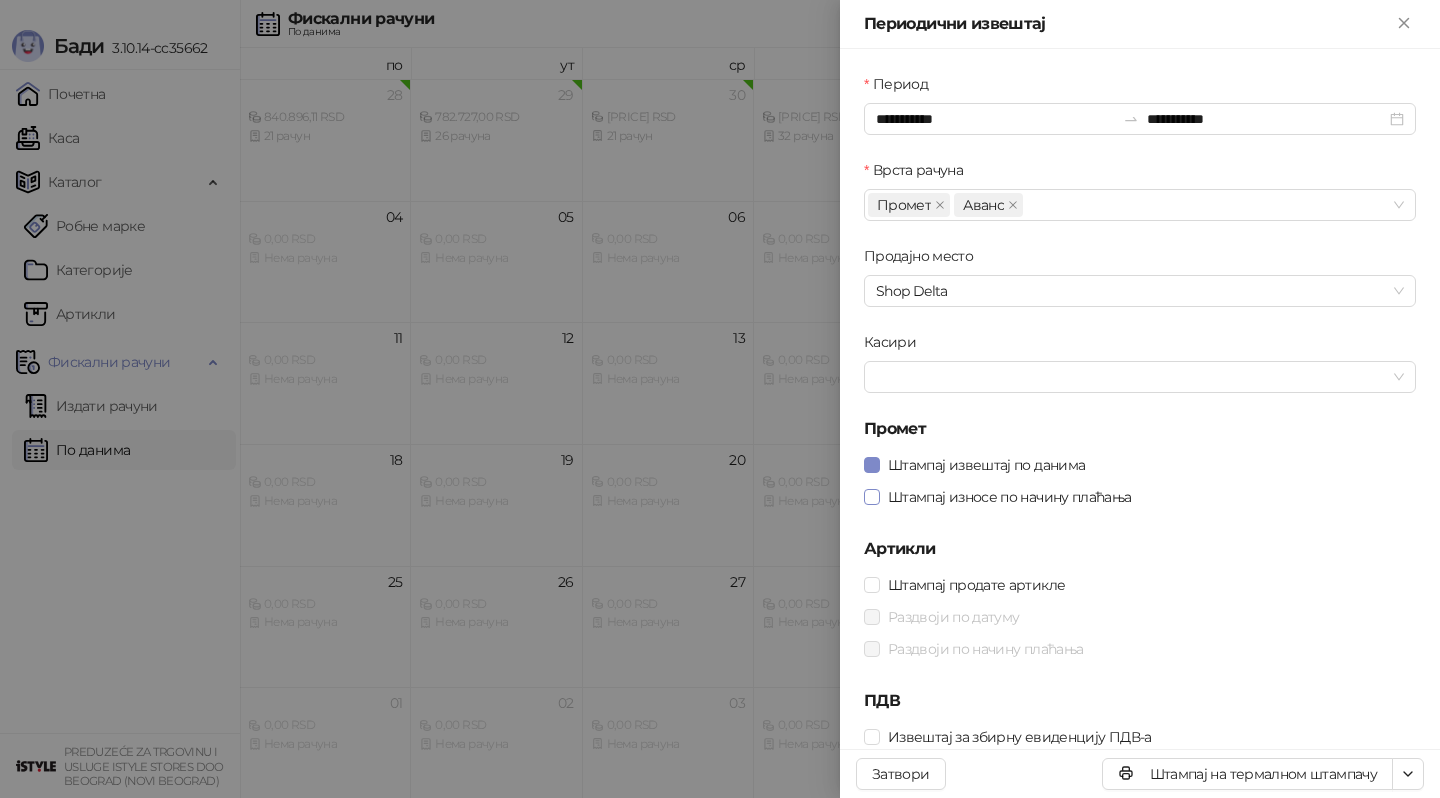 click on "Штампај износе по начину плаћања" at bounding box center (1010, 497) 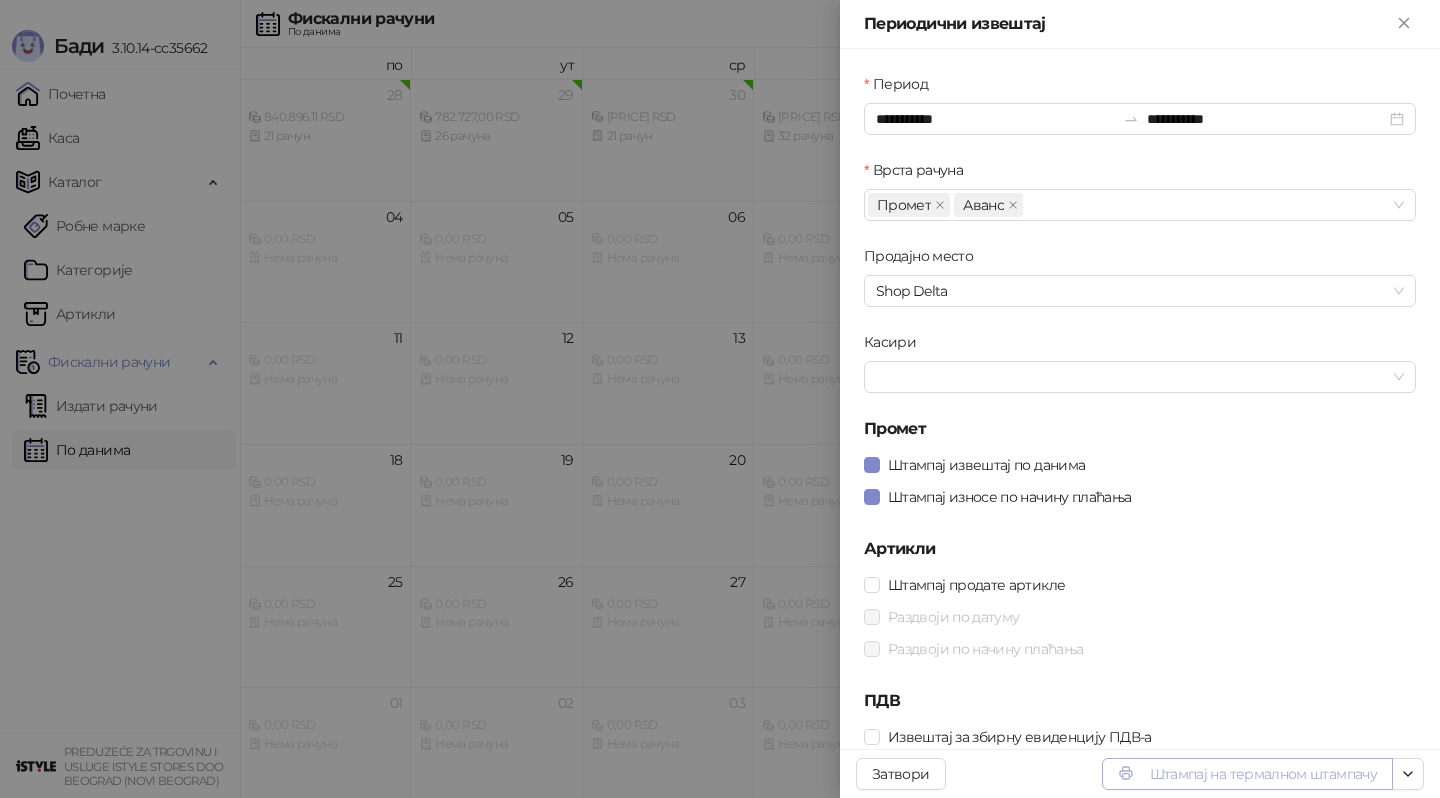 click on "Штампај на термалном штампачу" at bounding box center (1247, 774) 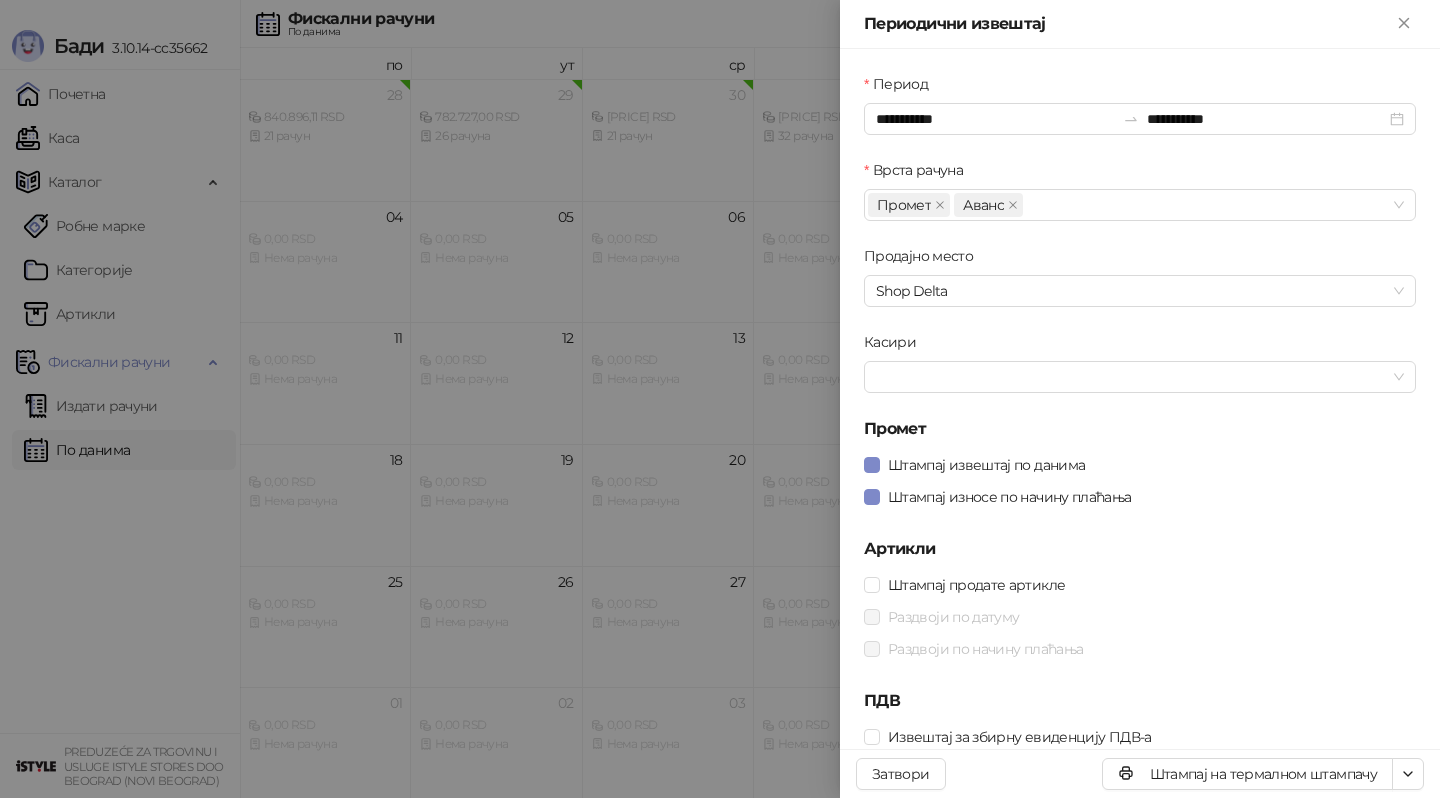 drag, startPoint x: 449, startPoint y: 309, endPoint x: 364, endPoint y: 259, distance: 98.61542 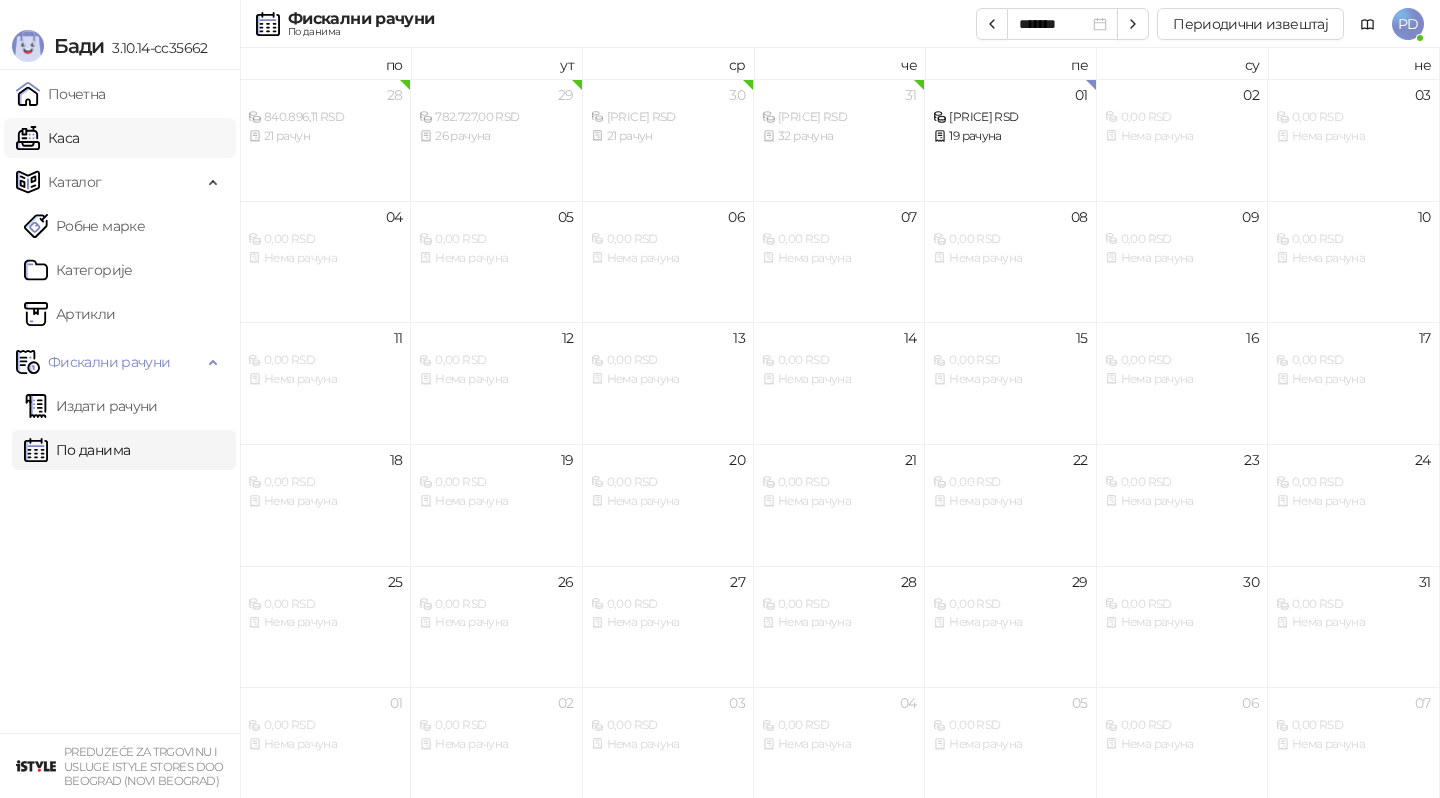 click on "Каса" at bounding box center [47, 138] 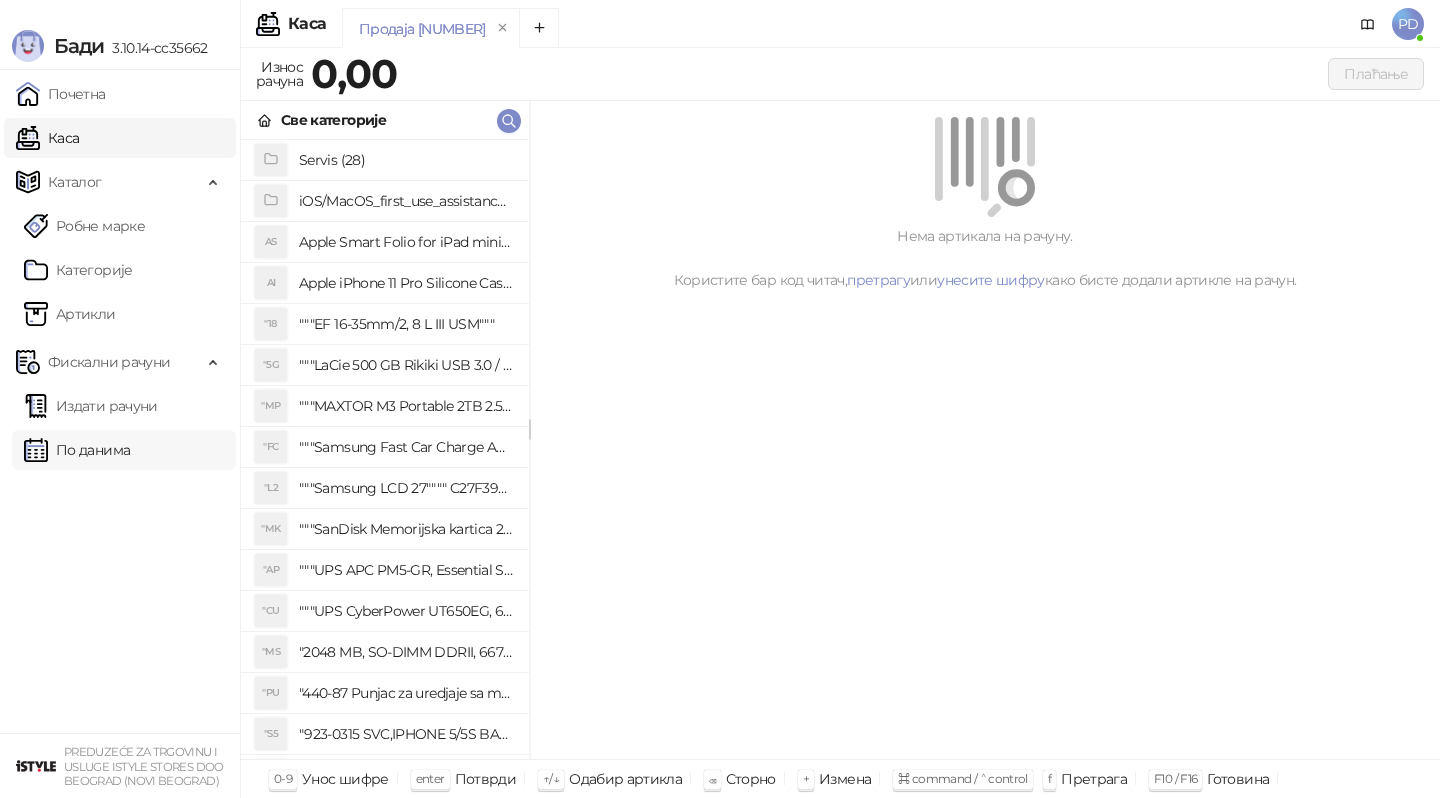click on "По данима" at bounding box center [77, 450] 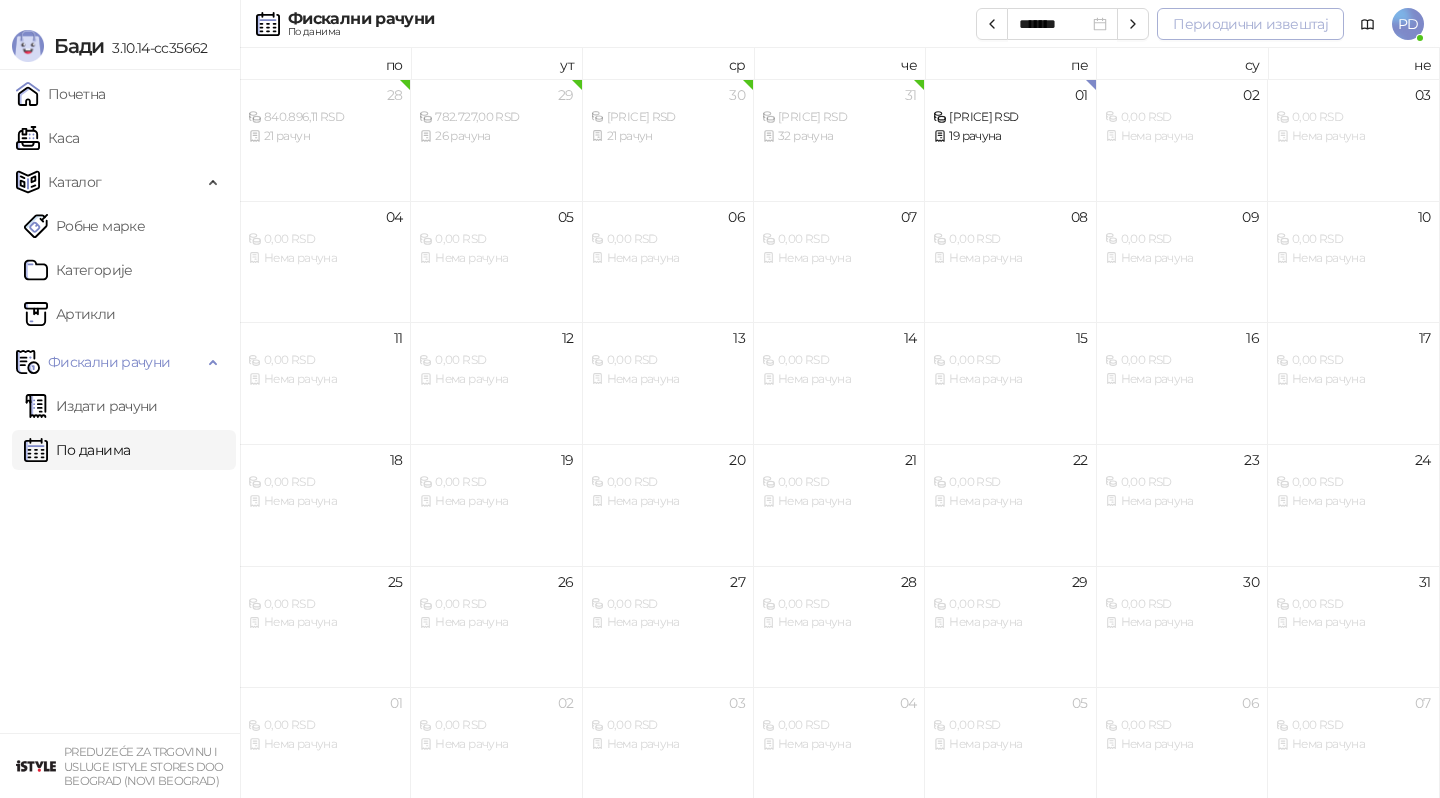 click on "Периодични извештај" at bounding box center (1250, 24) 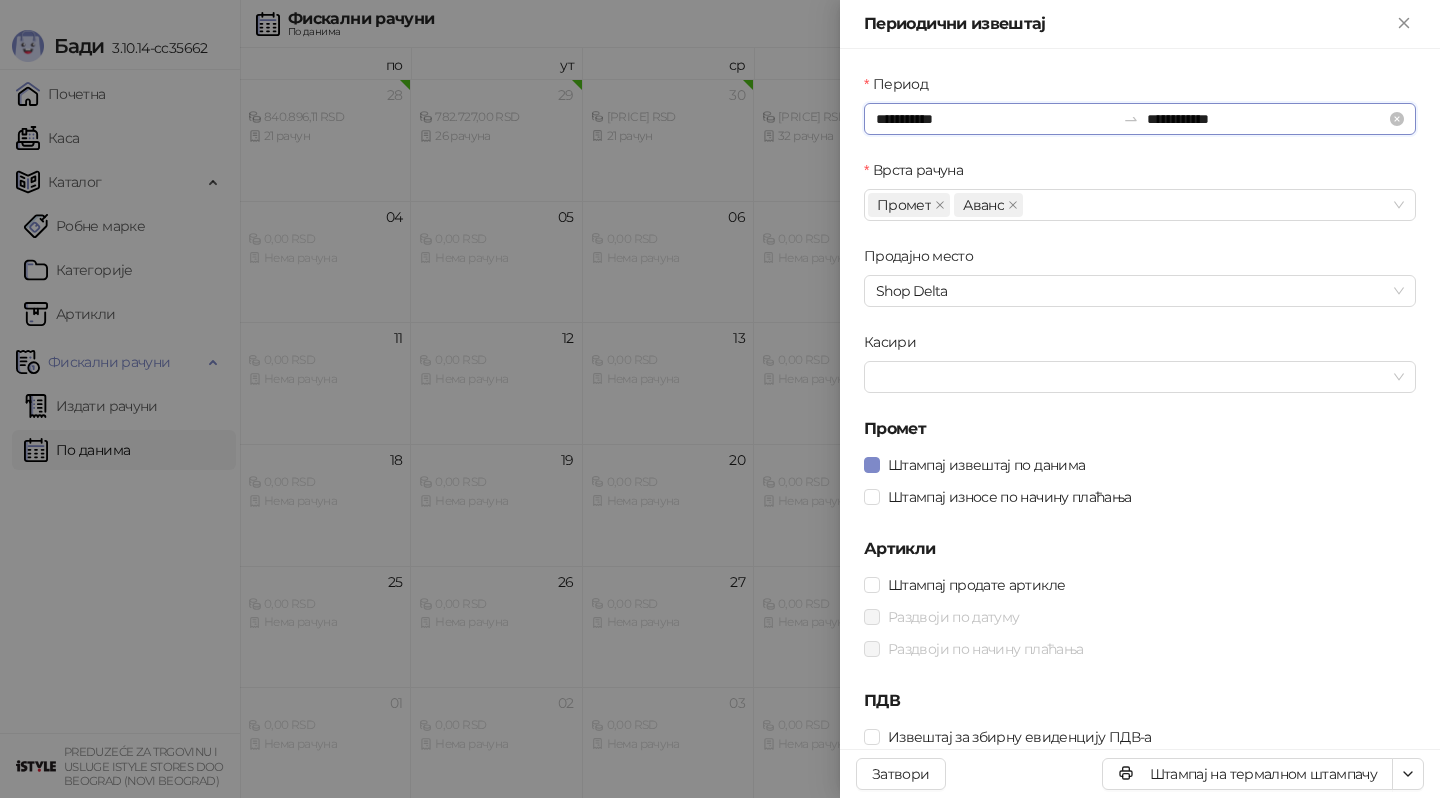 click on "**********" at bounding box center (995, 119) 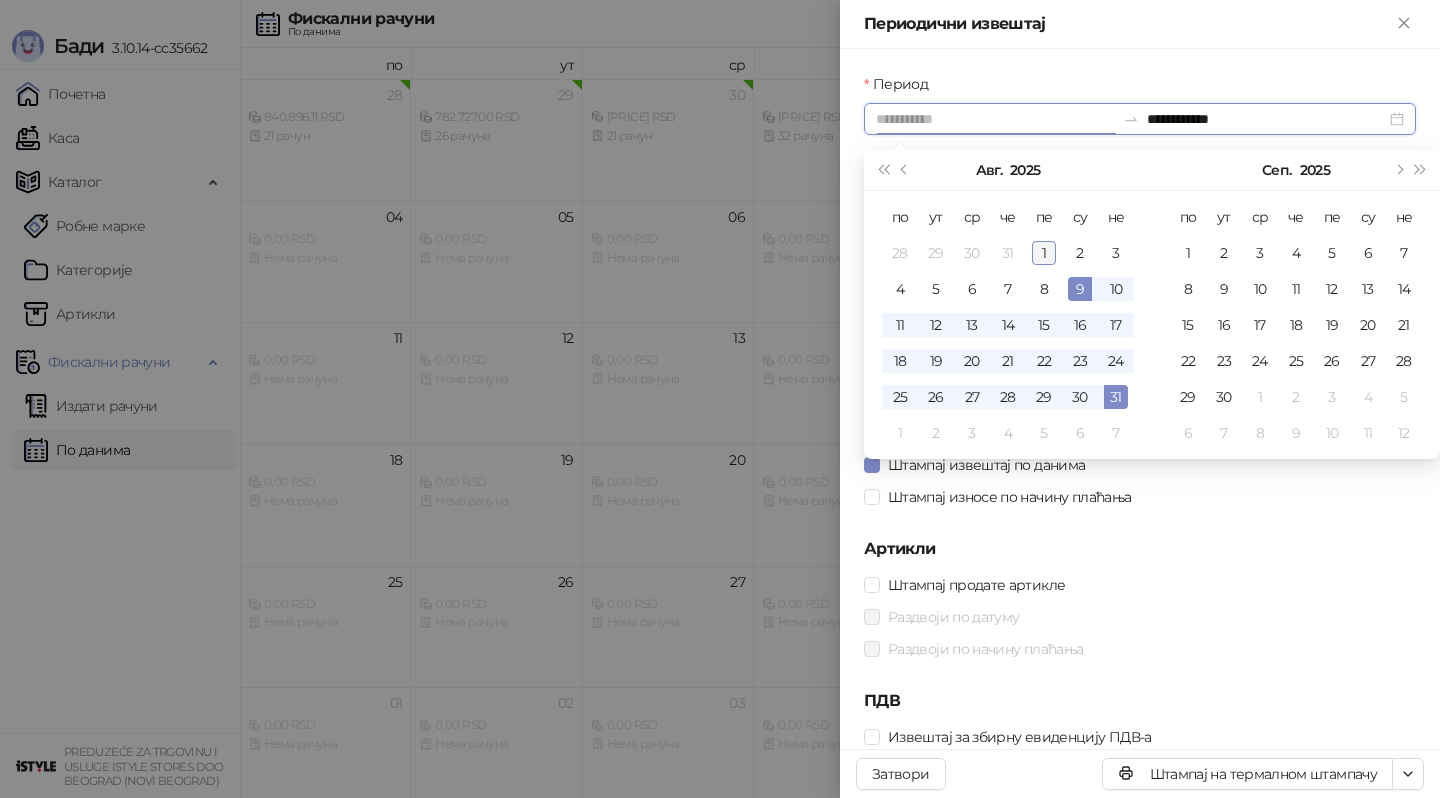 type on "**********" 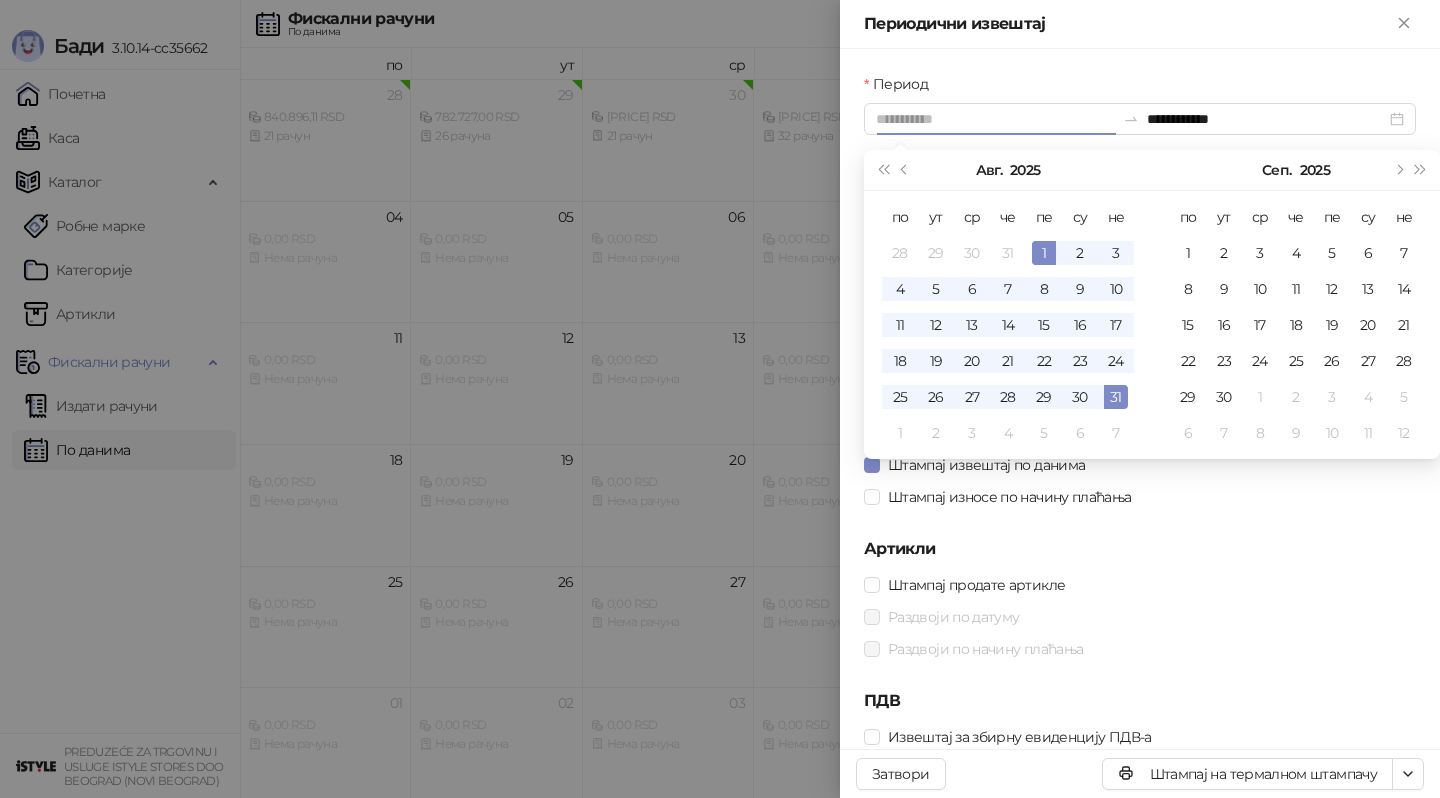 click on "1" at bounding box center (1044, 253) 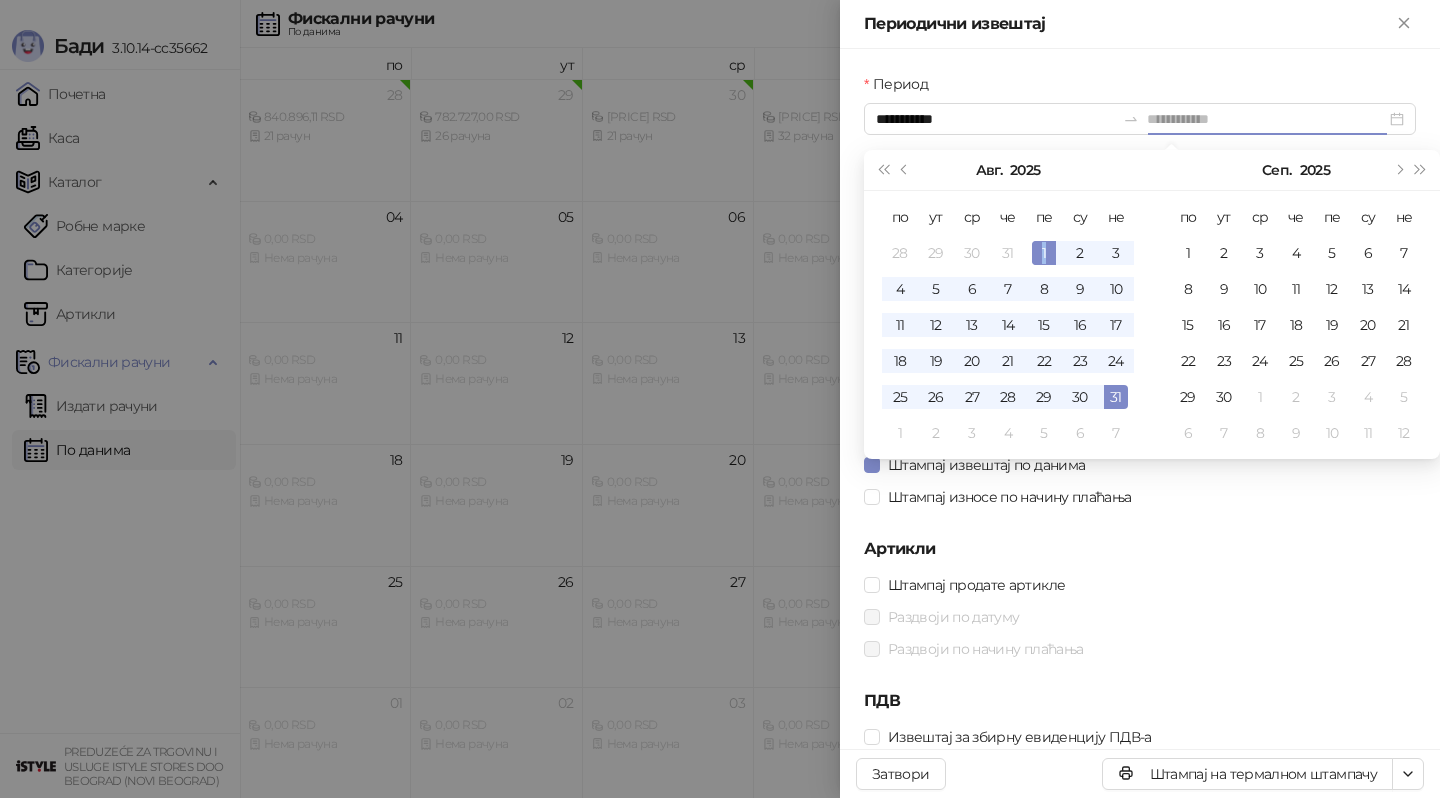 click on "1" at bounding box center [1044, 253] 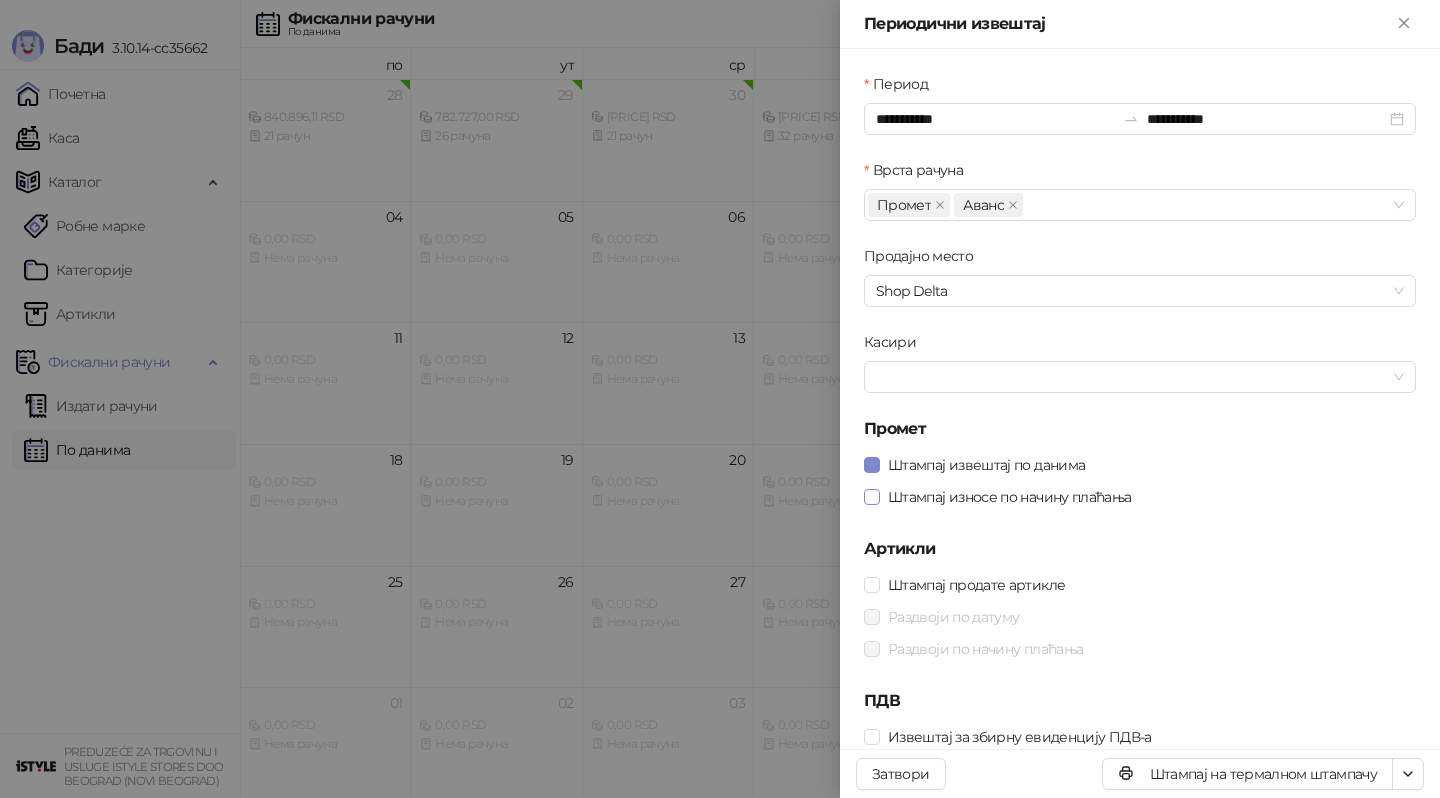 click on "Штампај износе по начину плаћања" at bounding box center (1010, 497) 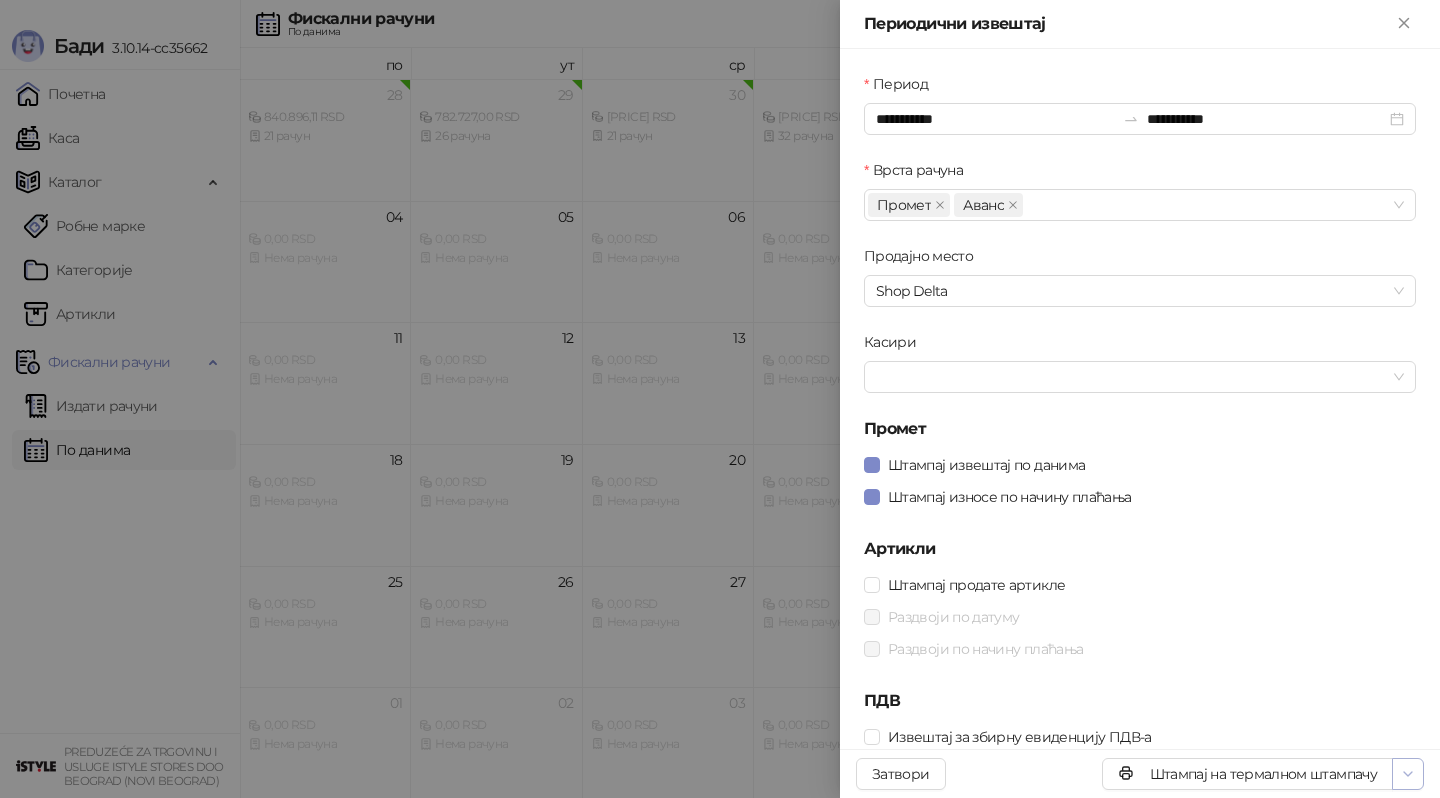 click at bounding box center [1408, 774] 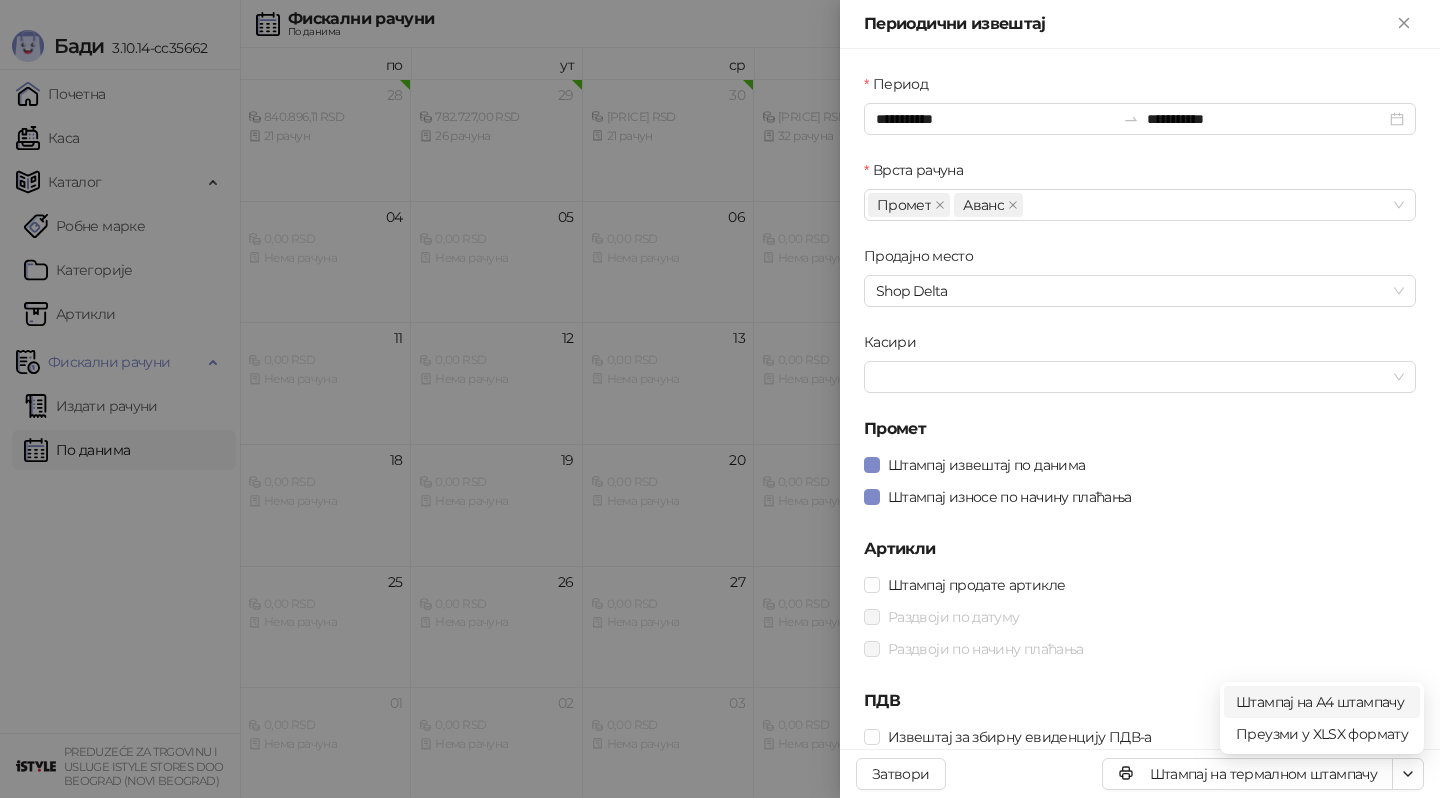click on "Штампај на А4 штампачу" at bounding box center (1322, 702) 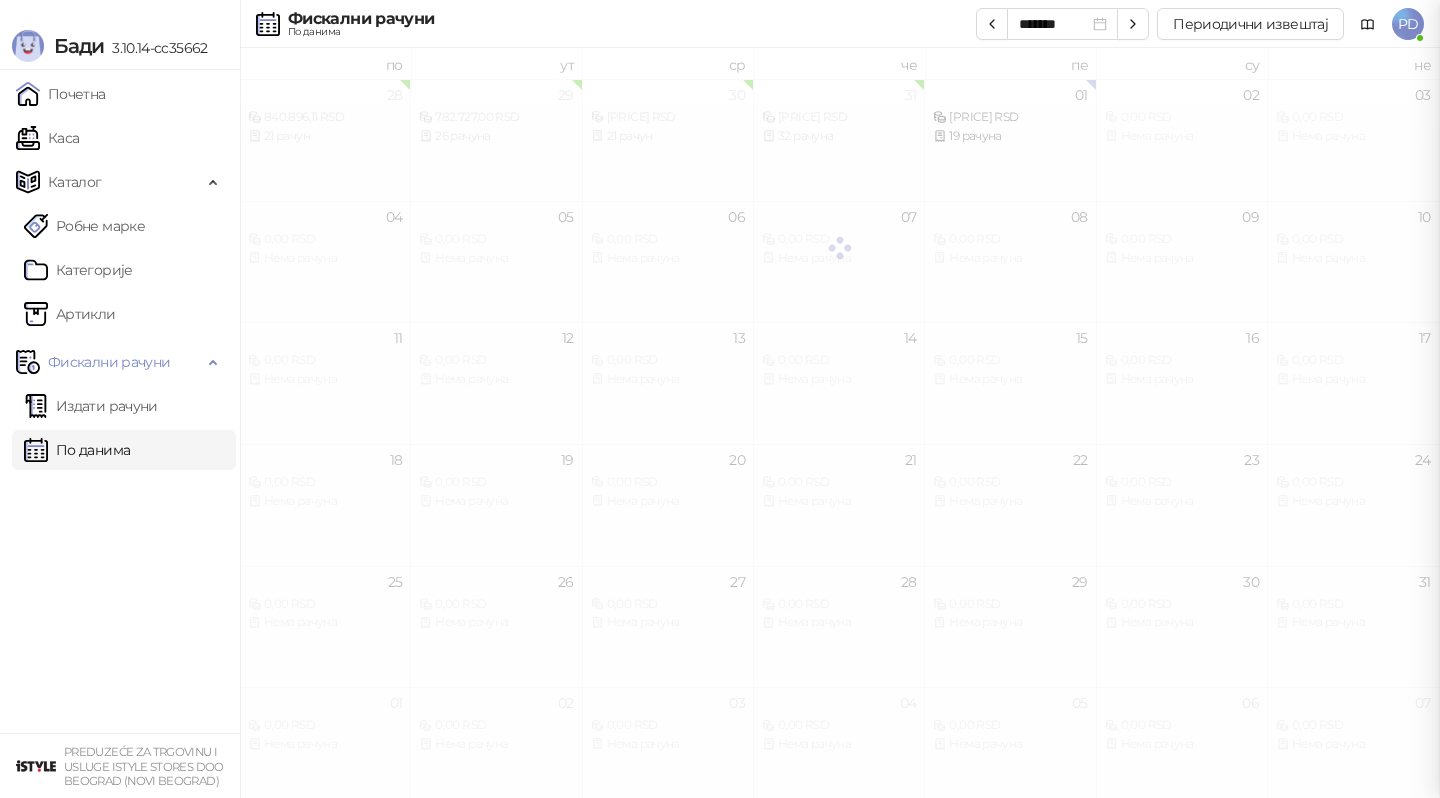 click at bounding box center [720, 399] 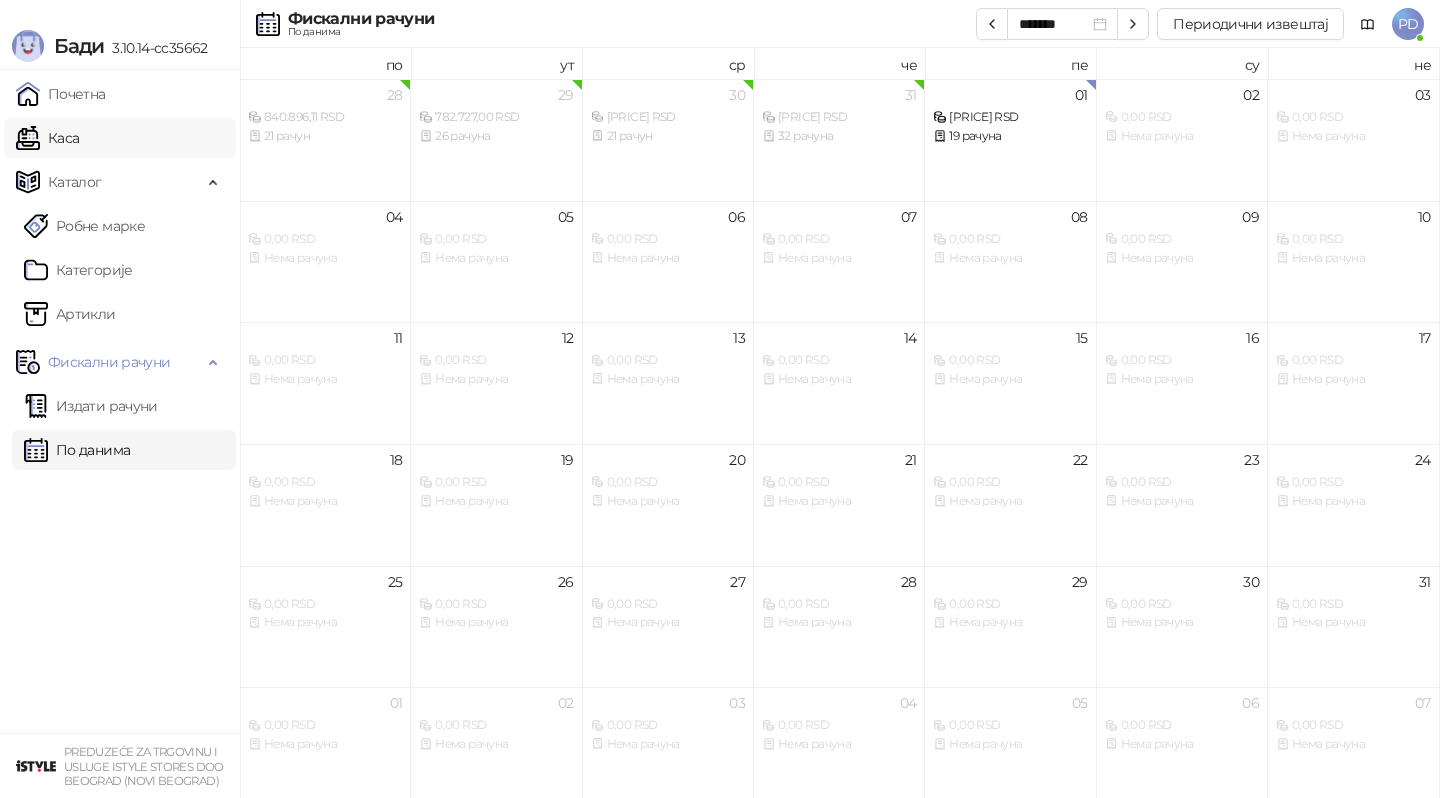 click on "Каса" at bounding box center [47, 138] 